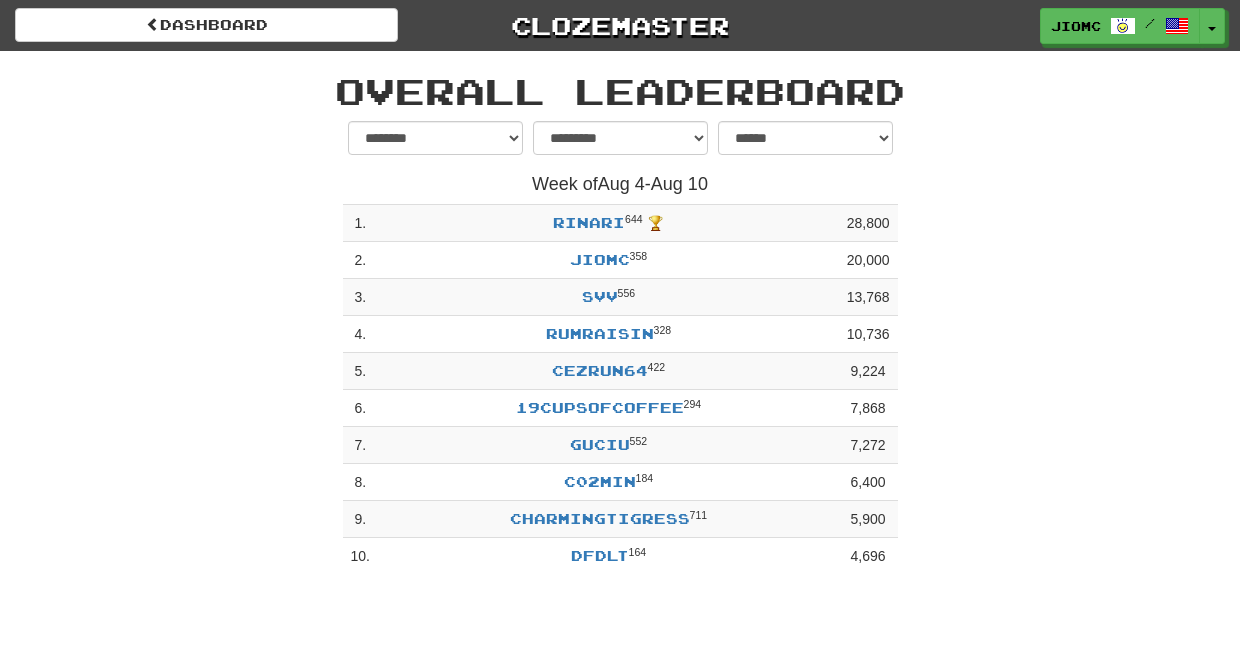 select on "**********" 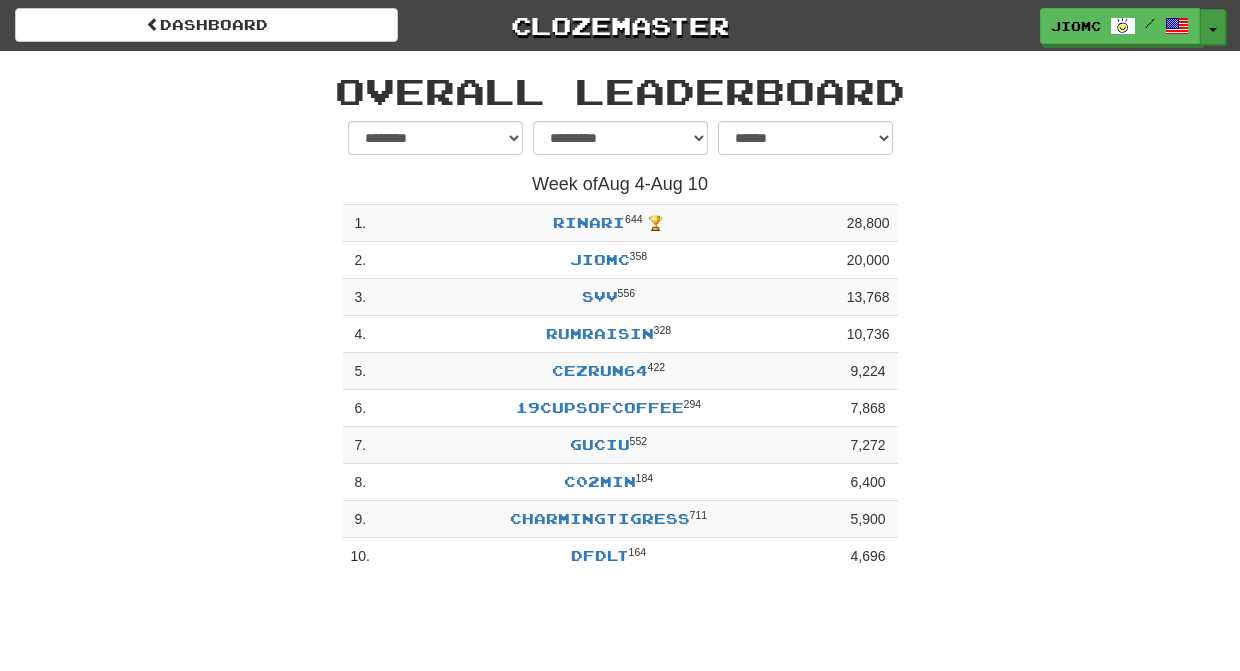 scroll, scrollTop: 0, scrollLeft: 0, axis: both 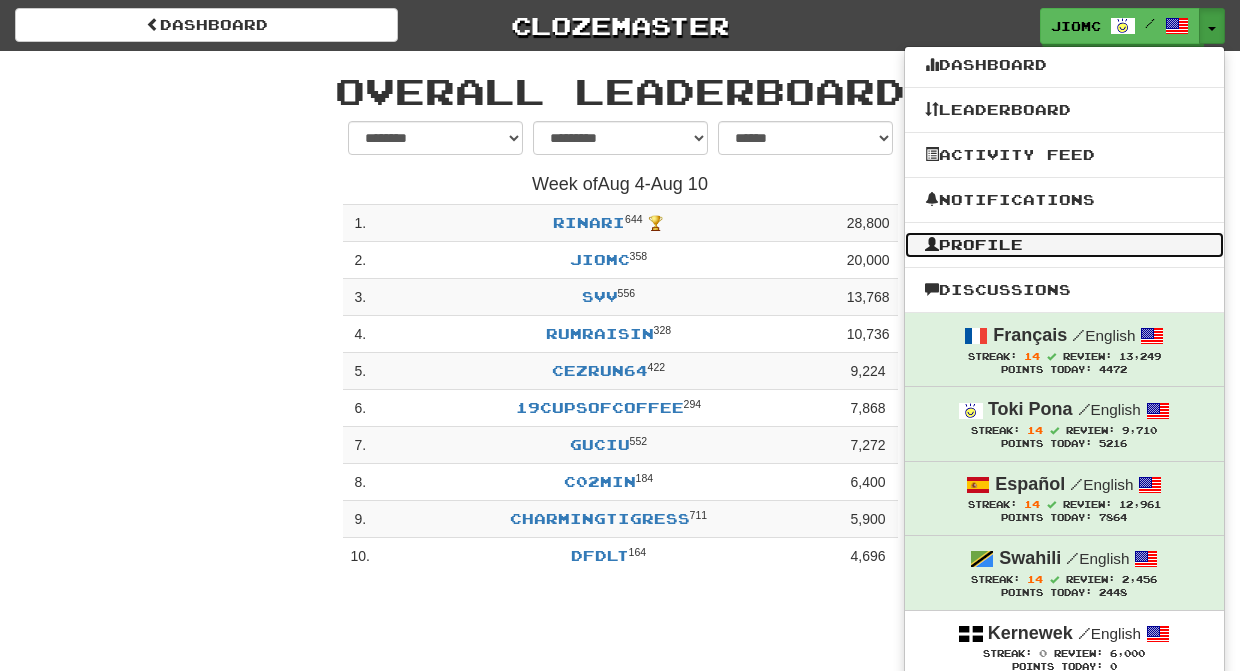 click on "Profile" at bounding box center [1064, 245] 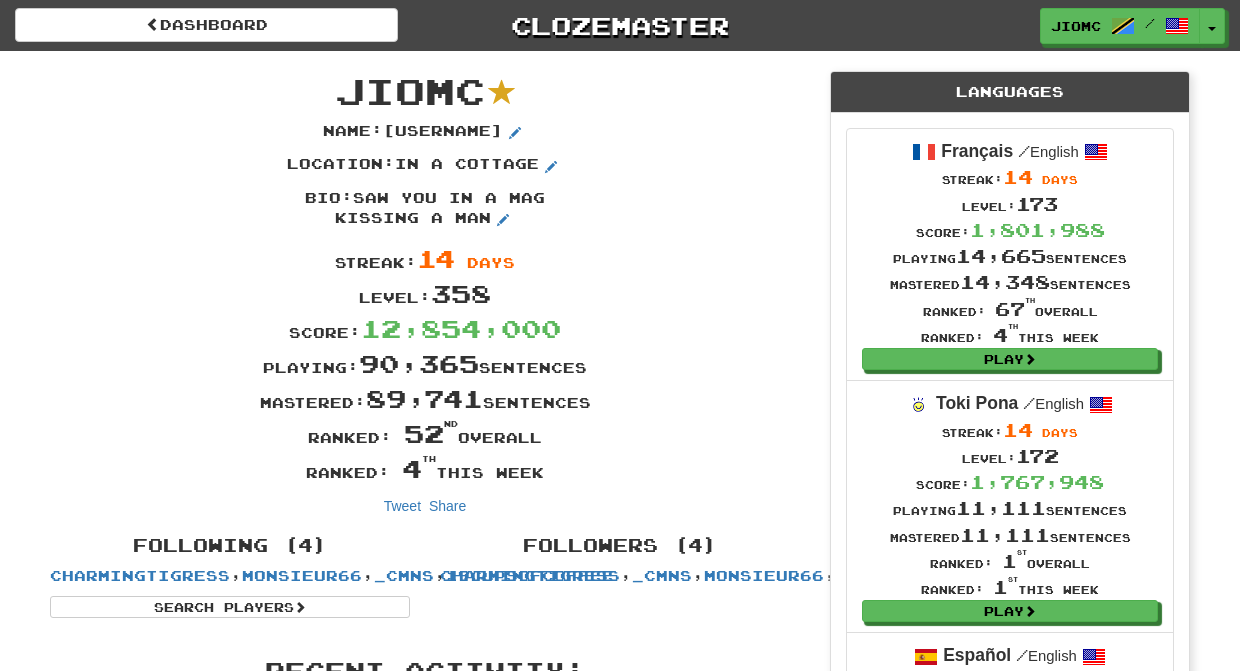 scroll, scrollTop: 0, scrollLeft: 0, axis: both 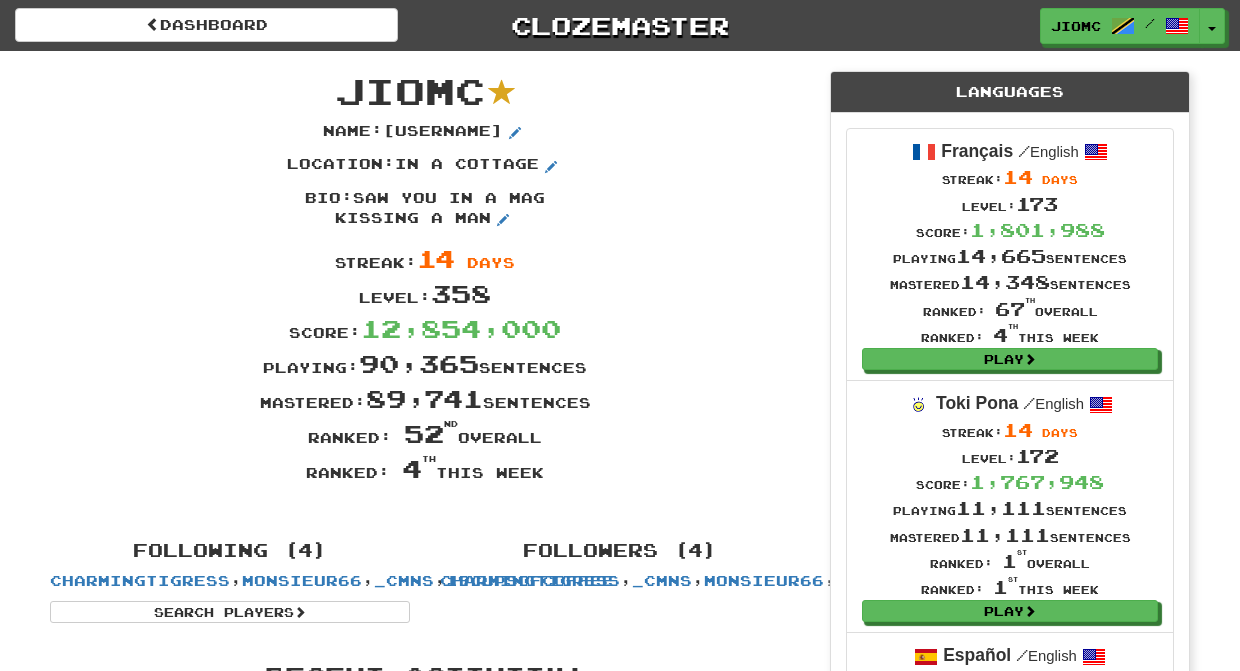 drag, startPoint x: 348, startPoint y: 88, endPoint x: 617, endPoint y: 473, distance: 469.66583 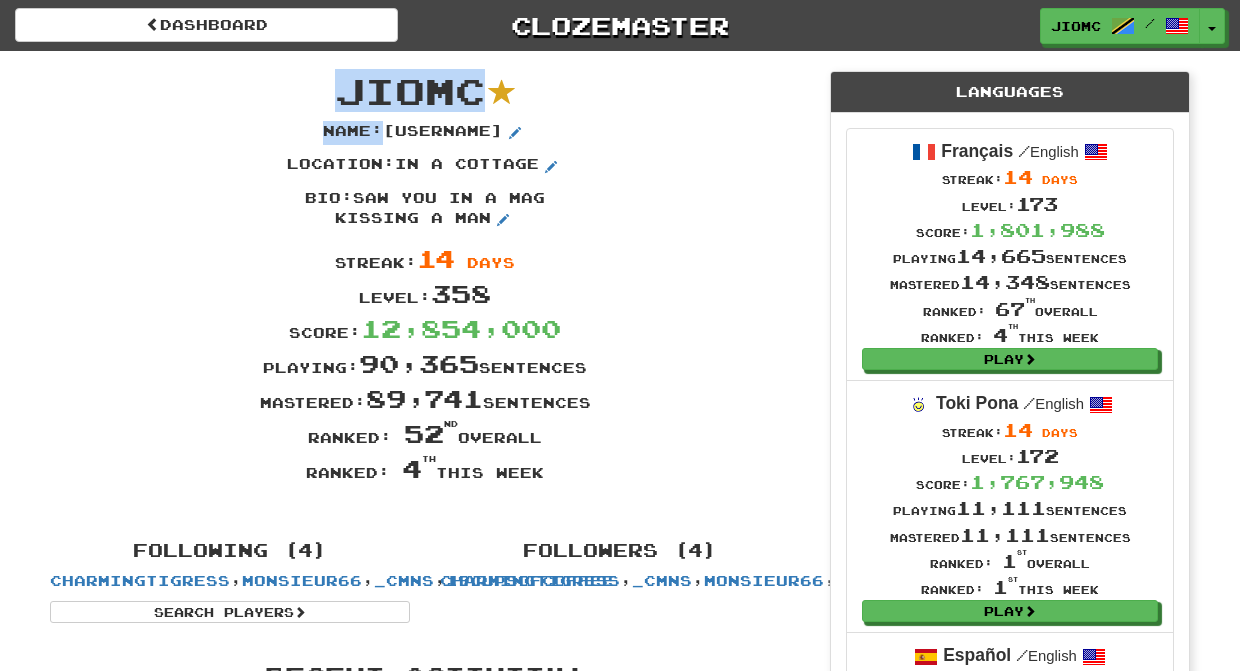 drag, startPoint x: 610, startPoint y: 472, endPoint x: 345, endPoint y: 90, distance: 464.91827 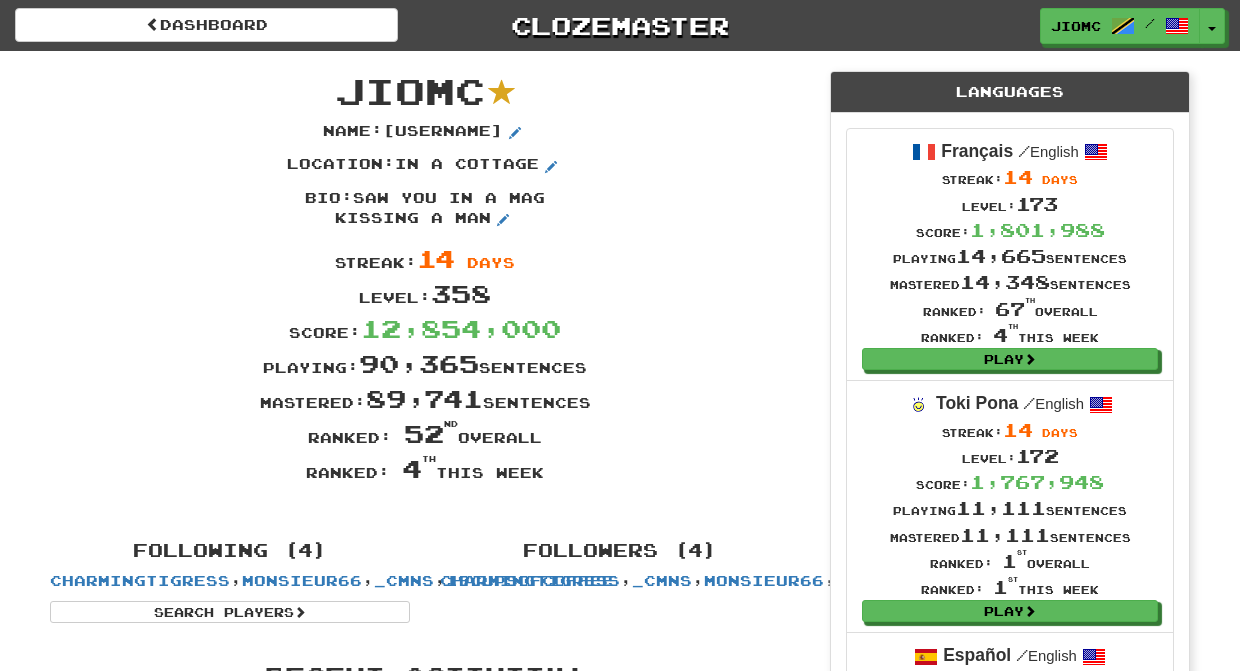 click on "JioMc" at bounding box center [410, 90] 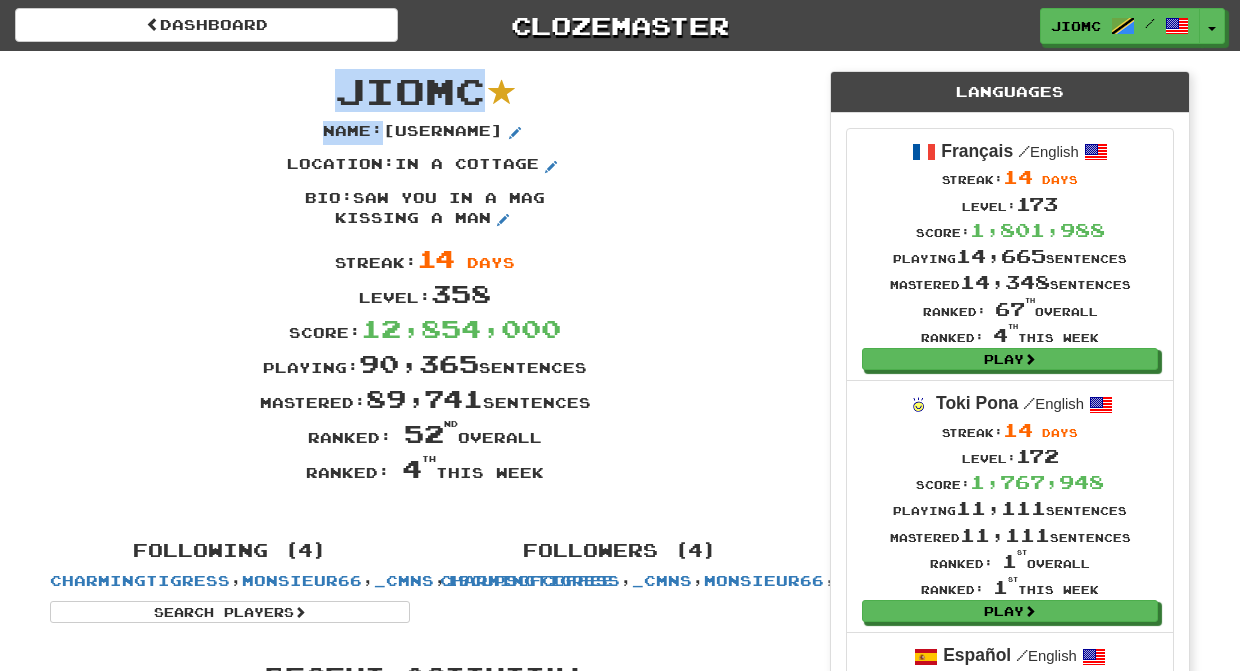 drag, startPoint x: 602, startPoint y: 475, endPoint x: 325, endPoint y: 87, distance: 476.73157 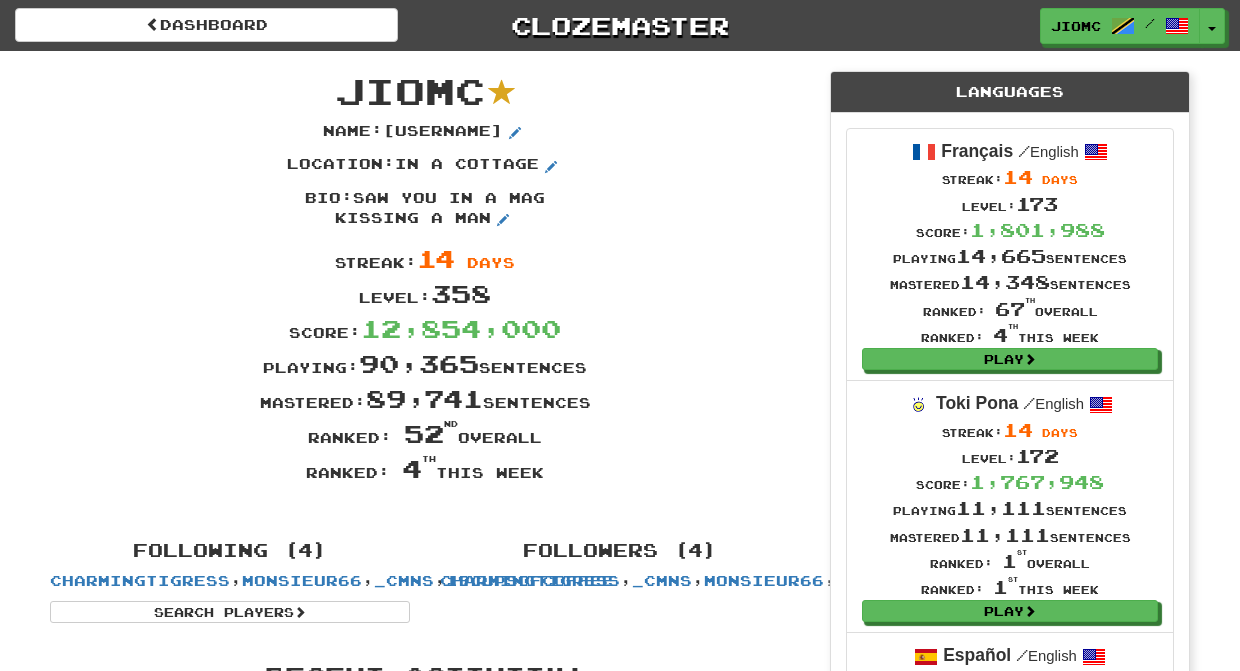 click on "JioMc" at bounding box center (410, 90) 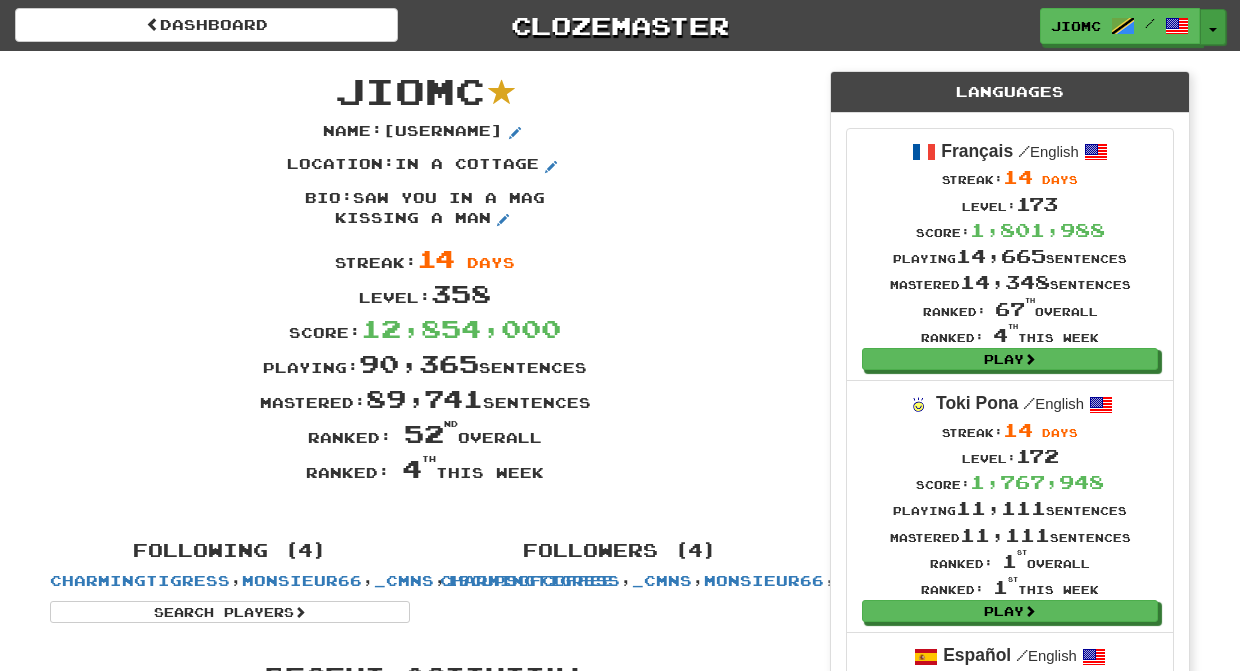 click on "Toggle Dropdown" at bounding box center (1213, 27) 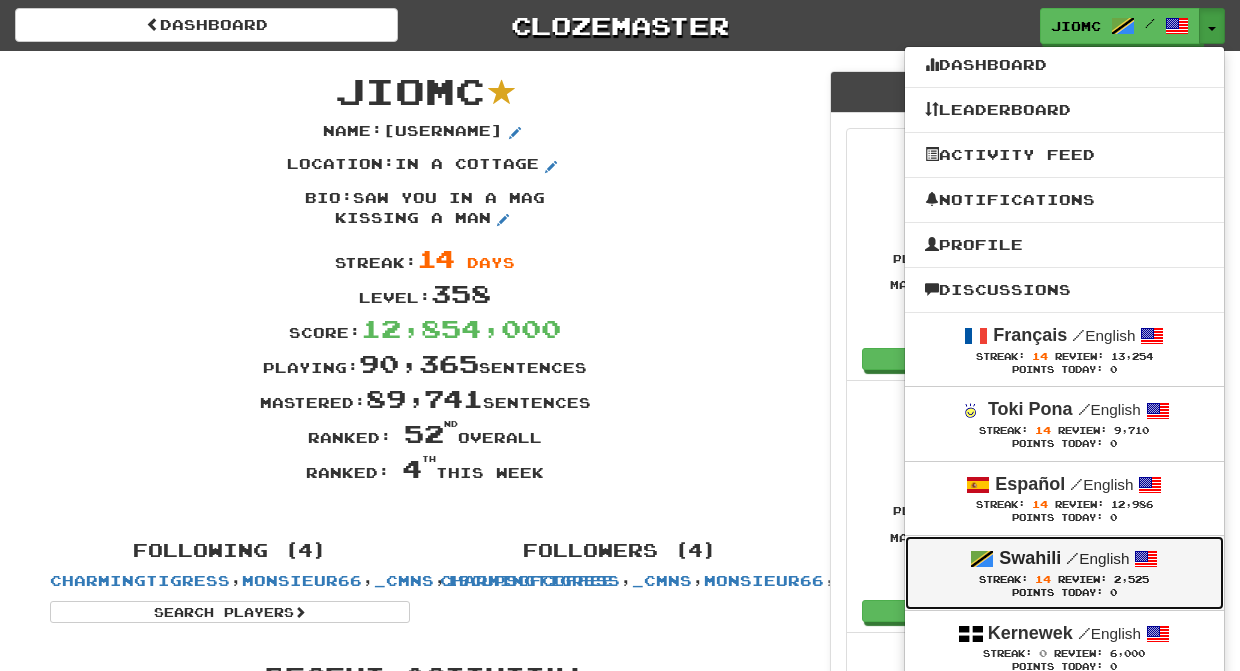 click on "/" at bounding box center (1072, 558) 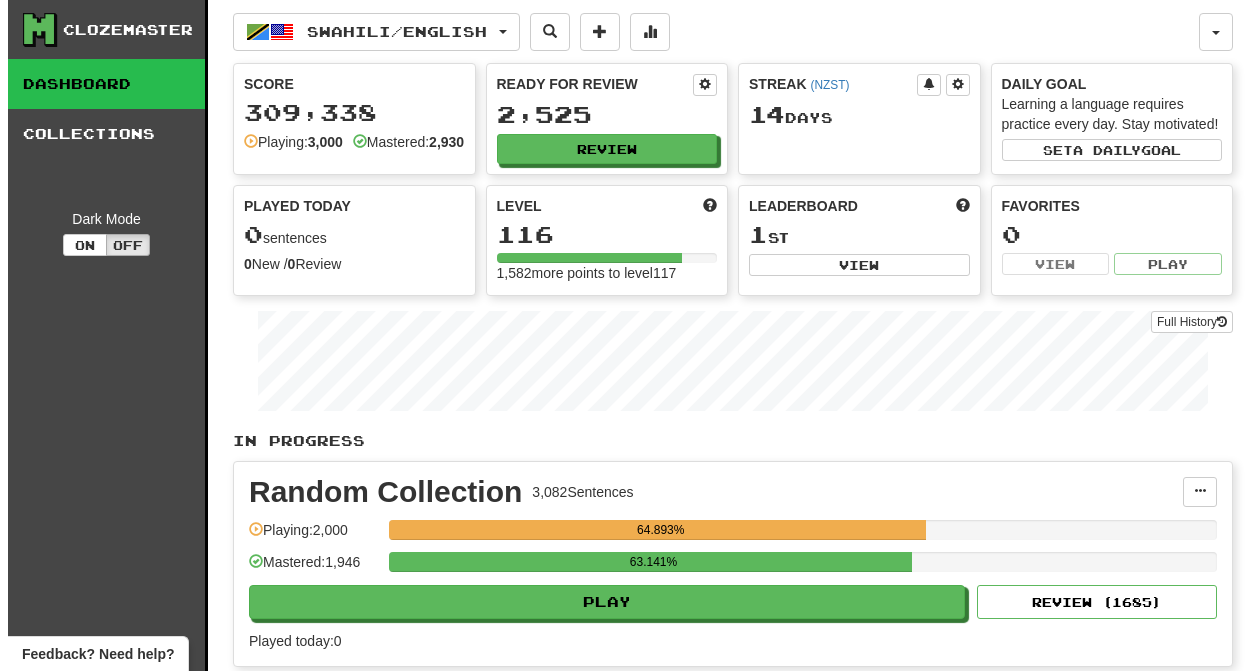 scroll, scrollTop: 0, scrollLeft: 0, axis: both 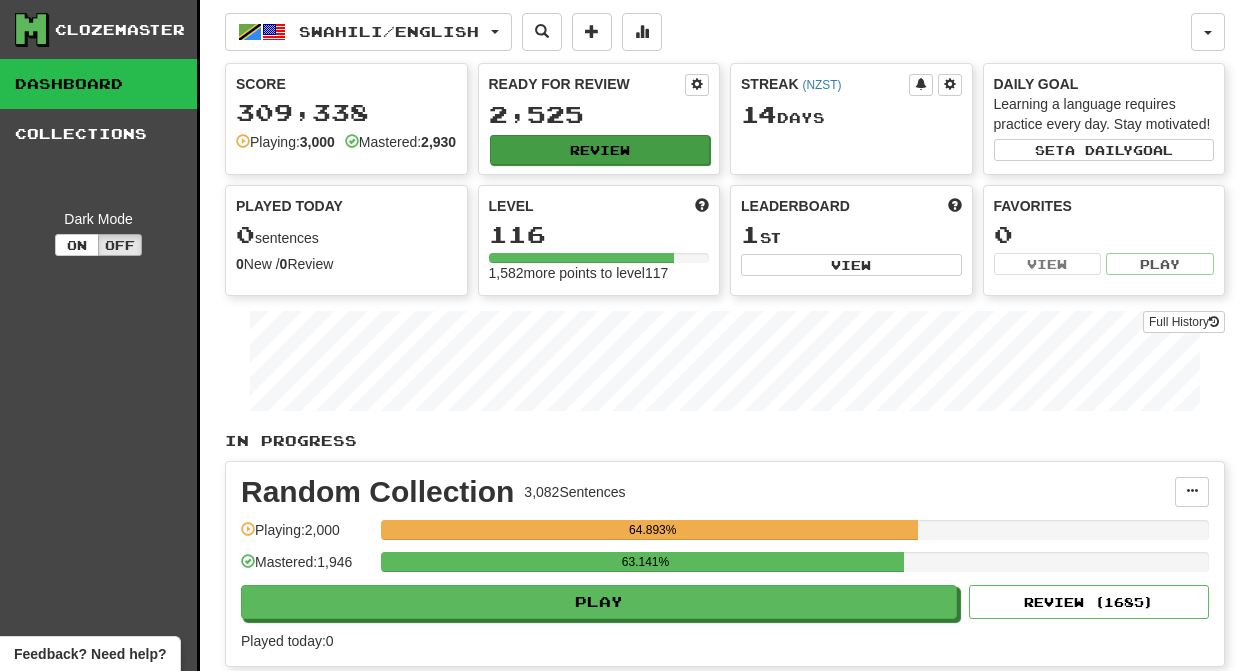click on "Review" at bounding box center (600, 150) 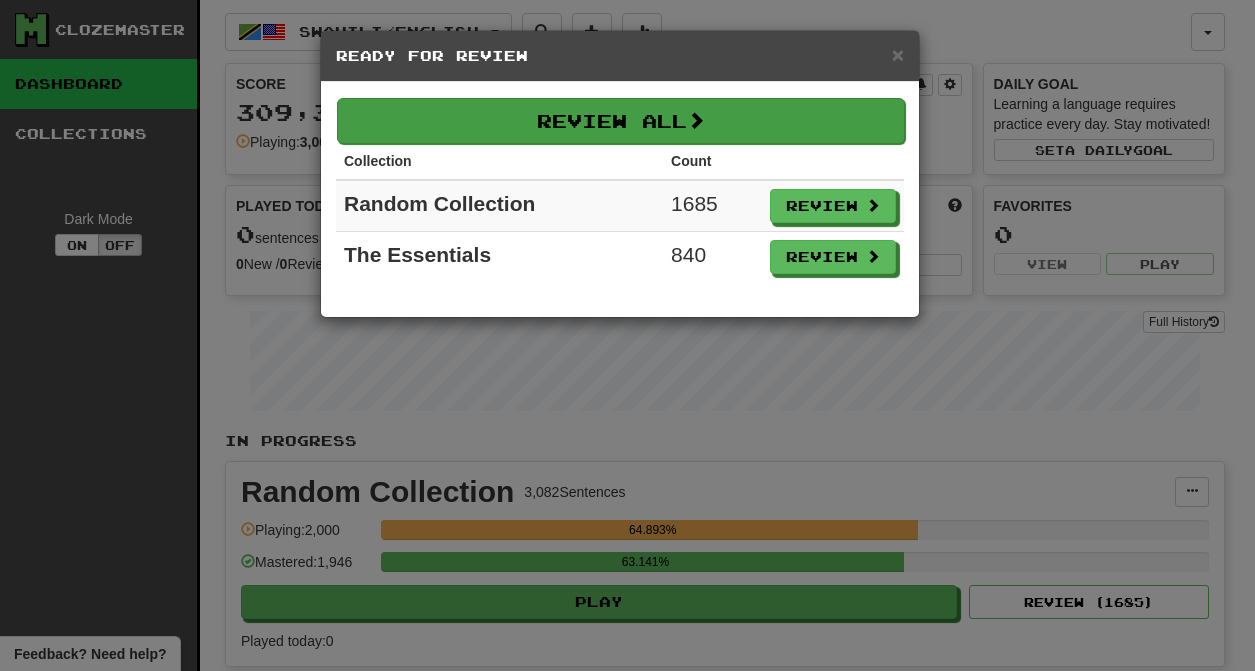 click on "Review All" at bounding box center (621, 121) 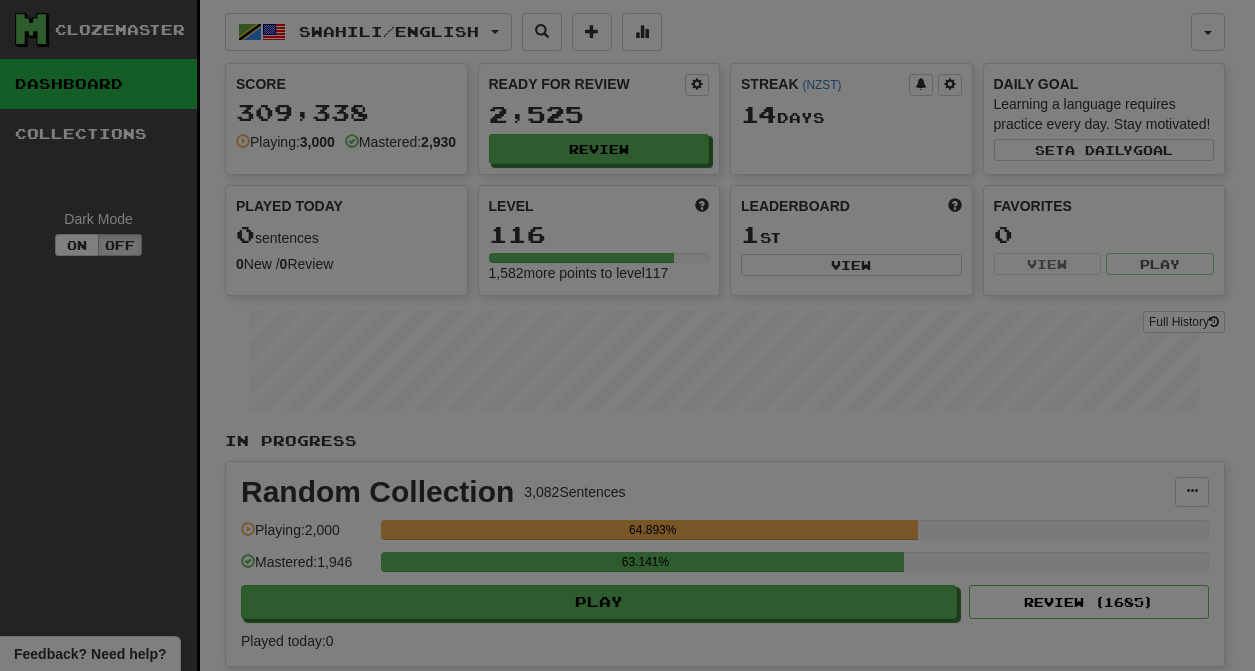 select on "********" 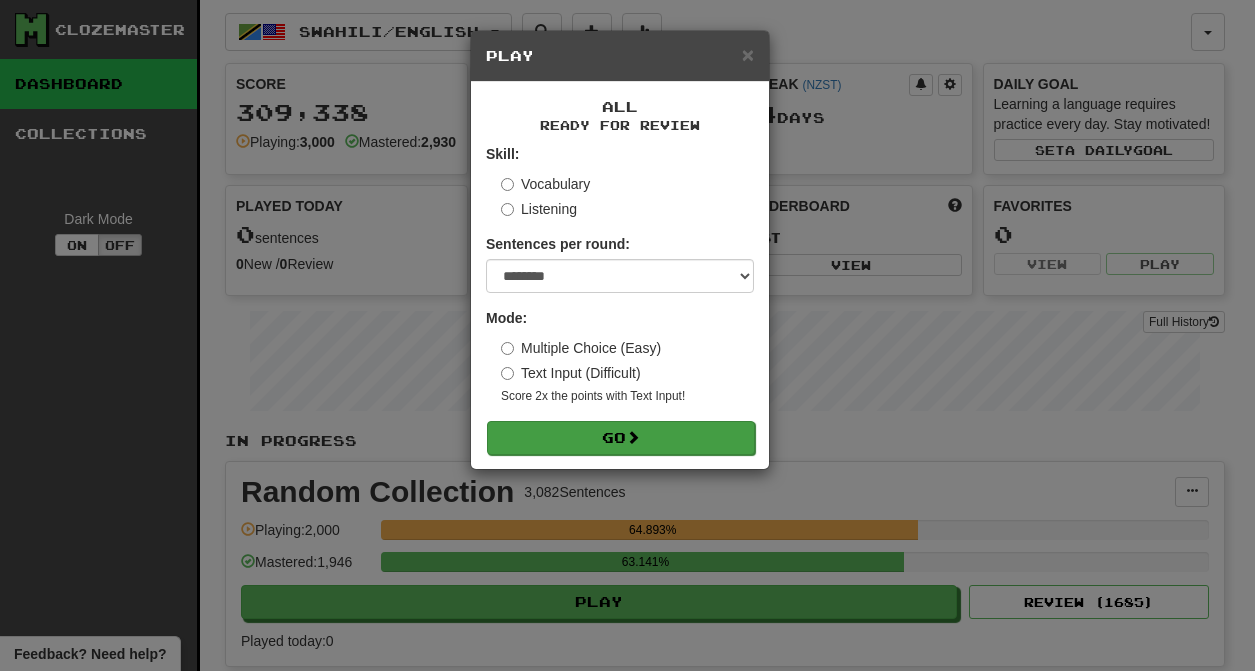 click at bounding box center (633, 437) 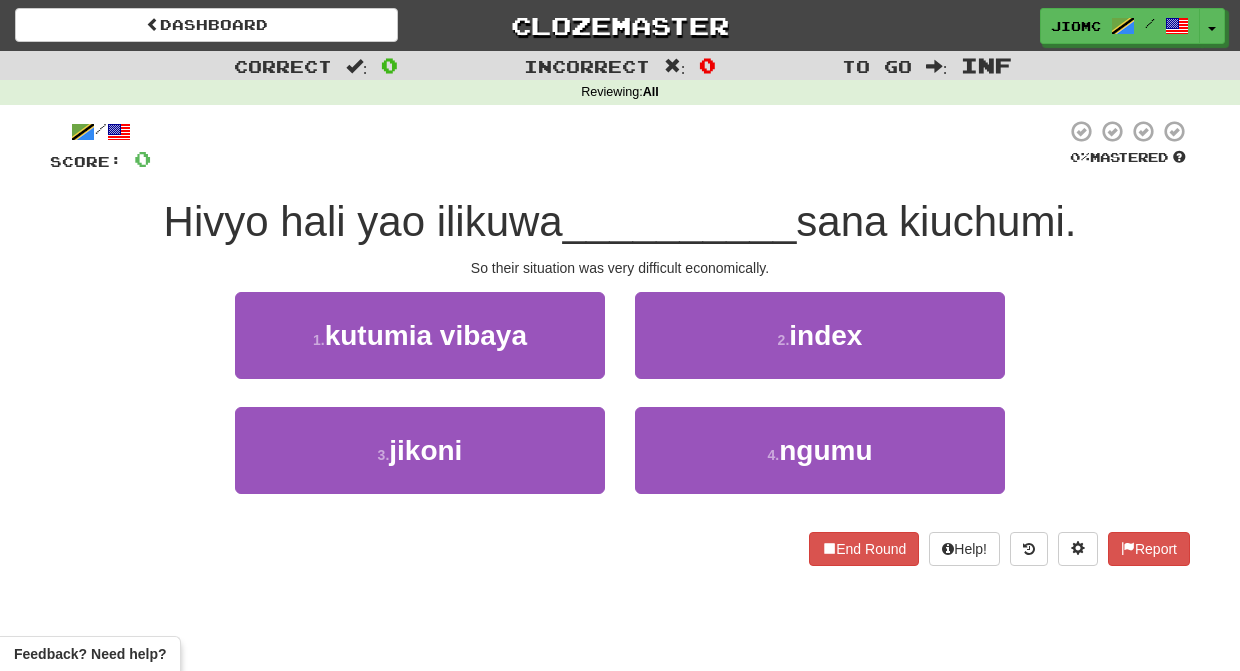 scroll, scrollTop: 0, scrollLeft: 0, axis: both 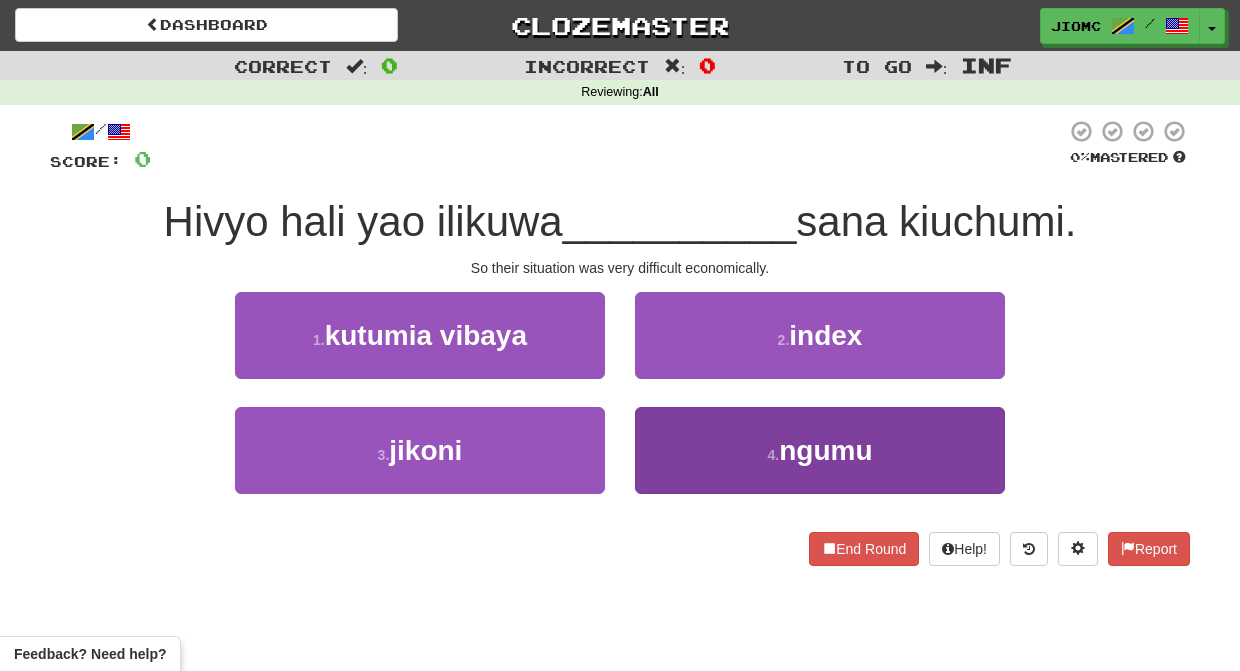 click on "4 .  ngumu" at bounding box center (820, 450) 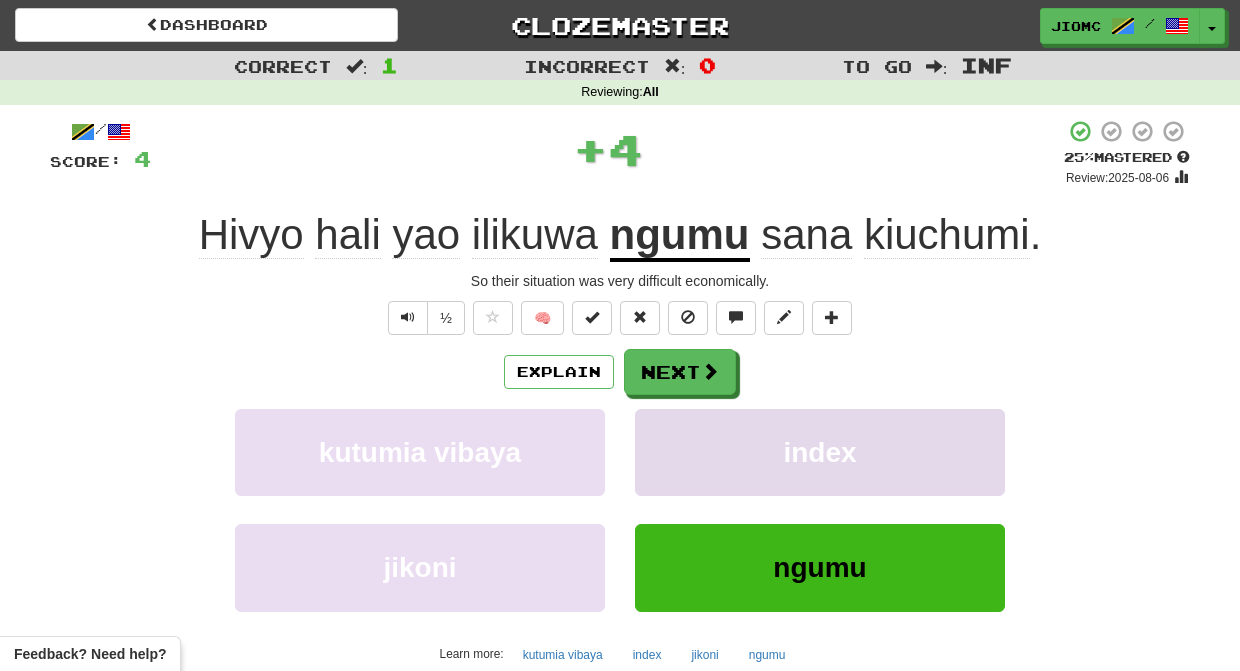 click on "index" at bounding box center [820, 452] 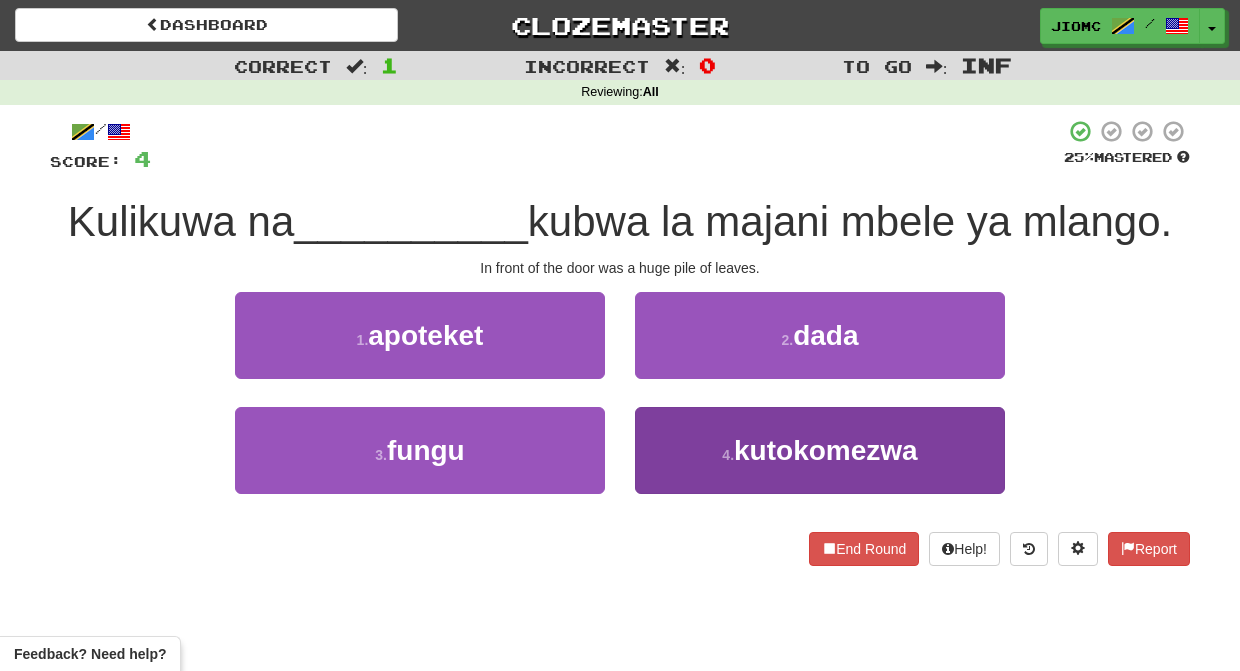 click on "4 .  kutokomezwa" at bounding box center (820, 450) 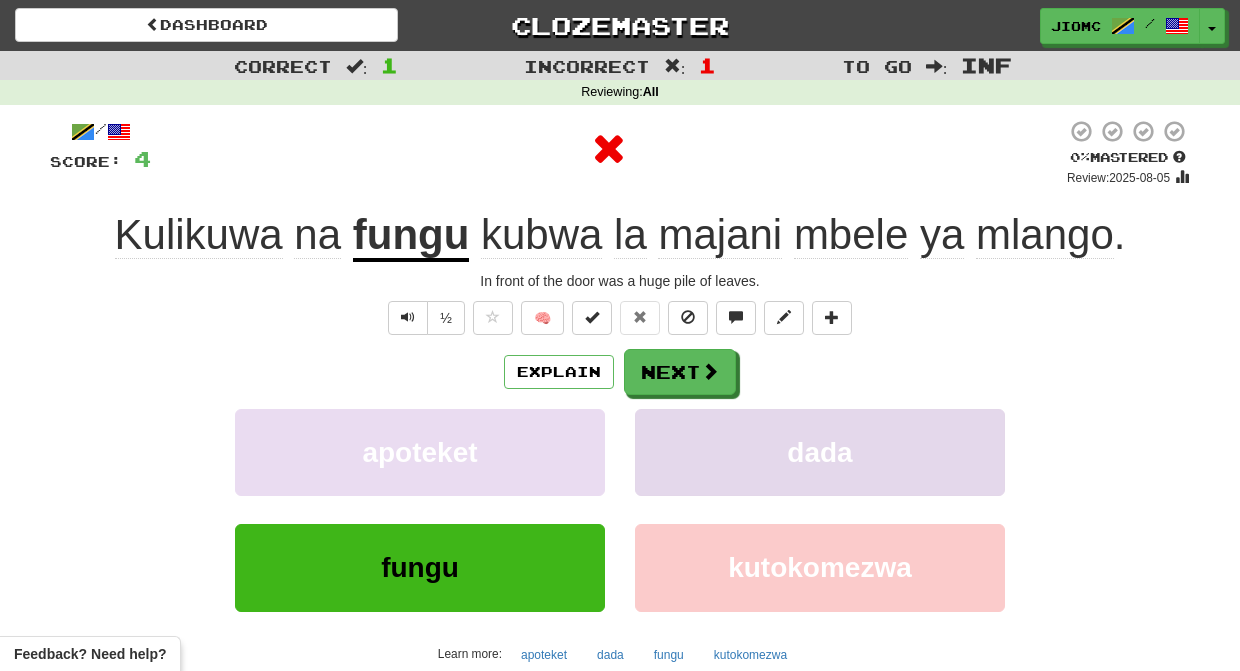 click on "dada" at bounding box center [820, 452] 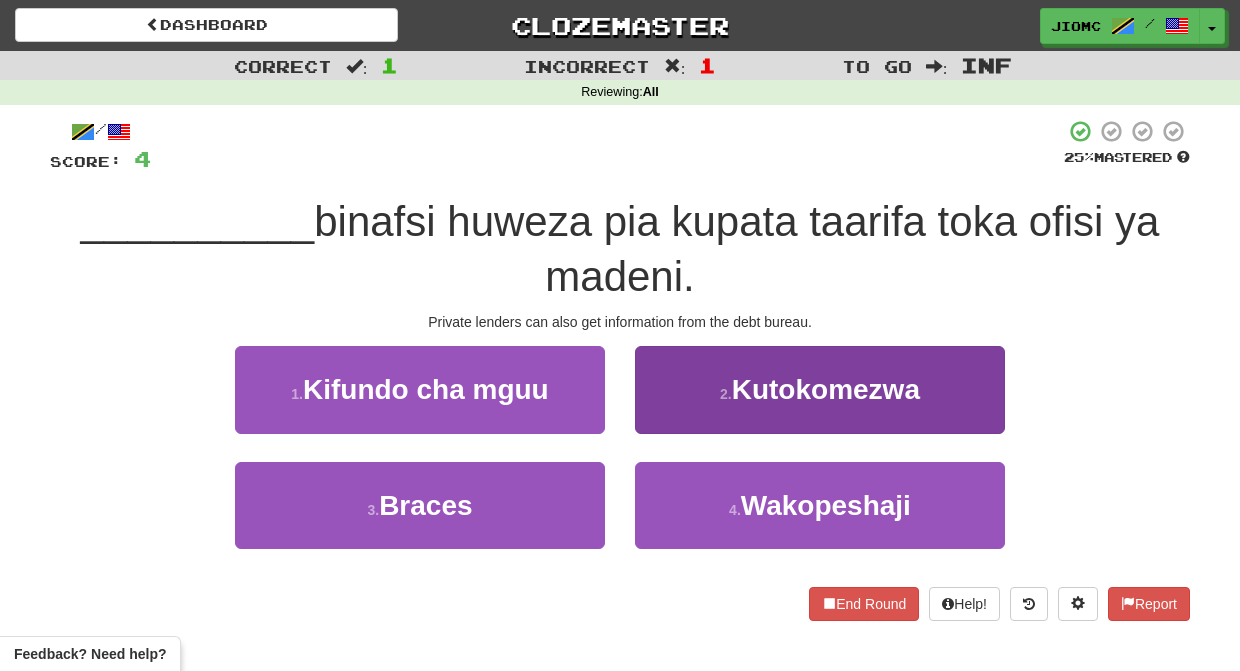 click on "2 .  Kutokomezwa" at bounding box center [820, 389] 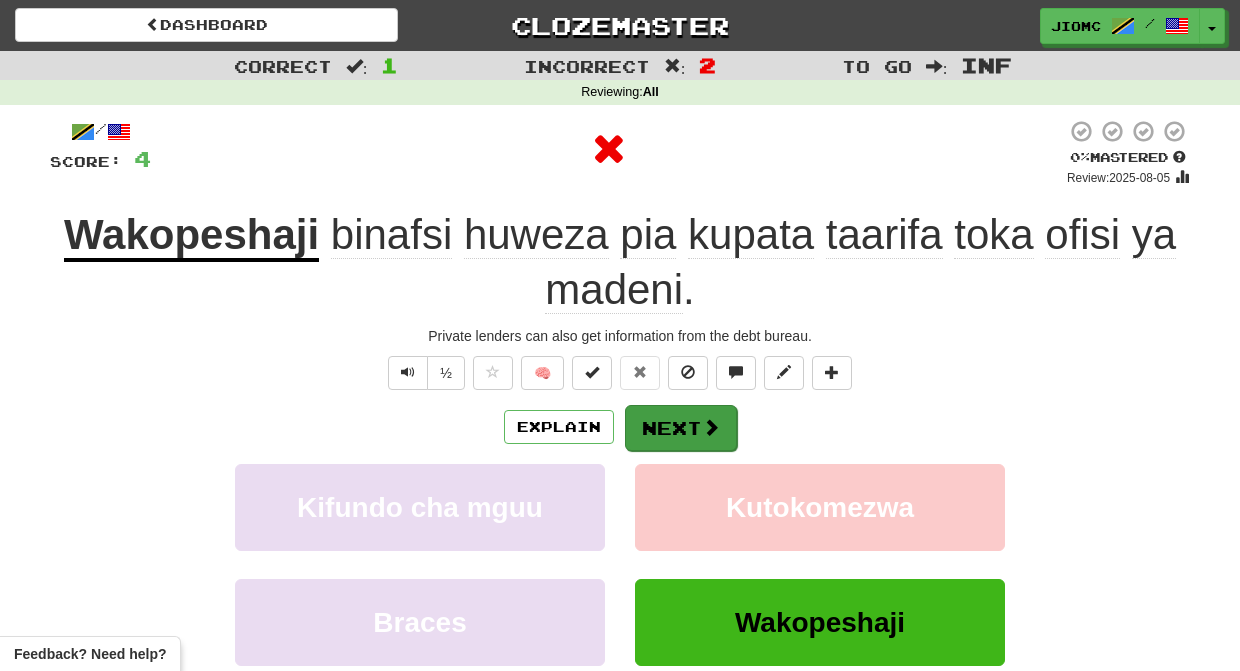 click on "Next" at bounding box center [681, 428] 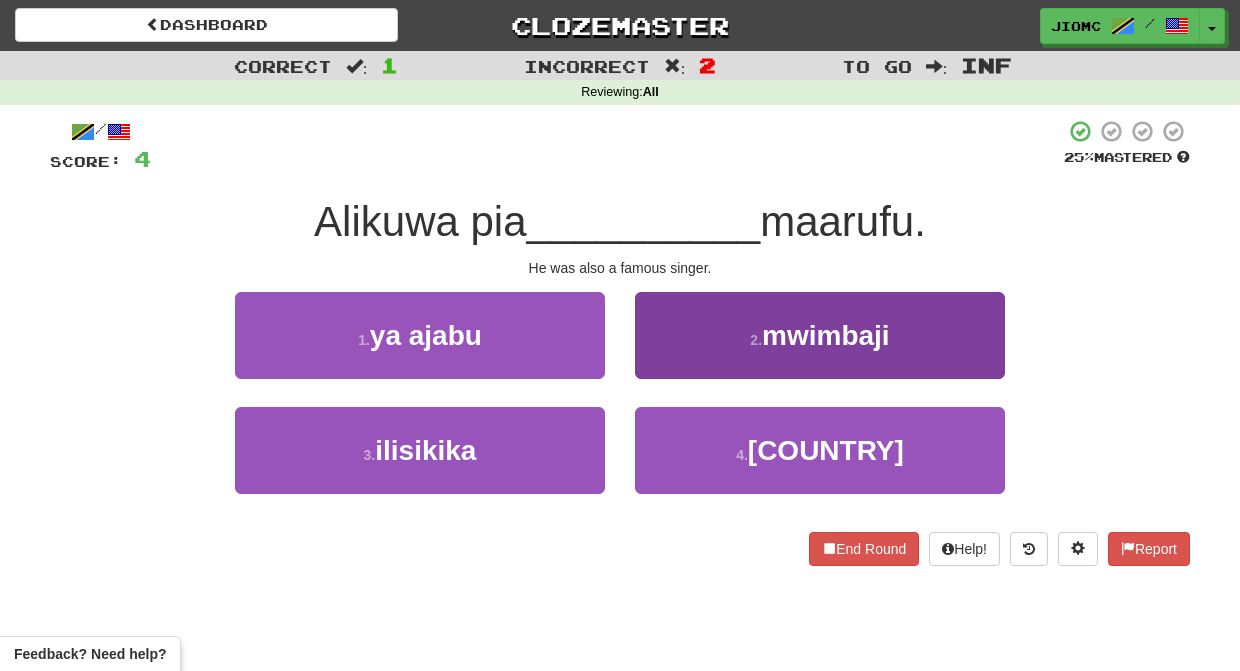 click on "2 .  mwimbaji" at bounding box center (820, 335) 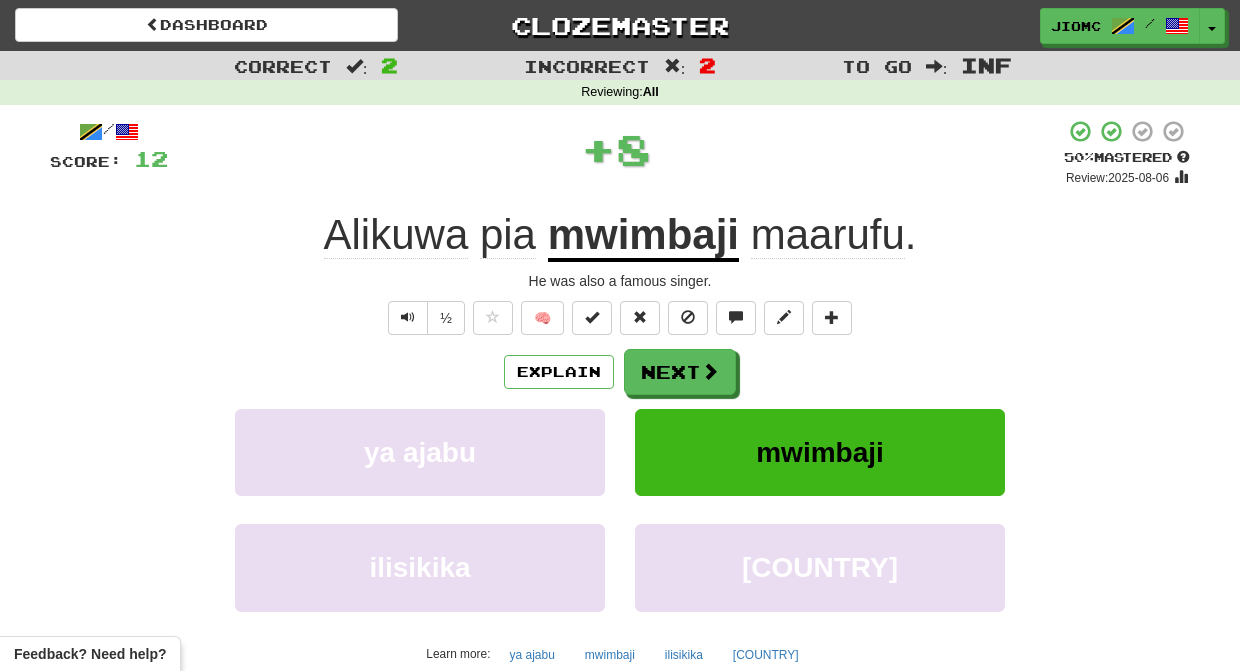 click on "Next" at bounding box center [680, 372] 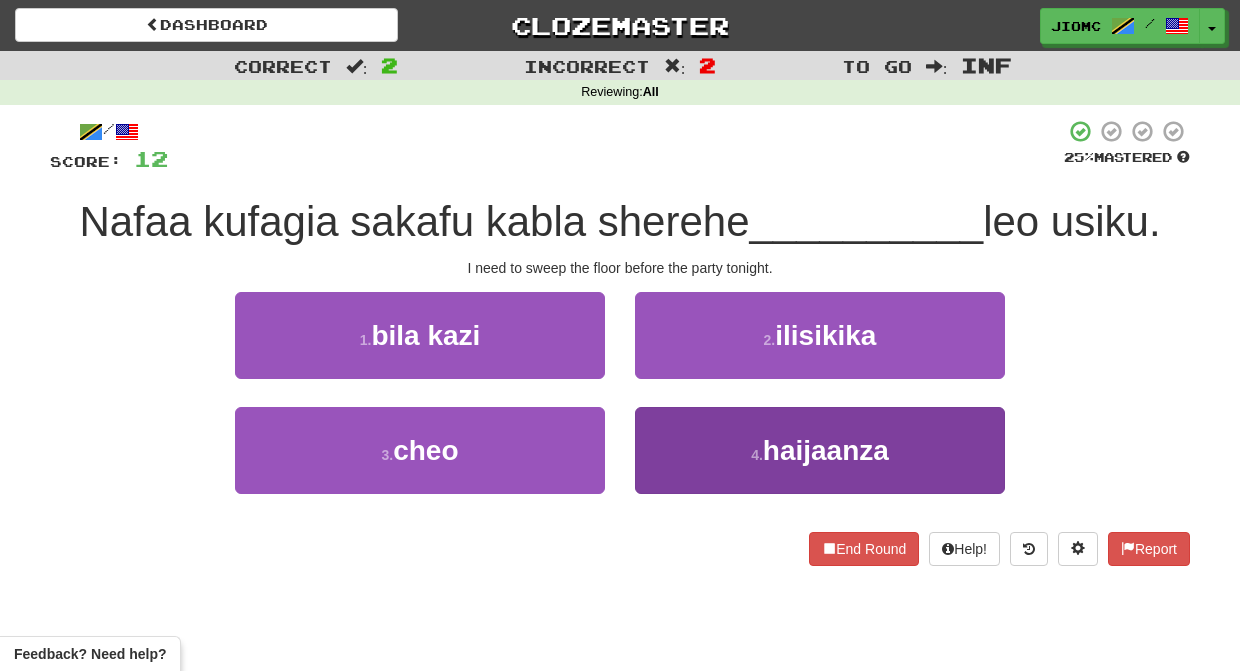 click on "4 .  haijaanza" at bounding box center (820, 450) 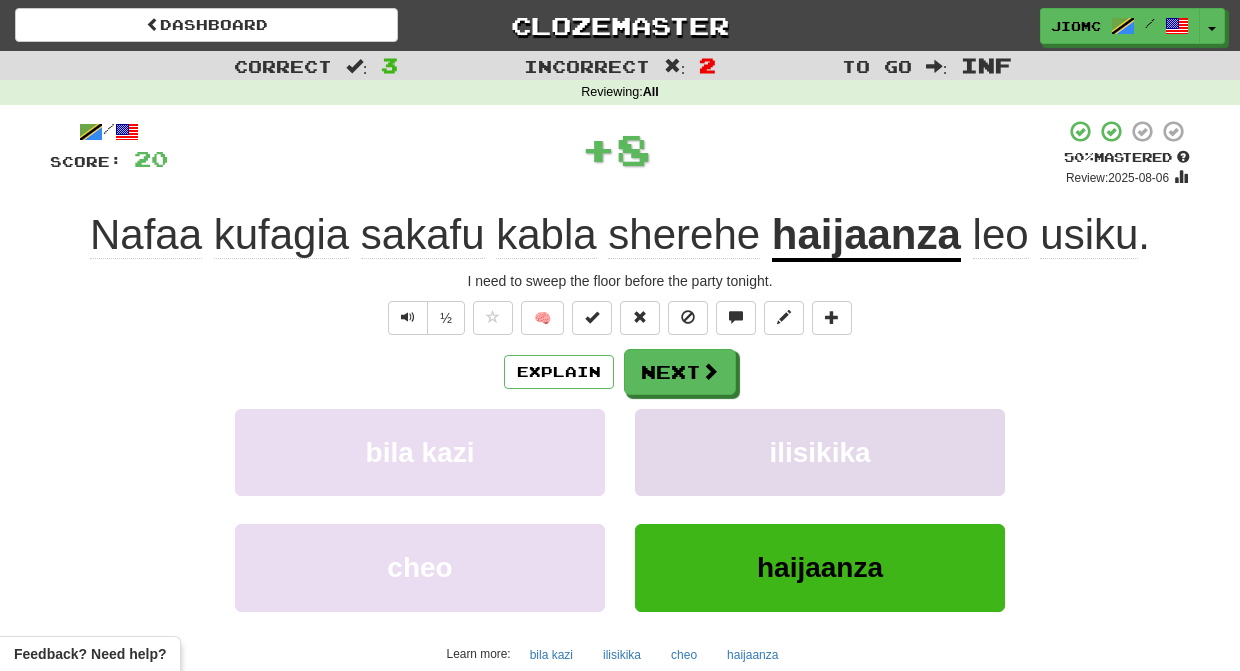 click on "ilisikika" at bounding box center [820, 452] 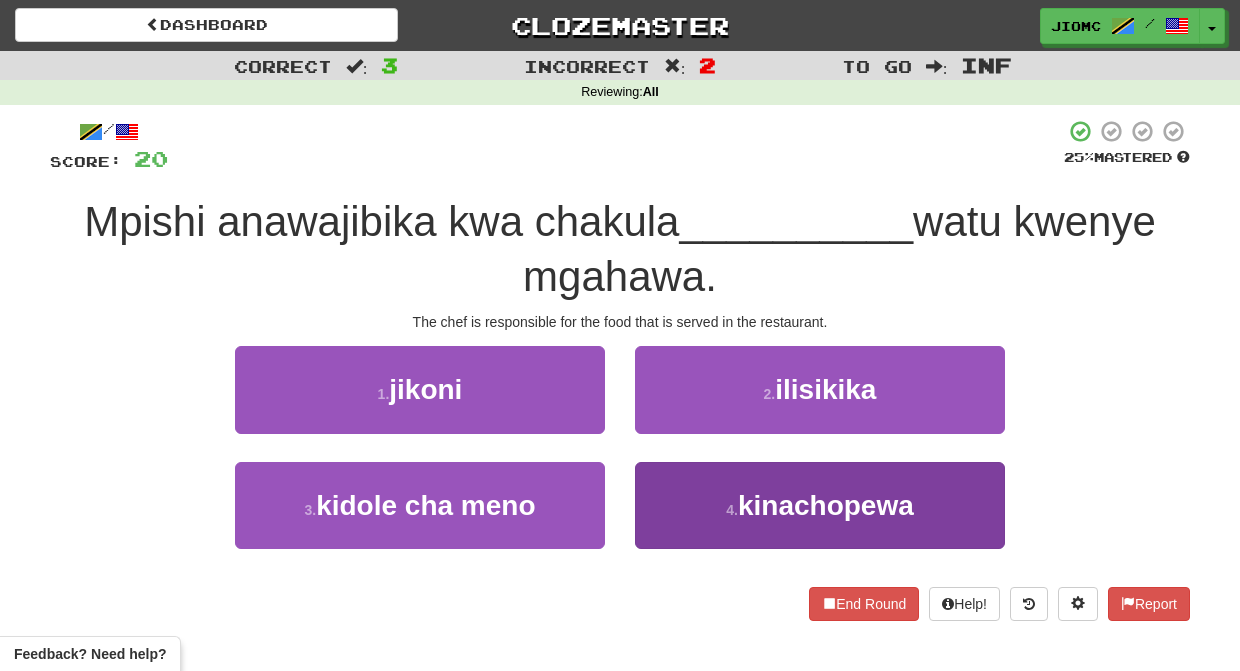 click on "4 .  kinachopewa" at bounding box center (820, 505) 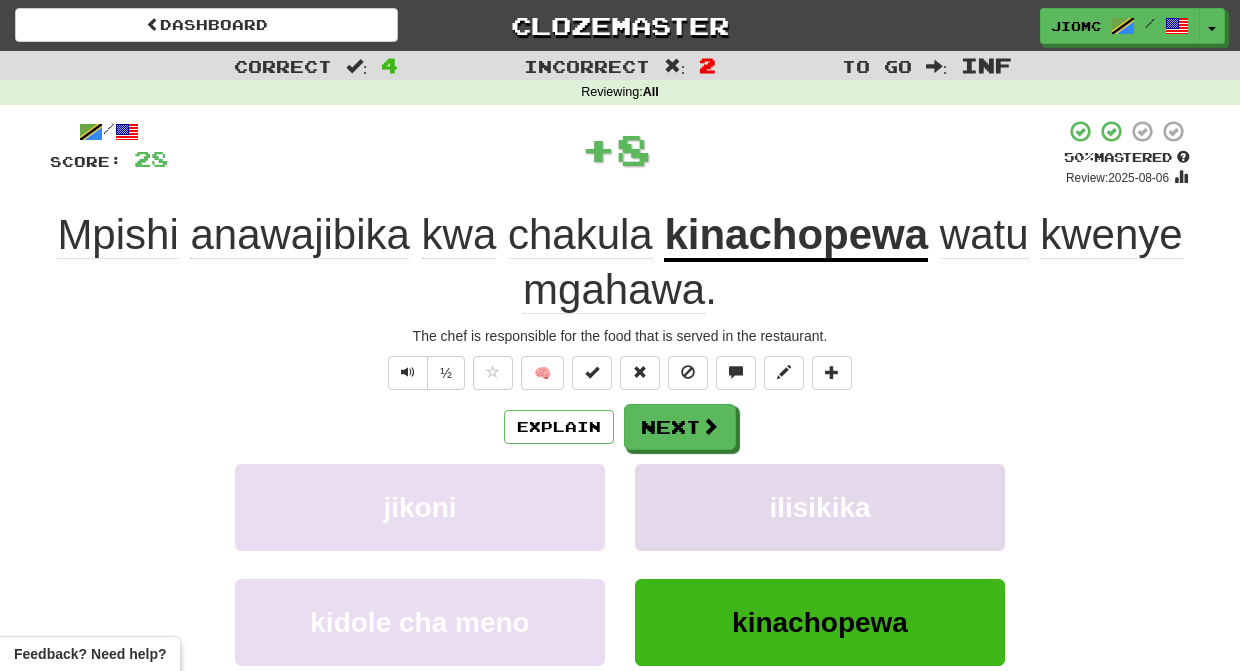click on "ilisikika" at bounding box center [820, 507] 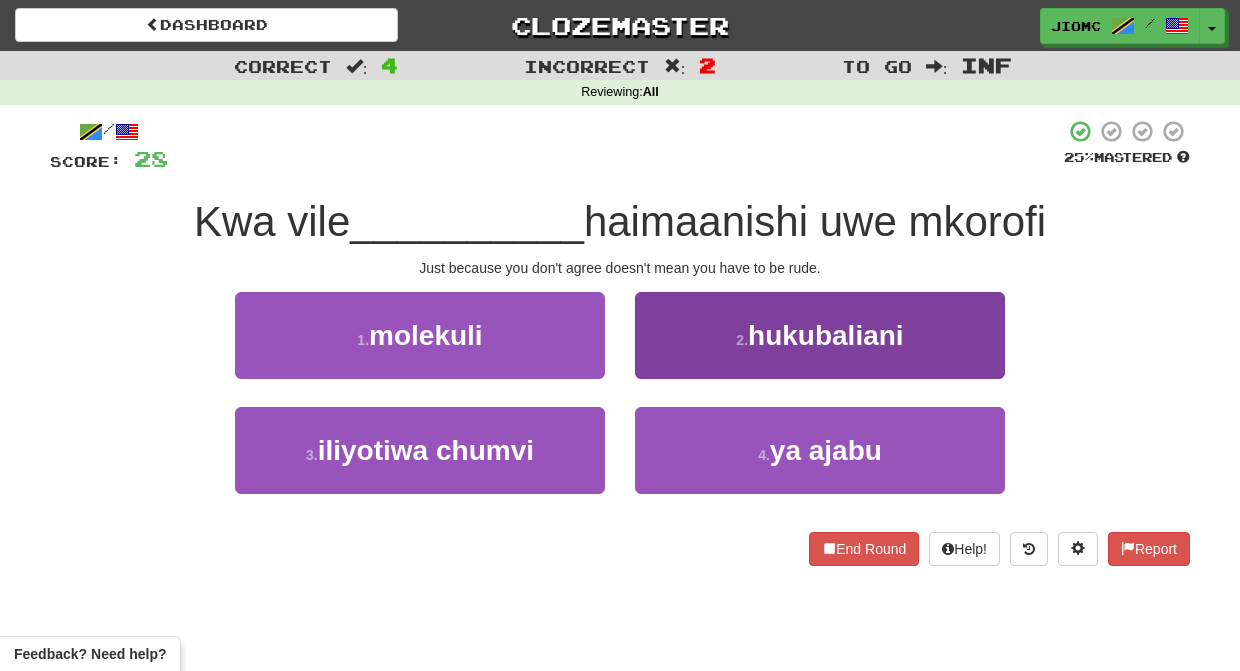 click on "2 .  hukubaliani" at bounding box center (820, 335) 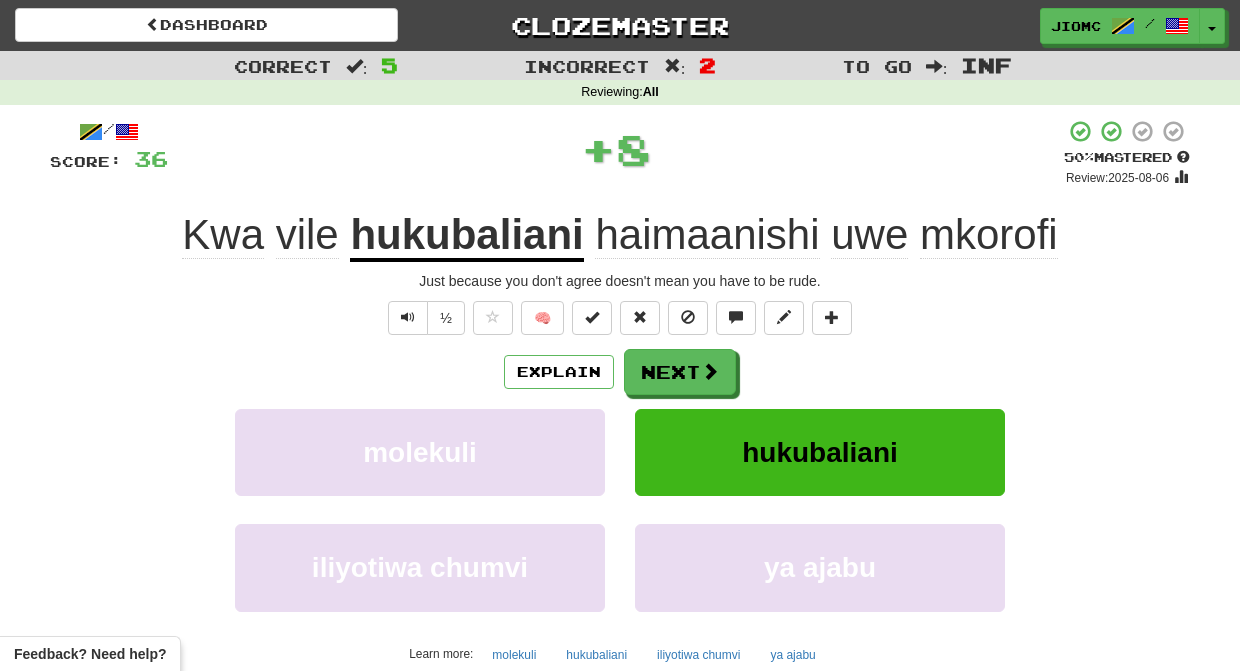 click on "Next" at bounding box center [680, 372] 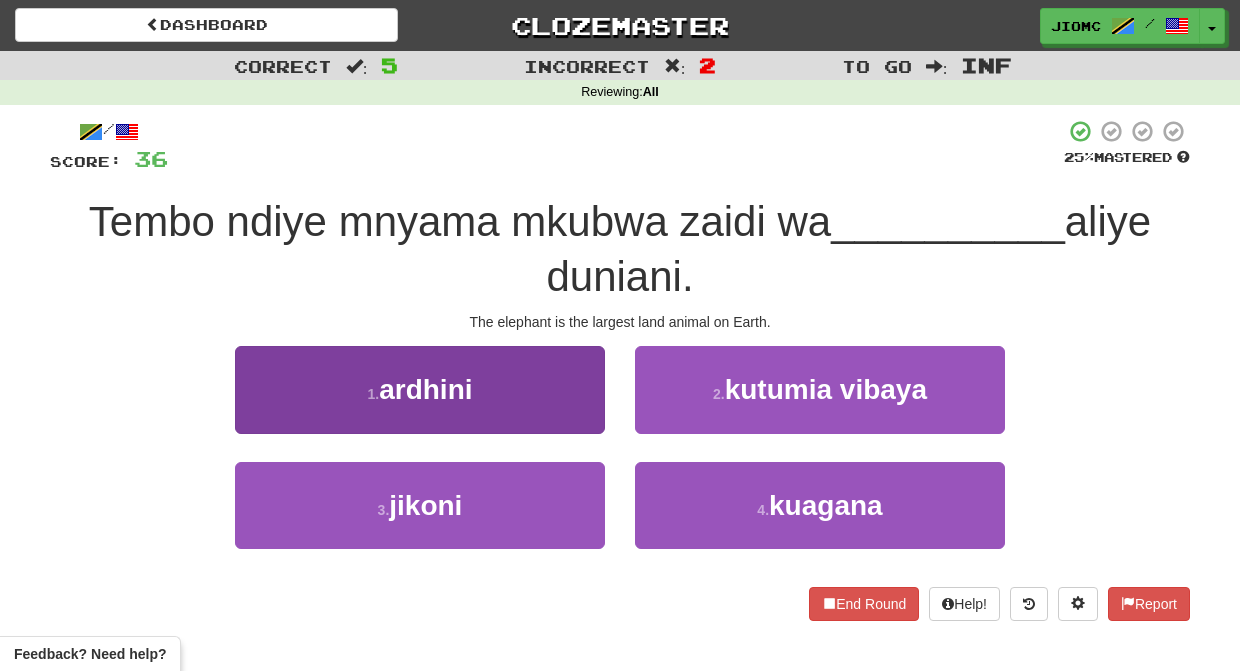 click on "1 .  ardhini" at bounding box center [420, 389] 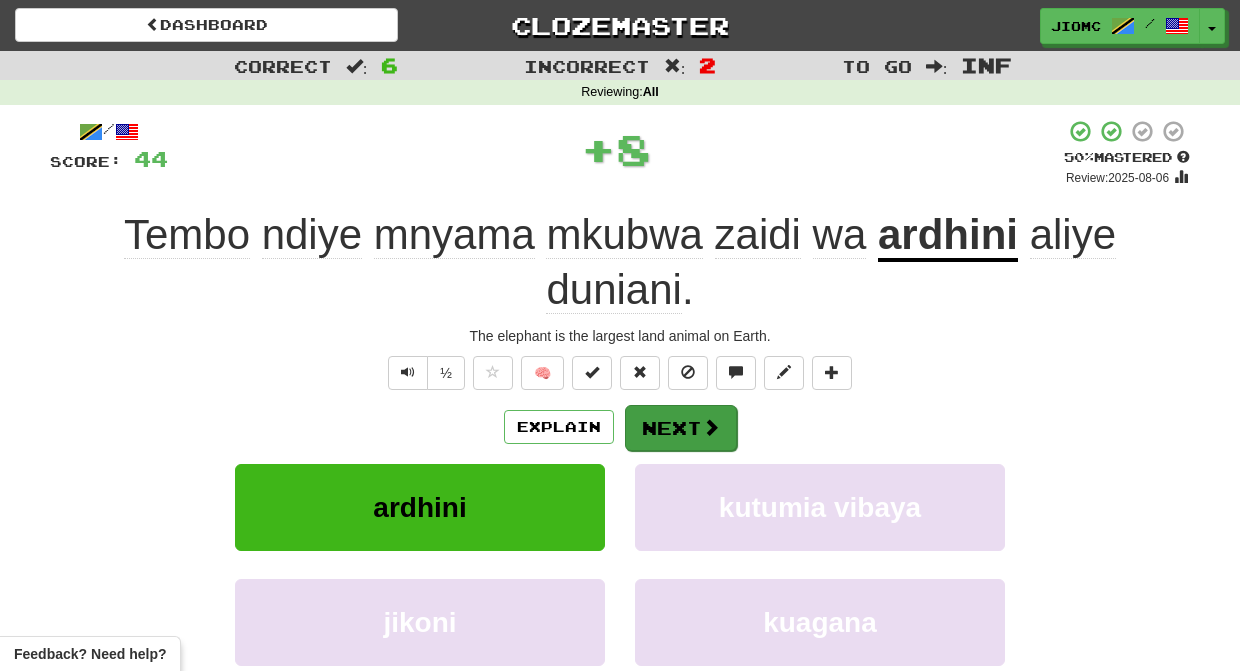 click on "Next" at bounding box center [681, 428] 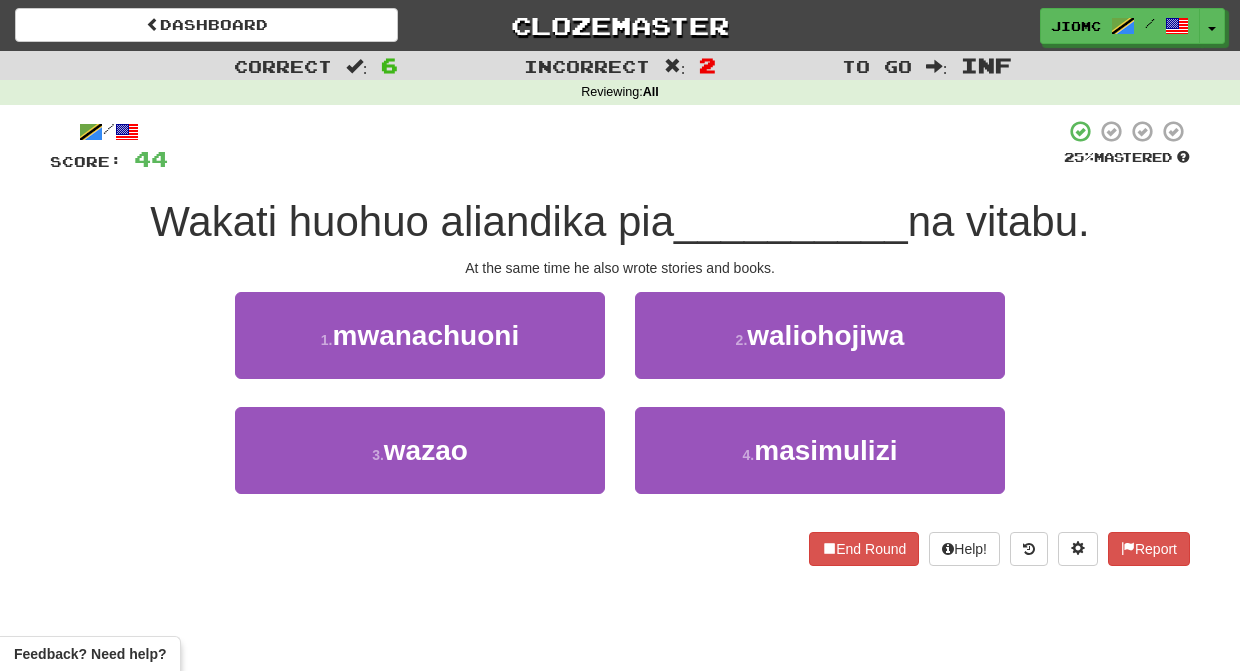click on "2 .  waliohojiwa" at bounding box center (820, 349) 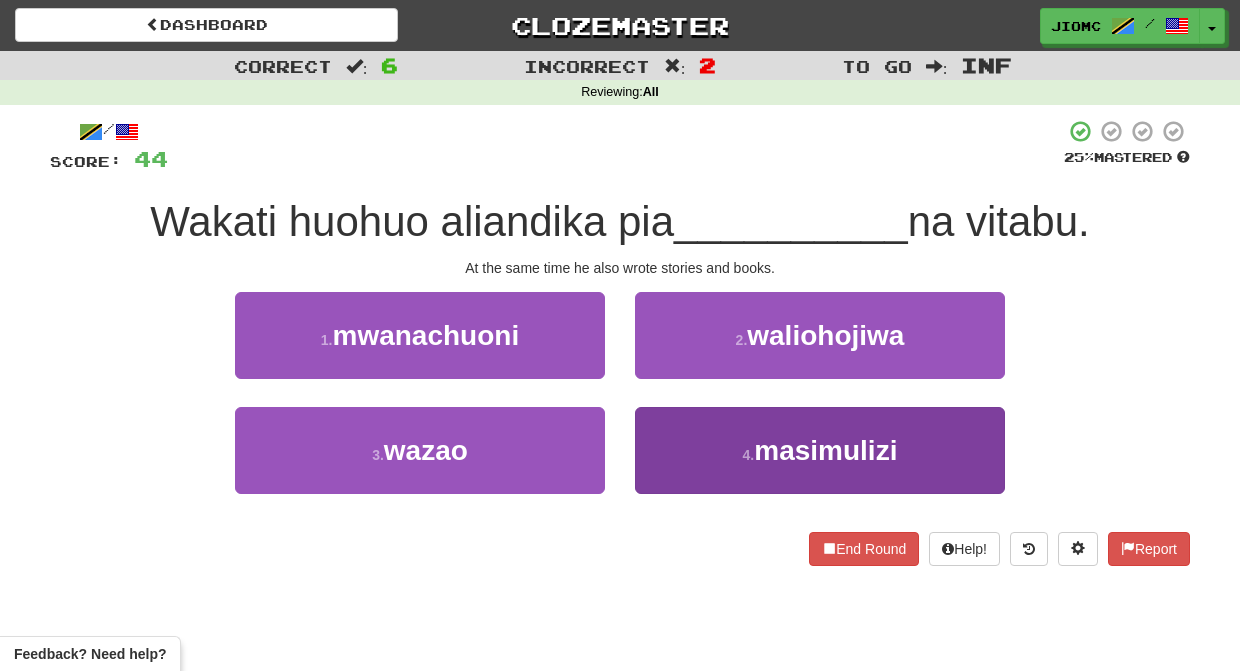 click on "4 .  masimulizi" at bounding box center [820, 450] 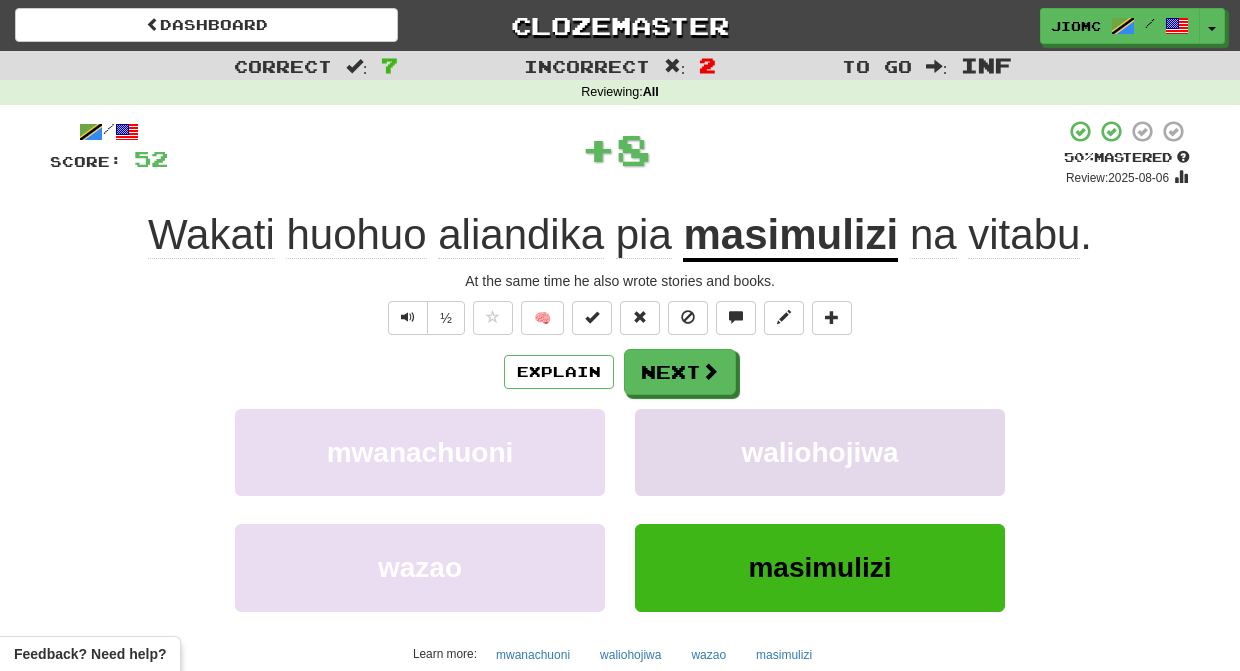 click on "waliohojiwa" at bounding box center (820, 452) 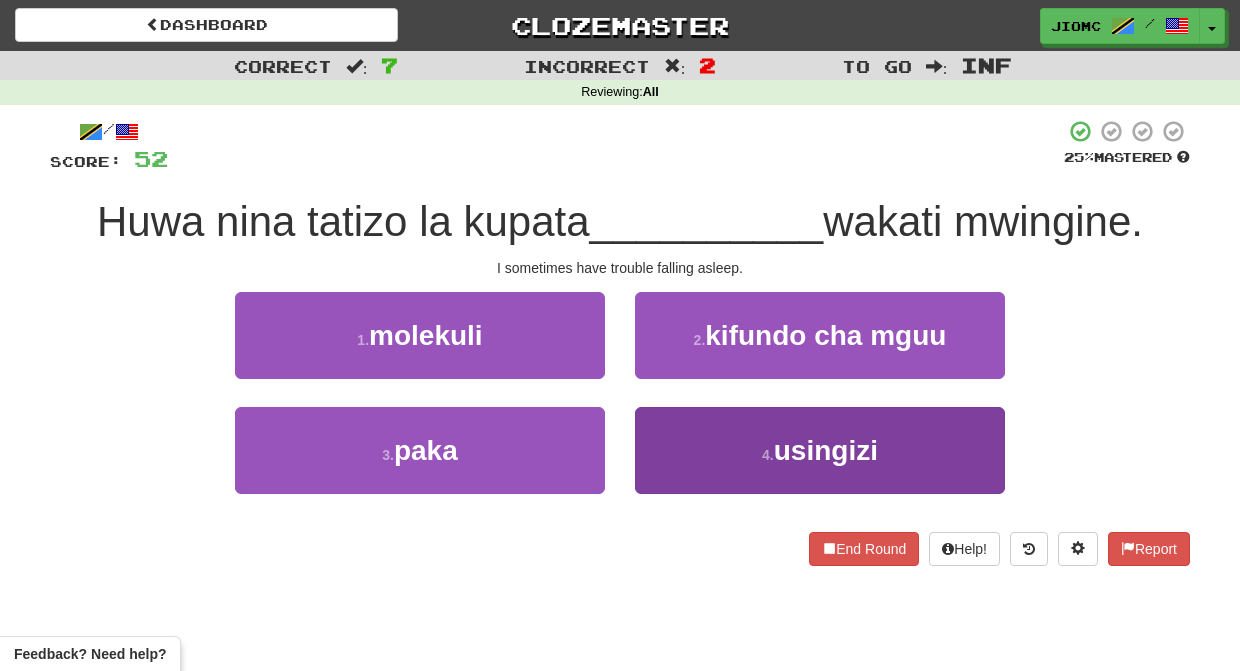 click on "4 .  usingizi" at bounding box center (820, 450) 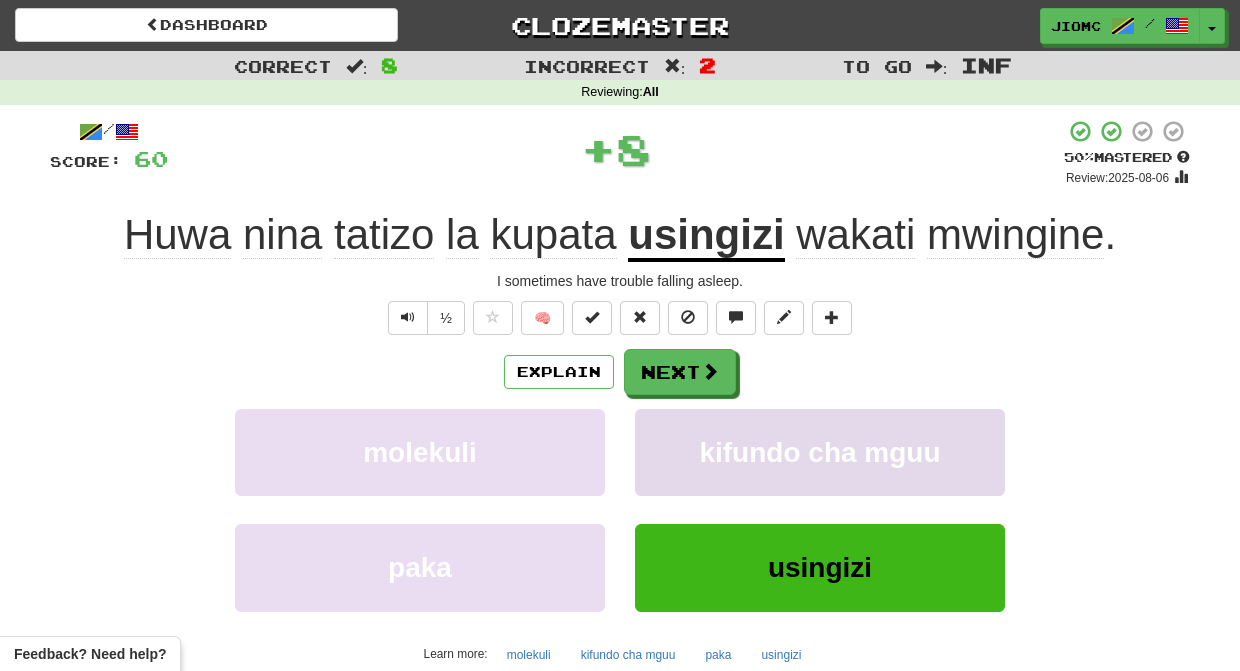 click on "kifundo cha mguu" at bounding box center [820, 452] 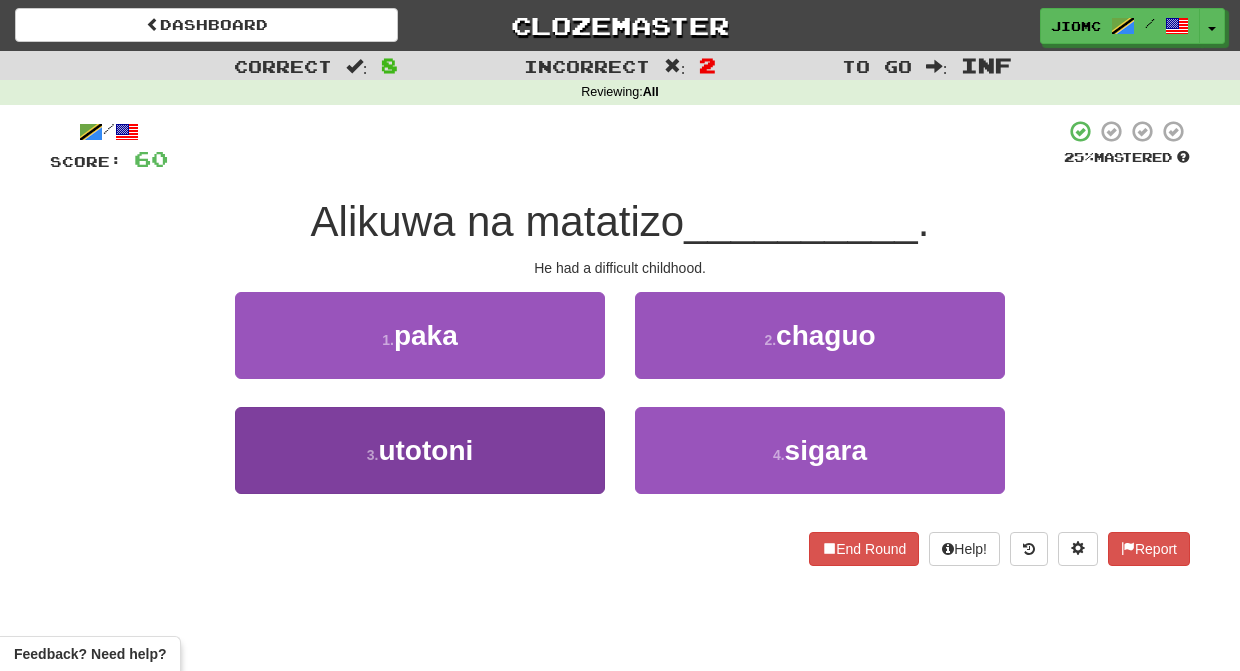 click on "3 .  utotoni" at bounding box center [420, 450] 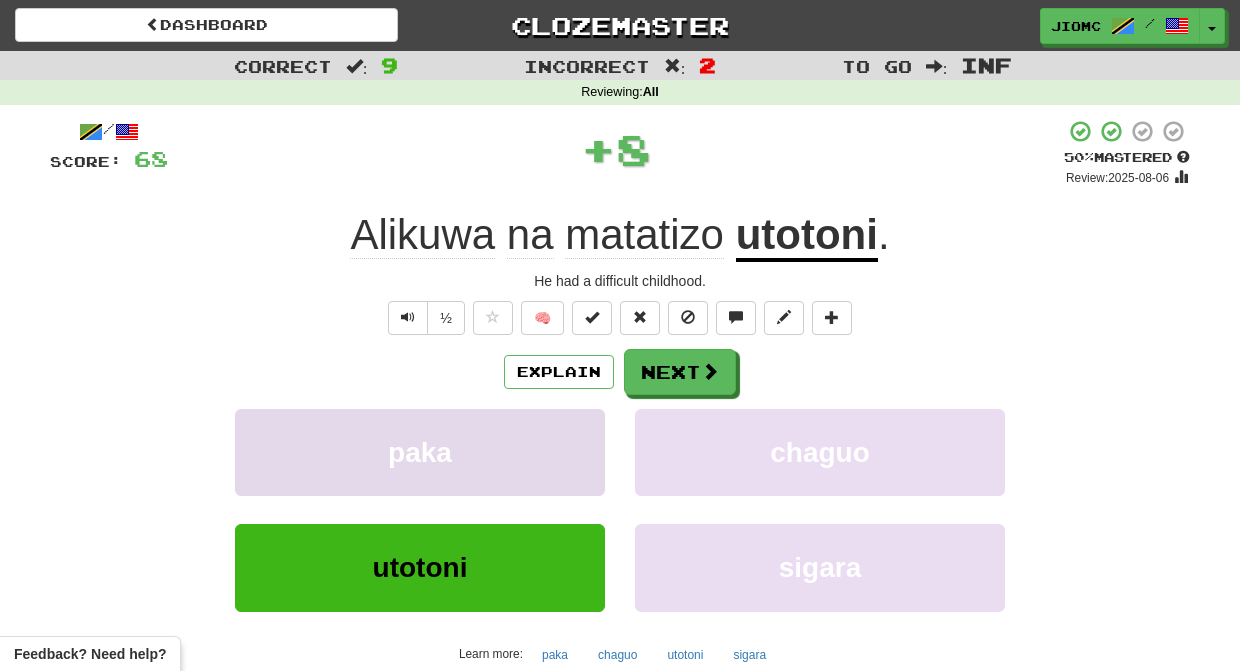 click on "paka" at bounding box center (420, 452) 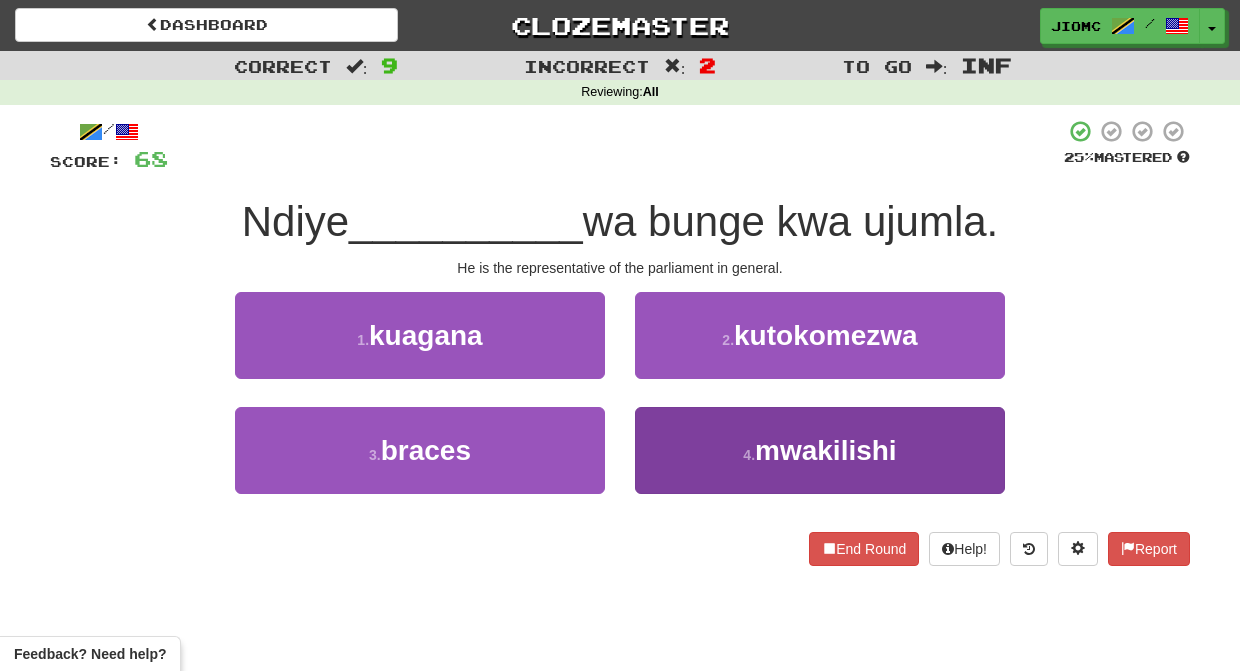 click on "4 .  mwakilishi" at bounding box center [820, 450] 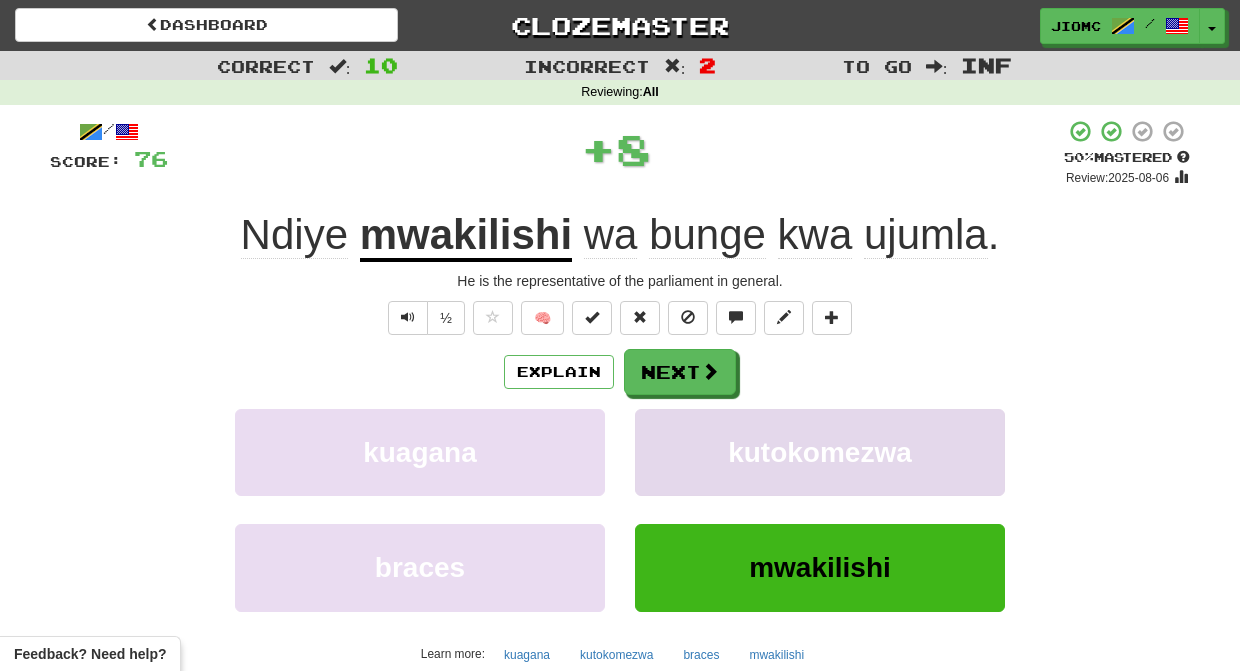 click on "kutokomezwa" at bounding box center [820, 452] 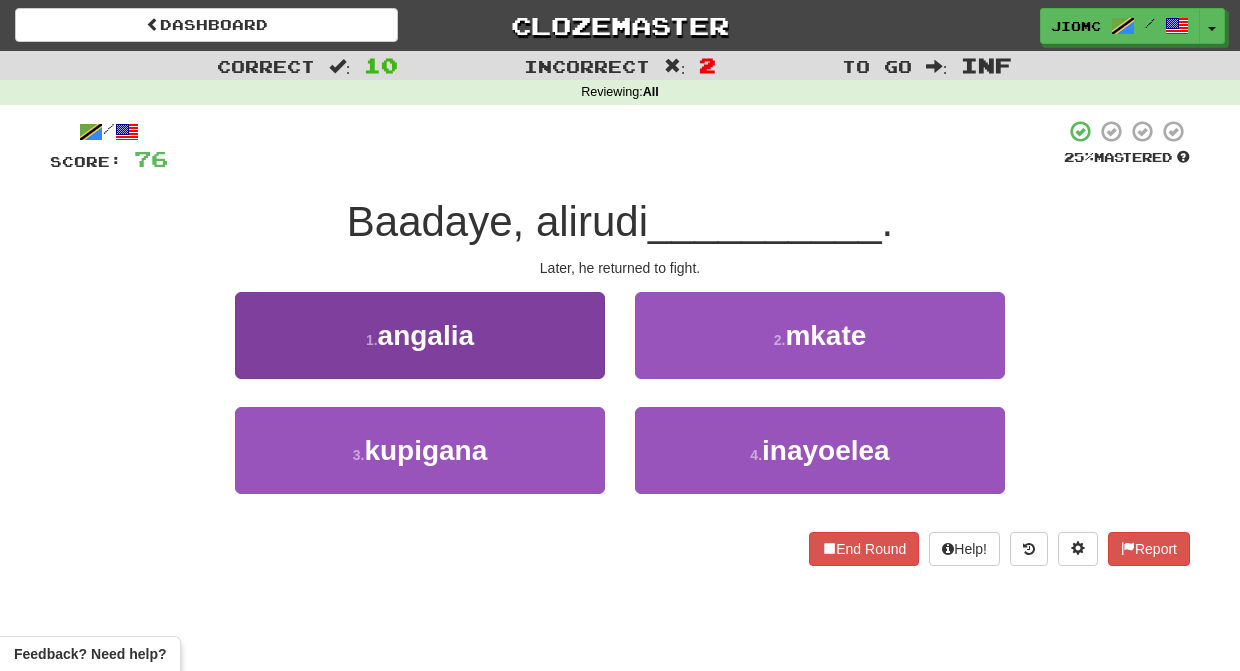 click on "3 .  kupigana" at bounding box center [420, 450] 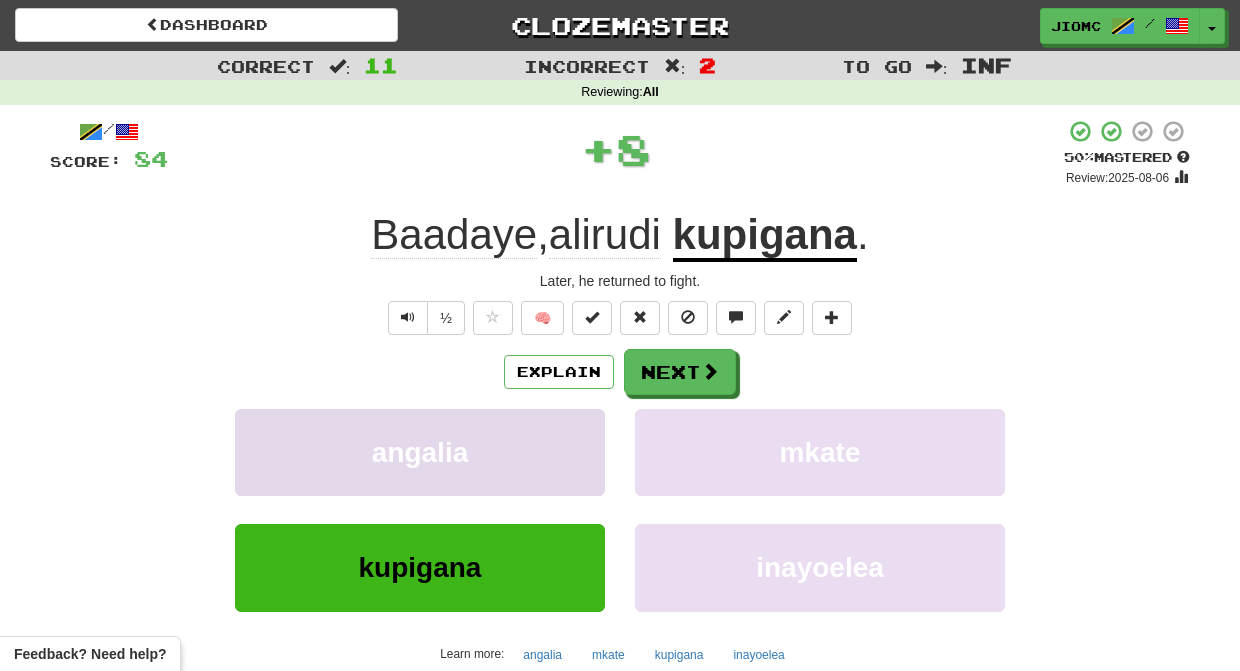 click on "angalia" at bounding box center (420, 452) 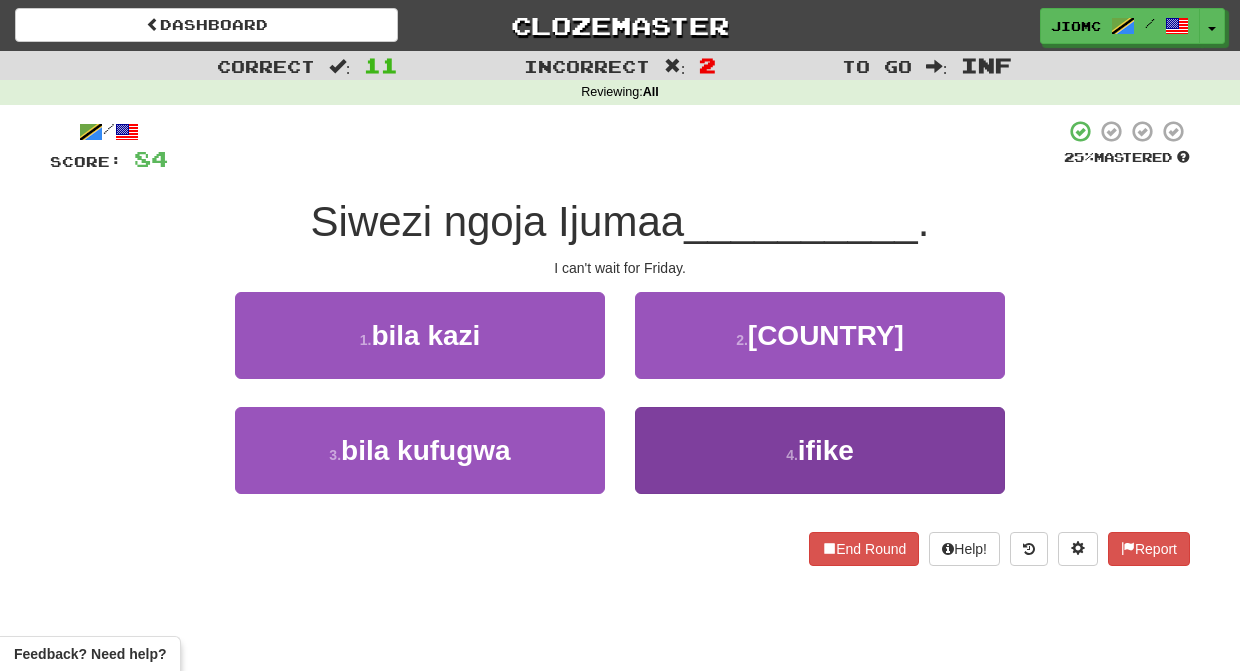 click on "4 .  ifike" at bounding box center (820, 450) 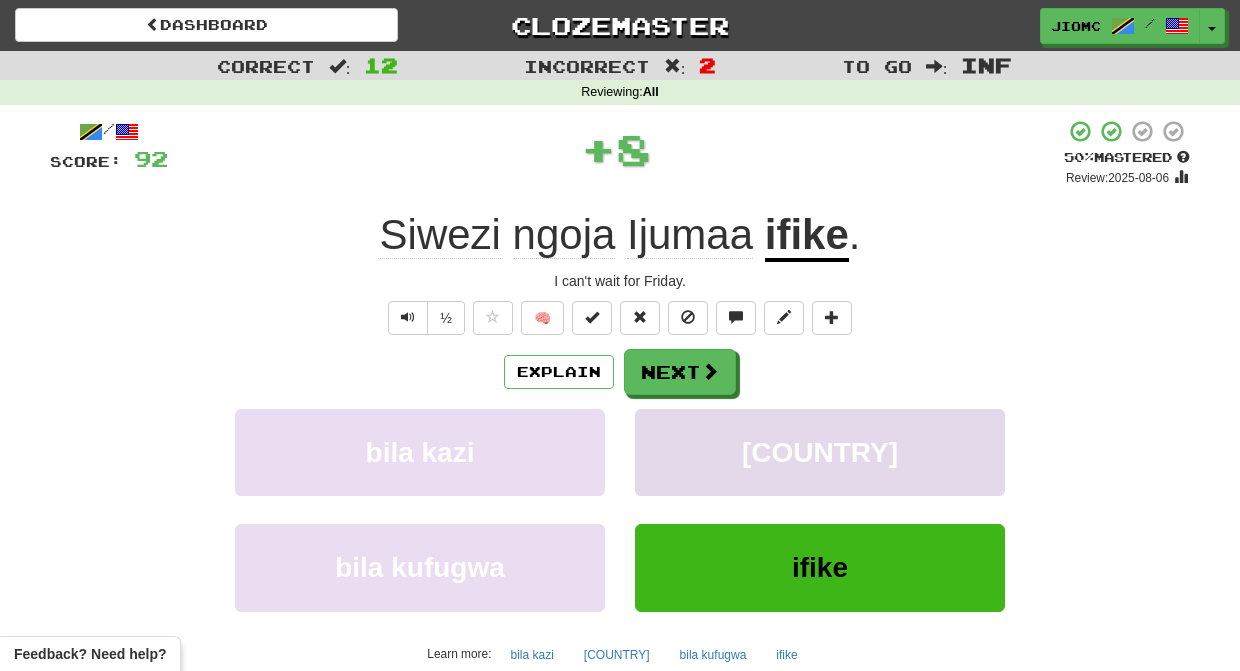click on "austria" at bounding box center [820, 452] 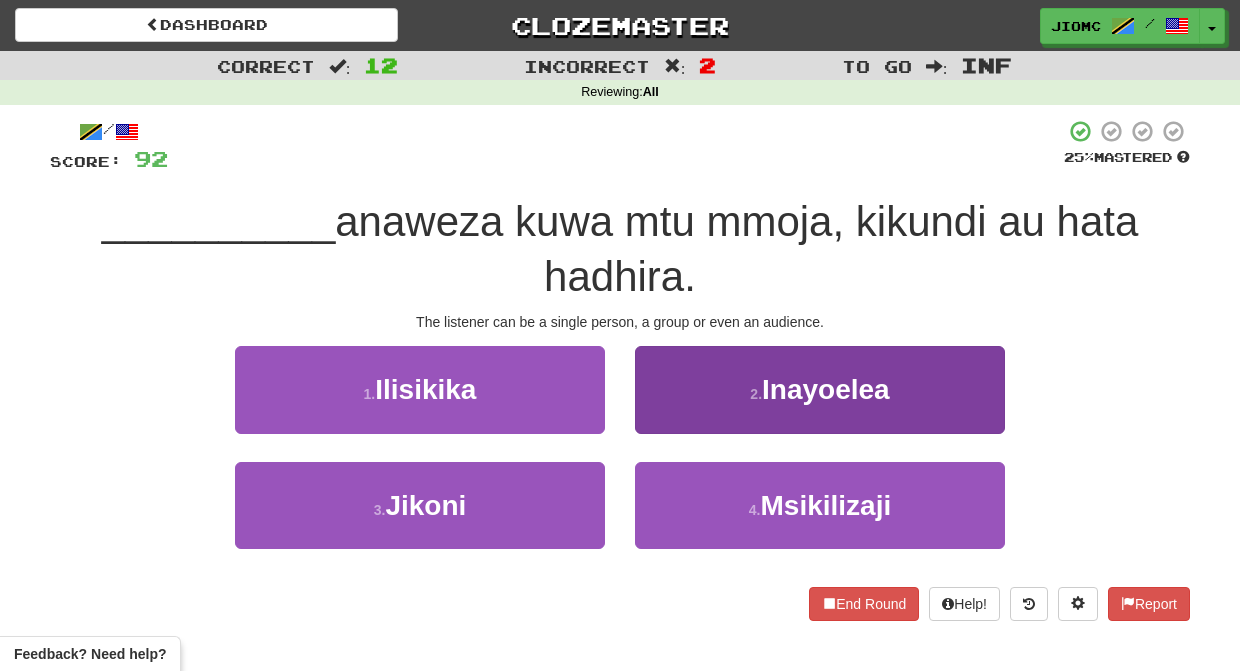 click on "2 .  Inayoelea" at bounding box center (820, 389) 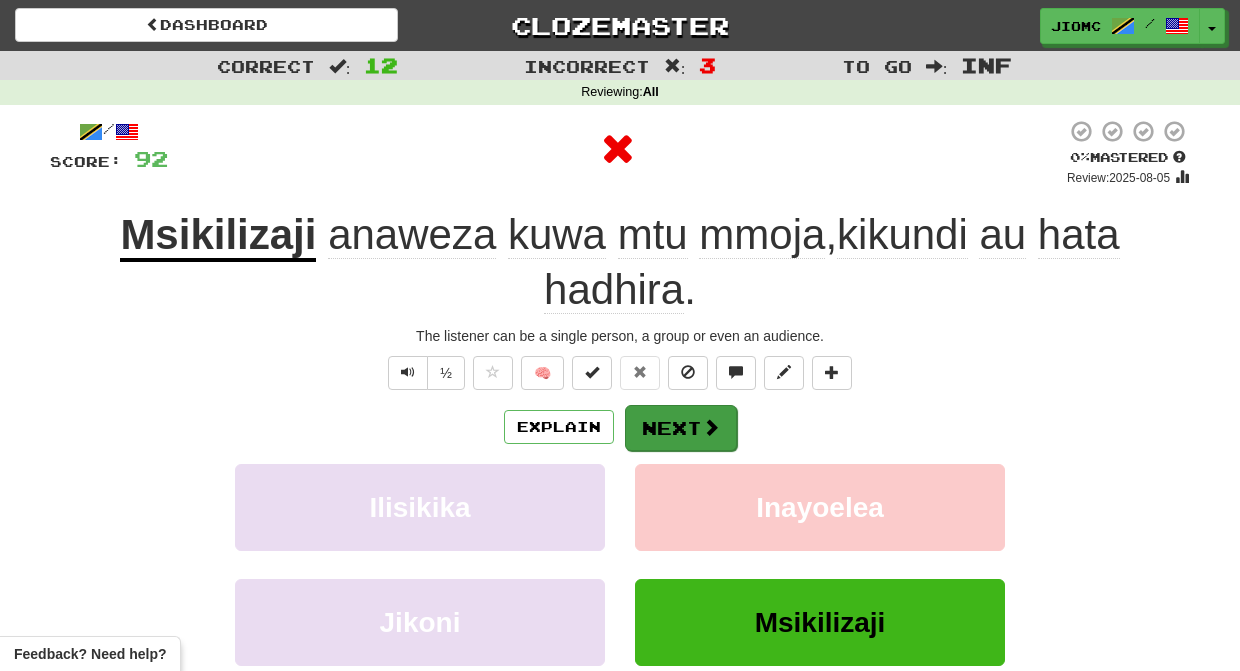 click on "Next" at bounding box center [681, 428] 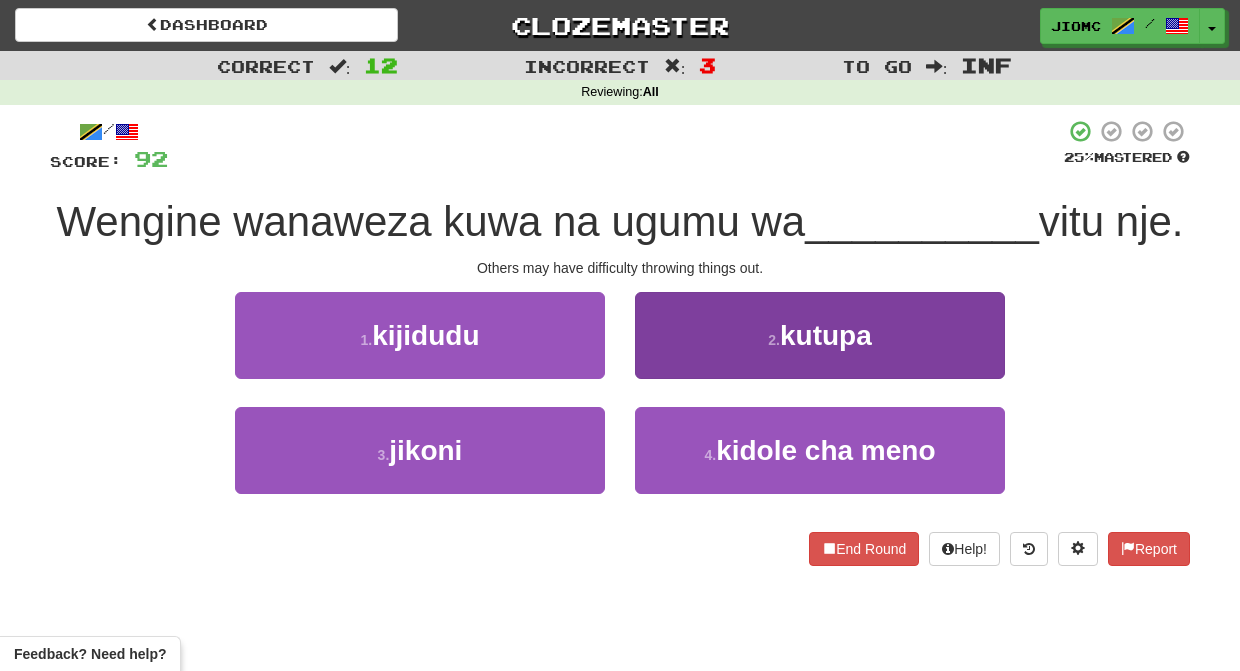 click on "2 .  kutupa" at bounding box center [820, 335] 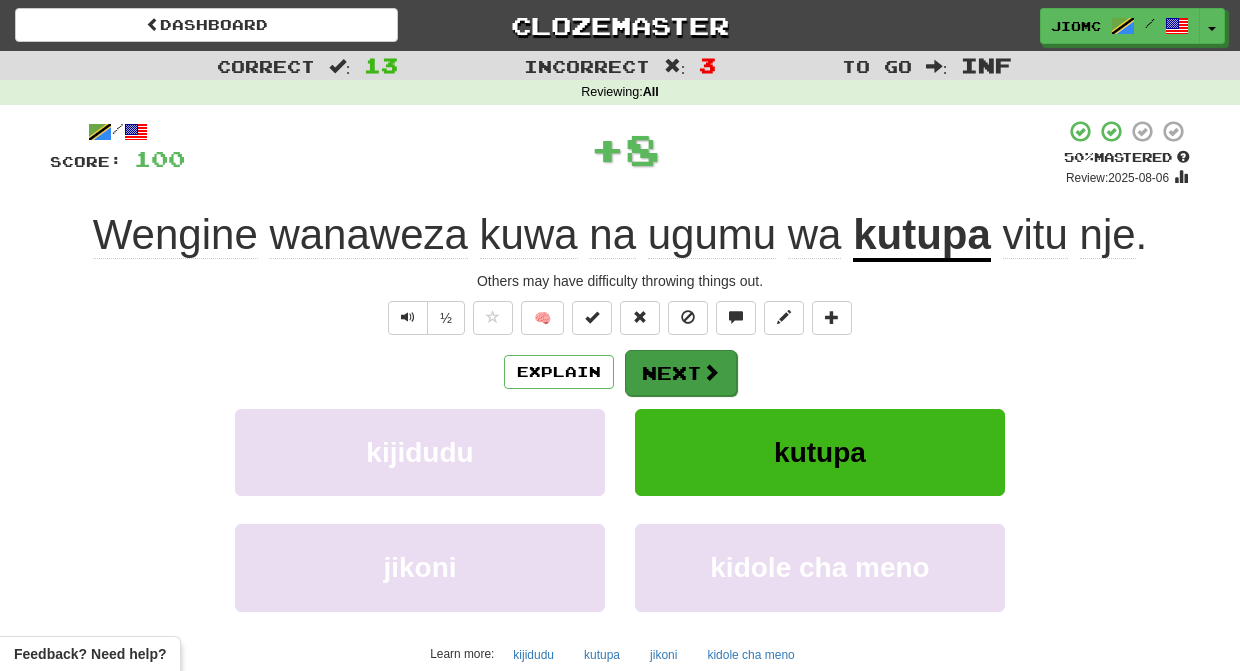click on "Next" at bounding box center (681, 373) 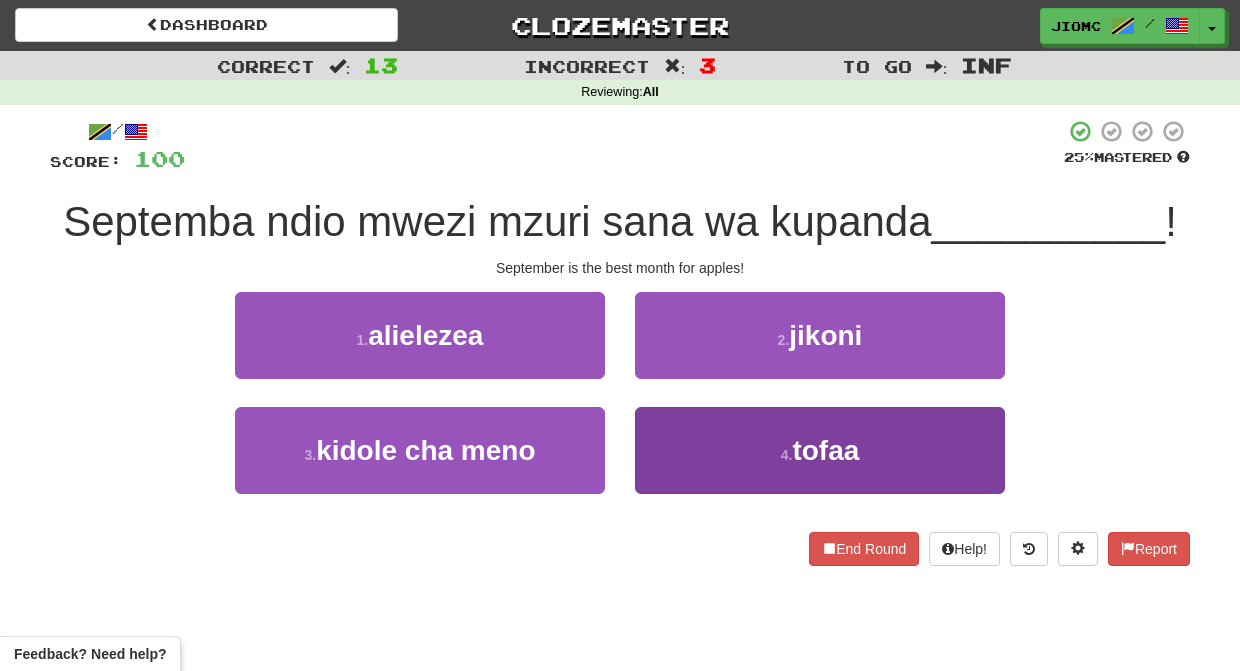click on "4 .  tofaa" at bounding box center [820, 450] 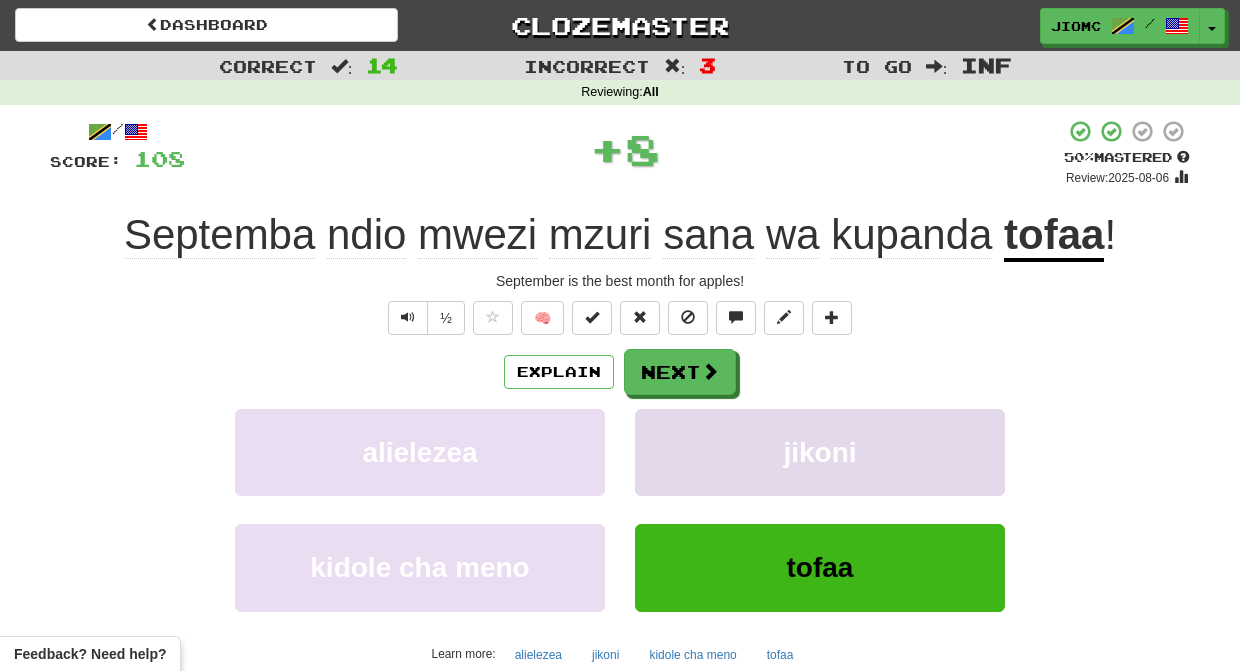 click on "jikoni" at bounding box center (820, 452) 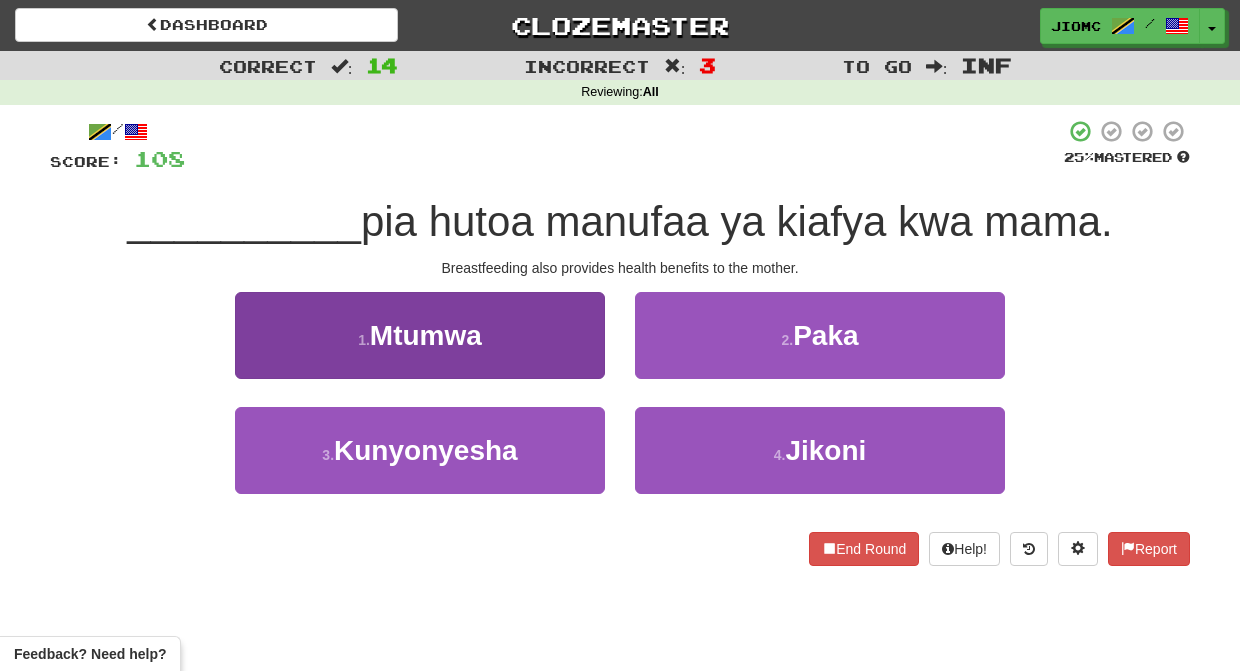 click on "1 .  Mtumwa" at bounding box center (420, 335) 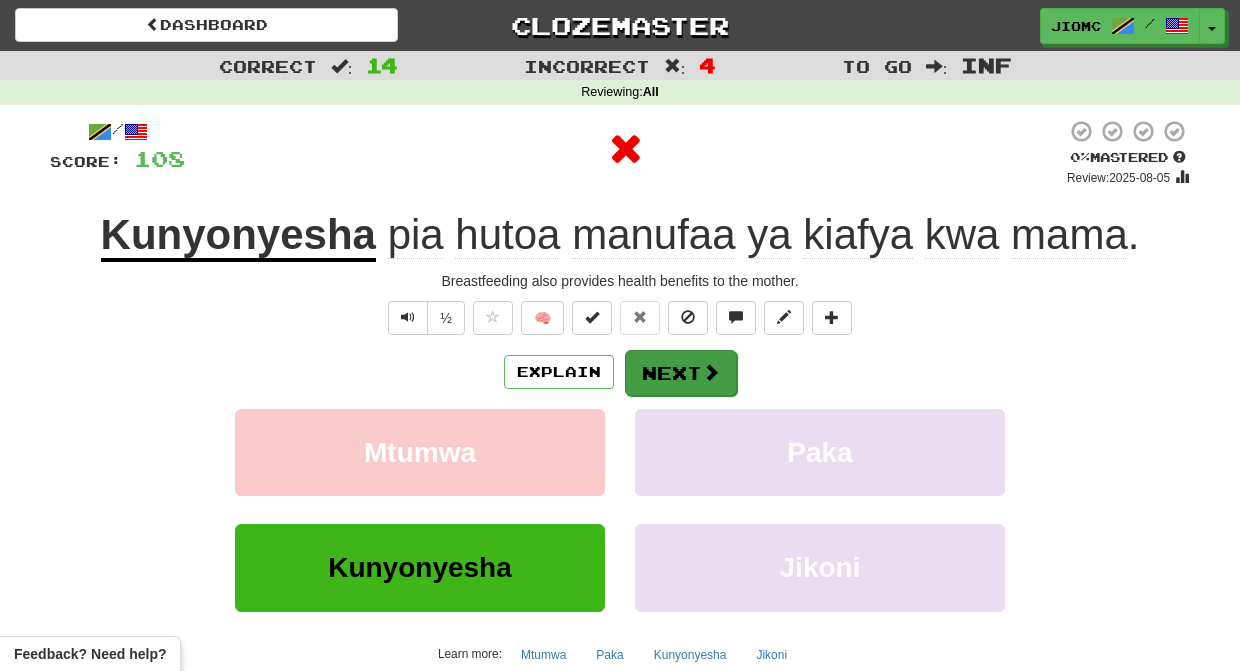 click on "Next" at bounding box center [681, 373] 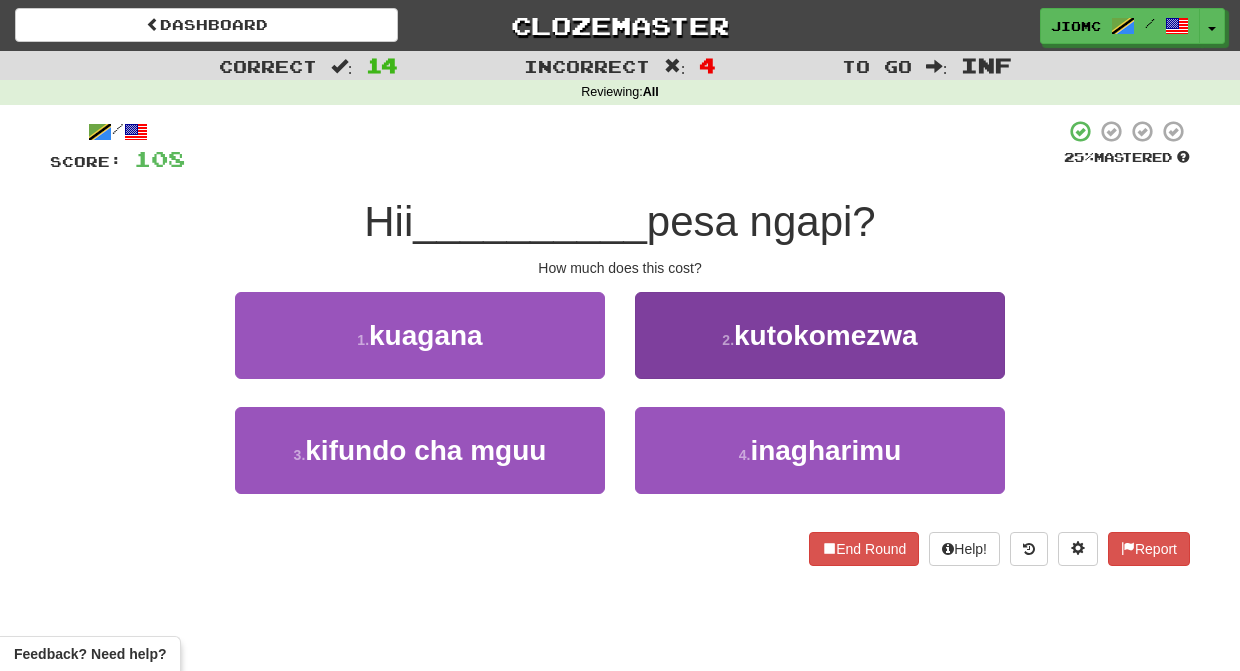 click on "4 .  inagharimu" at bounding box center (820, 450) 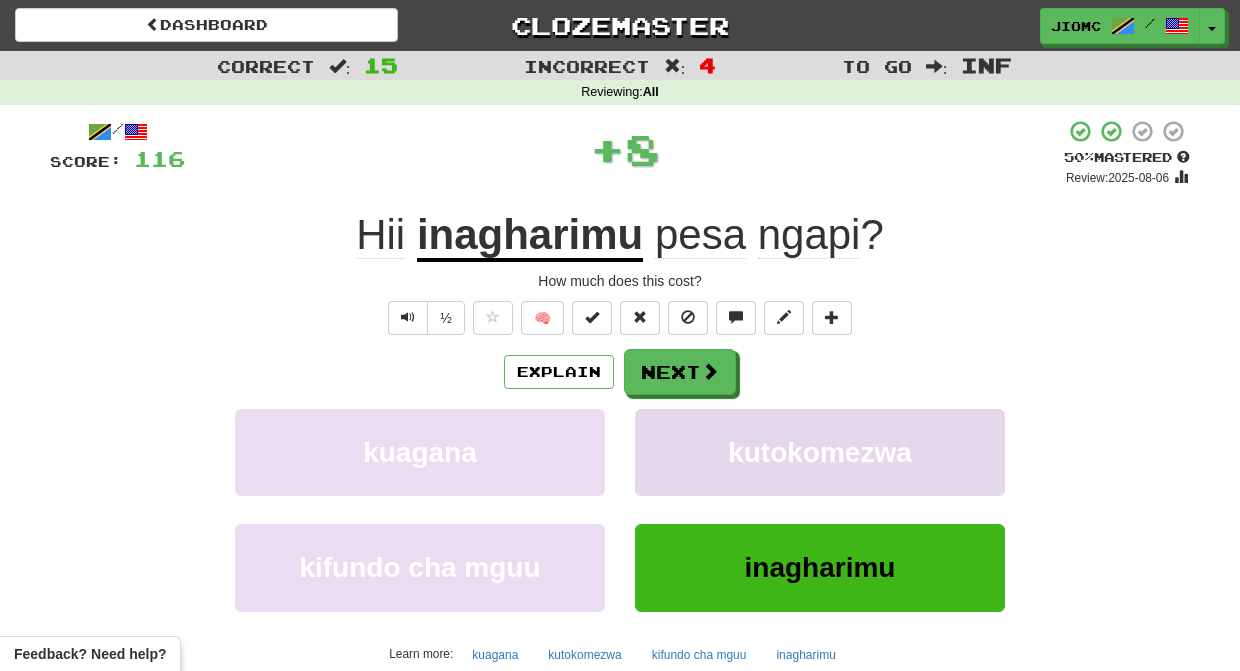 click on "kutokomezwa" at bounding box center [820, 452] 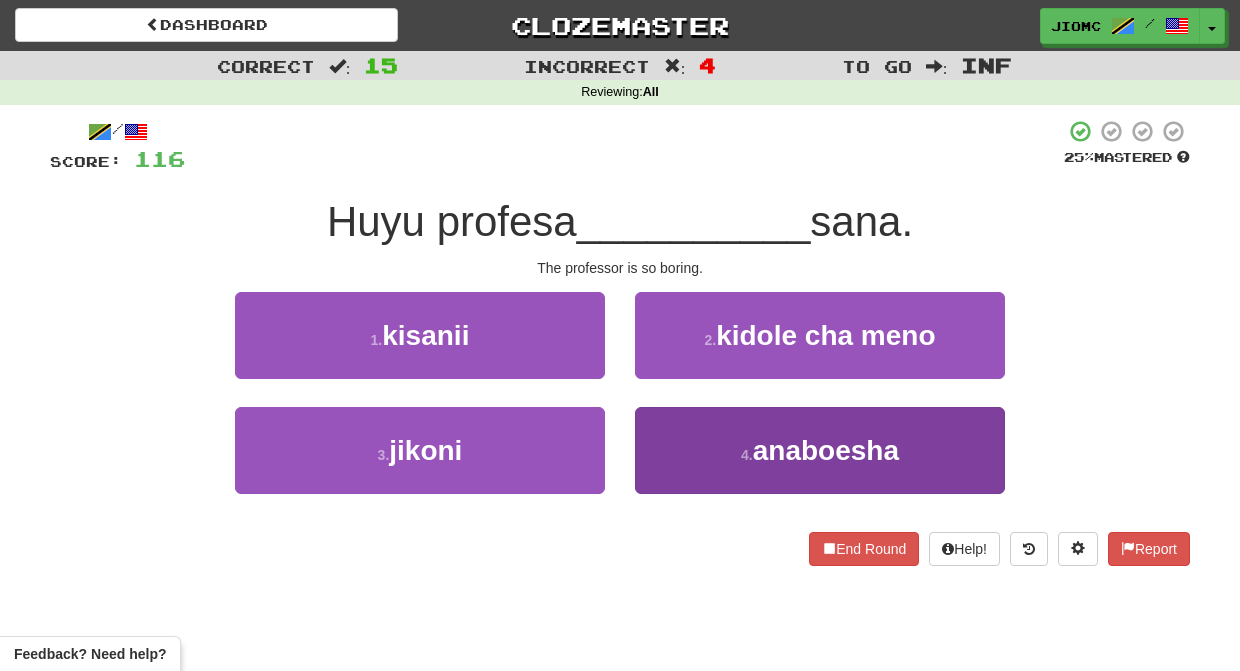 click on "4 .  anaboesha" at bounding box center (820, 450) 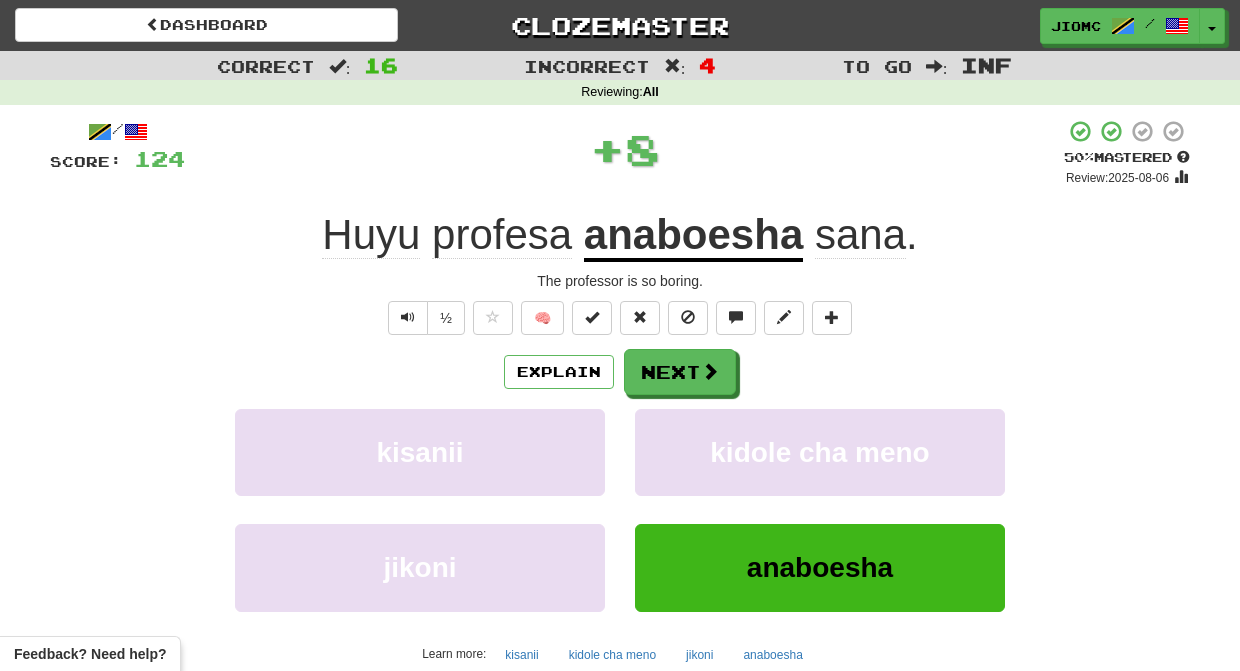 click on "kidole cha meno" at bounding box center (820, 452) 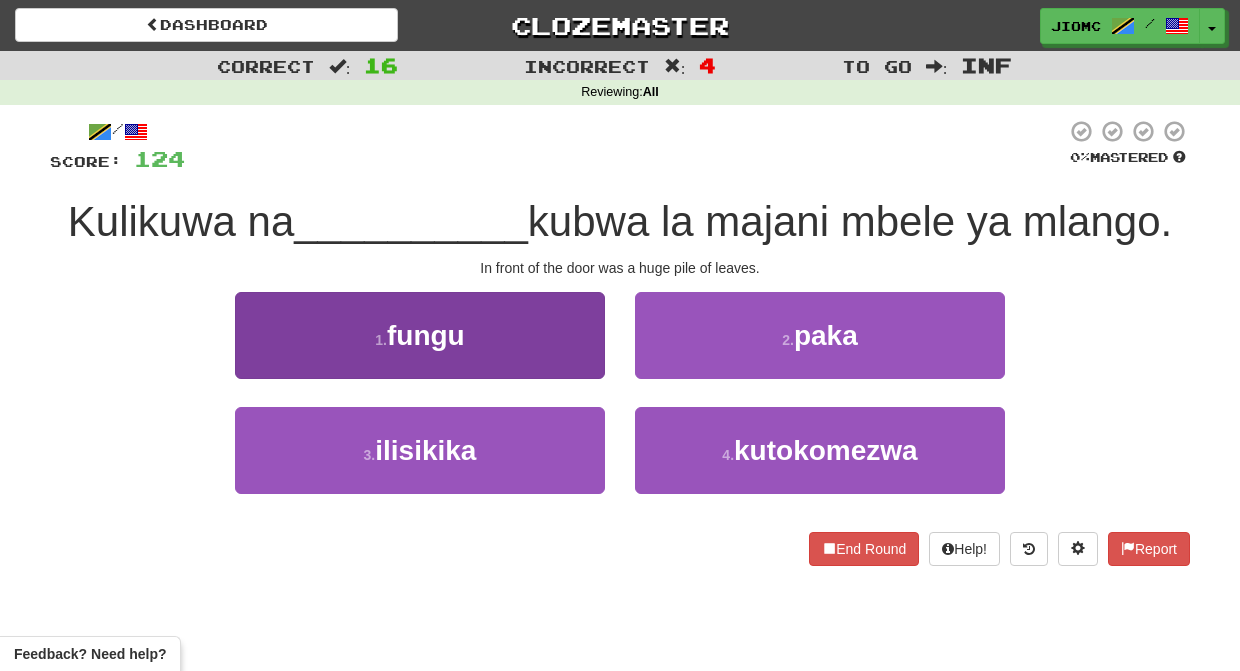 click on "1 .  fungu" at bounding box center [420, 335] 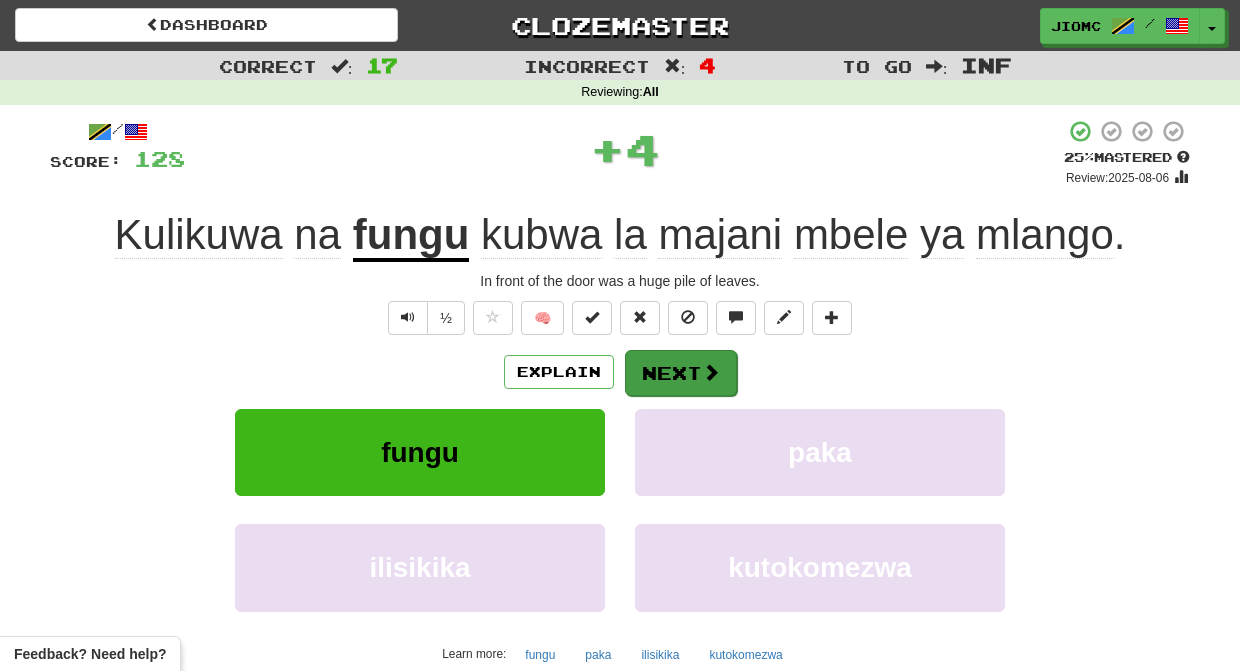 click on "Next" at bounding box center [681, 373] 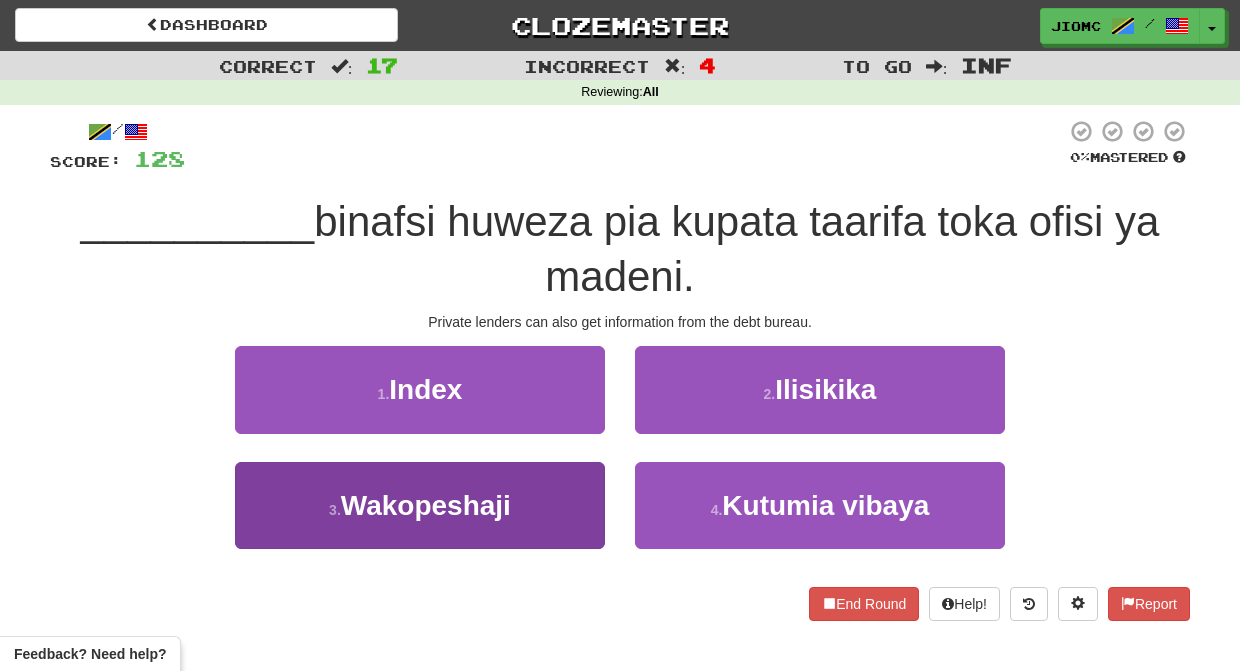 click on "3 .  Wakopeshaji" at bounding box center (420, 505) 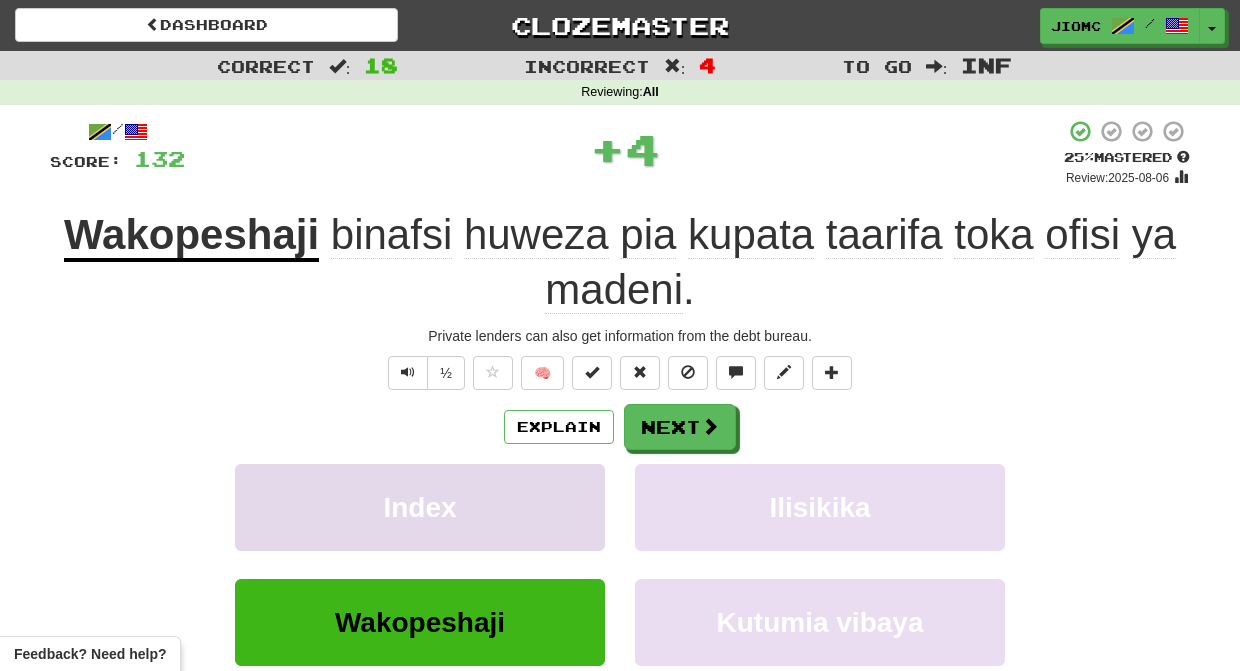 click on "Index" at bounding box center (420, 507) 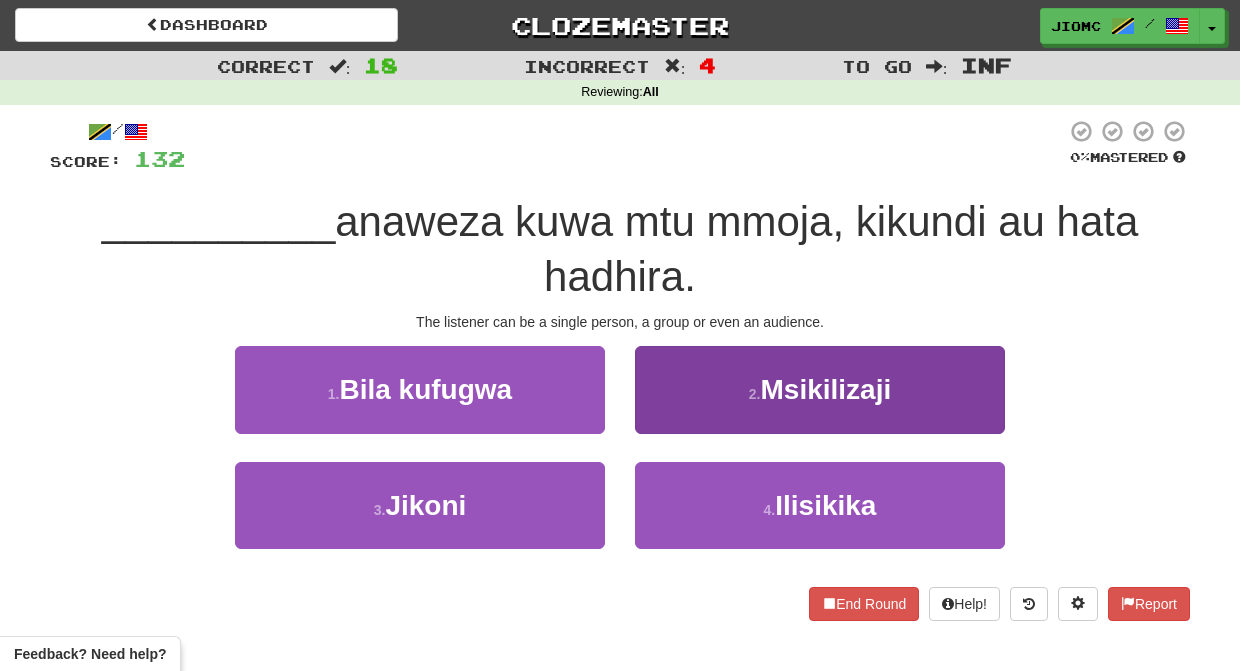 click on "2 .  Msikilizaji" at bounding box center [820, 389] 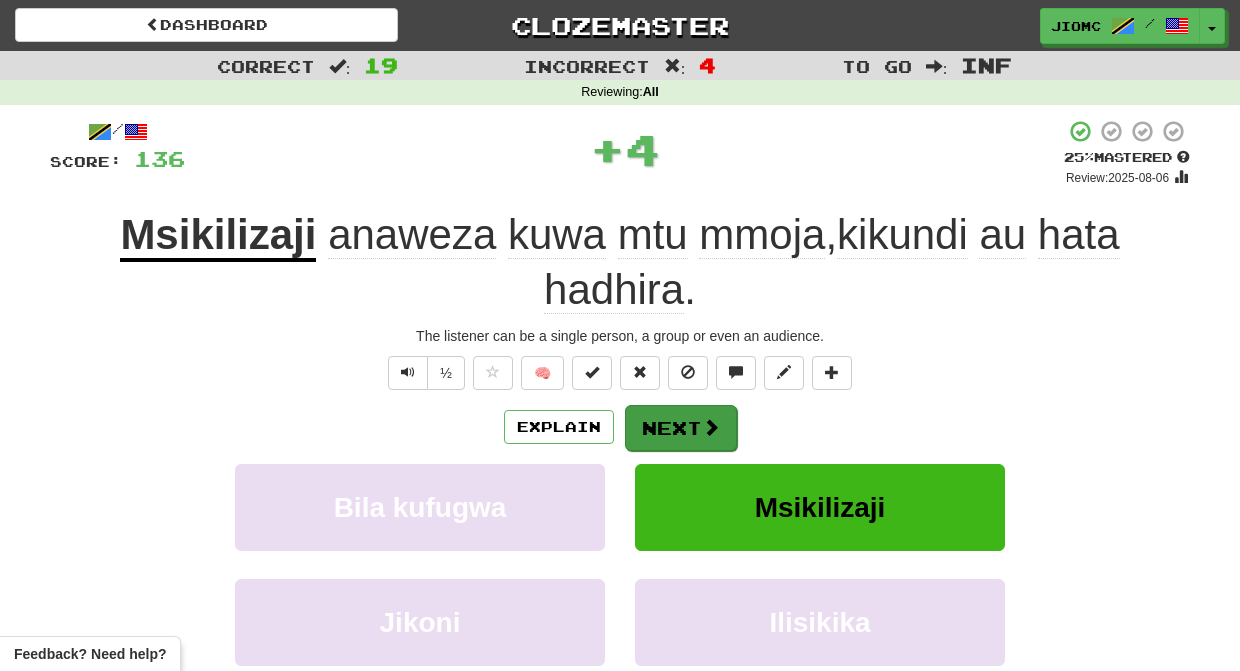 click on "Next" at bounding box center [681, 428] 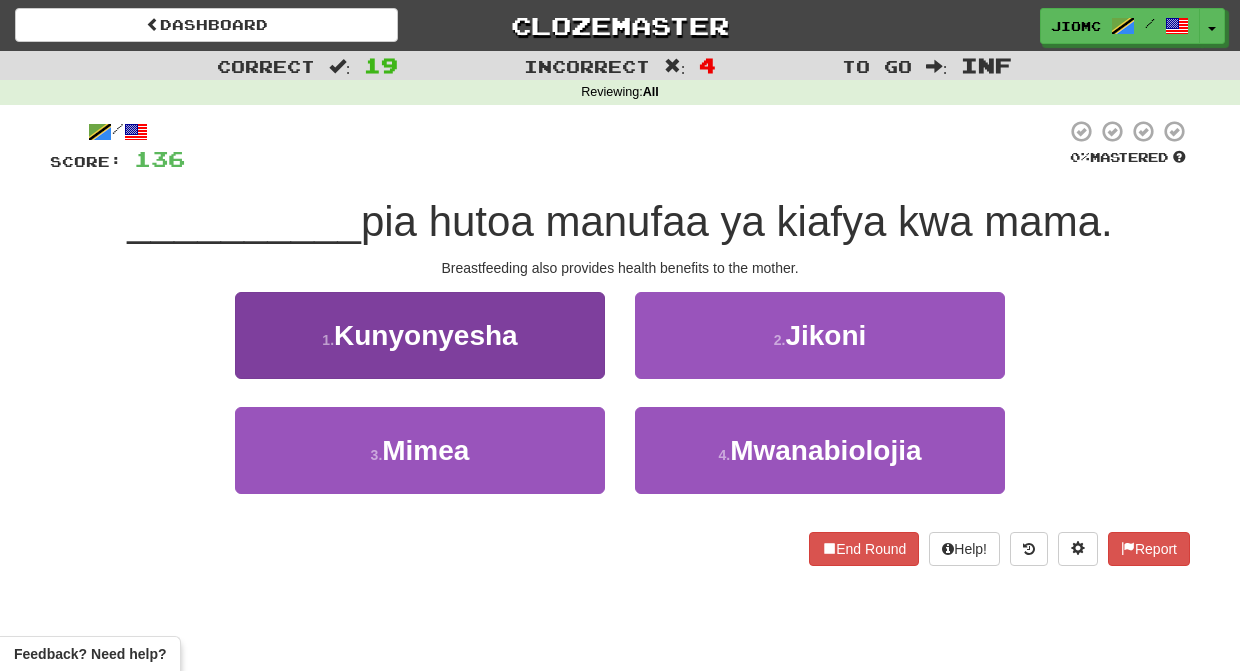 click on "1 .  Kunyonyesha" at bounding box center [420, 335] 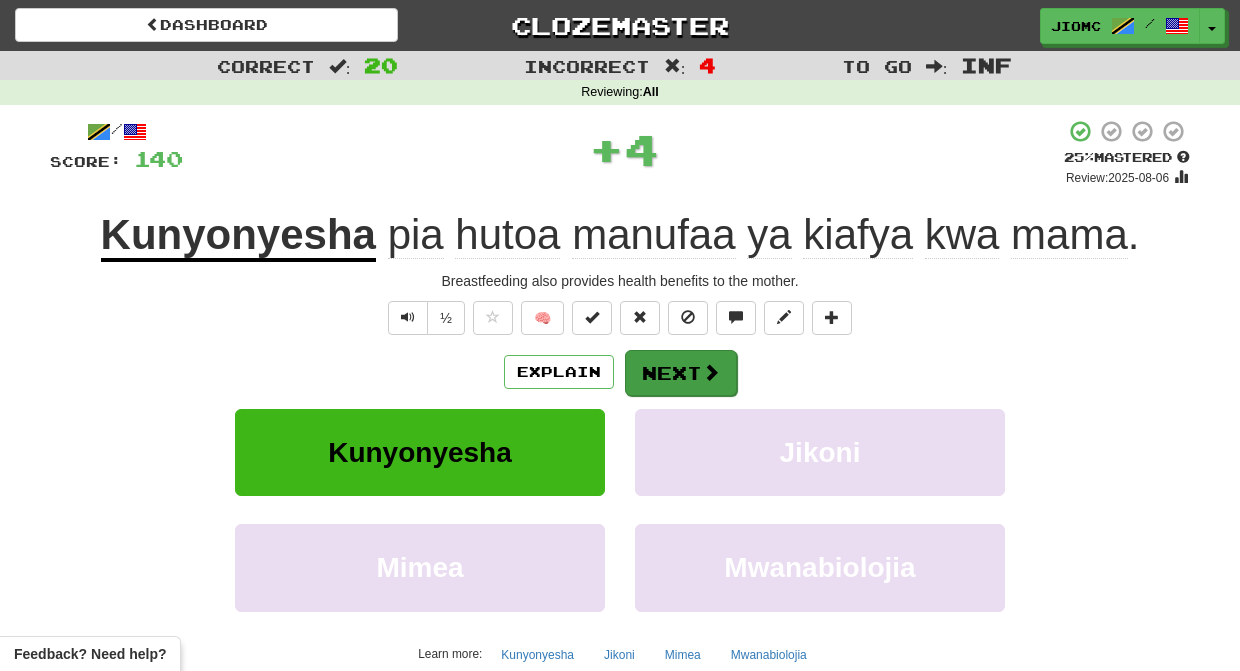 click on "Next" at bounding box center (681, 373) 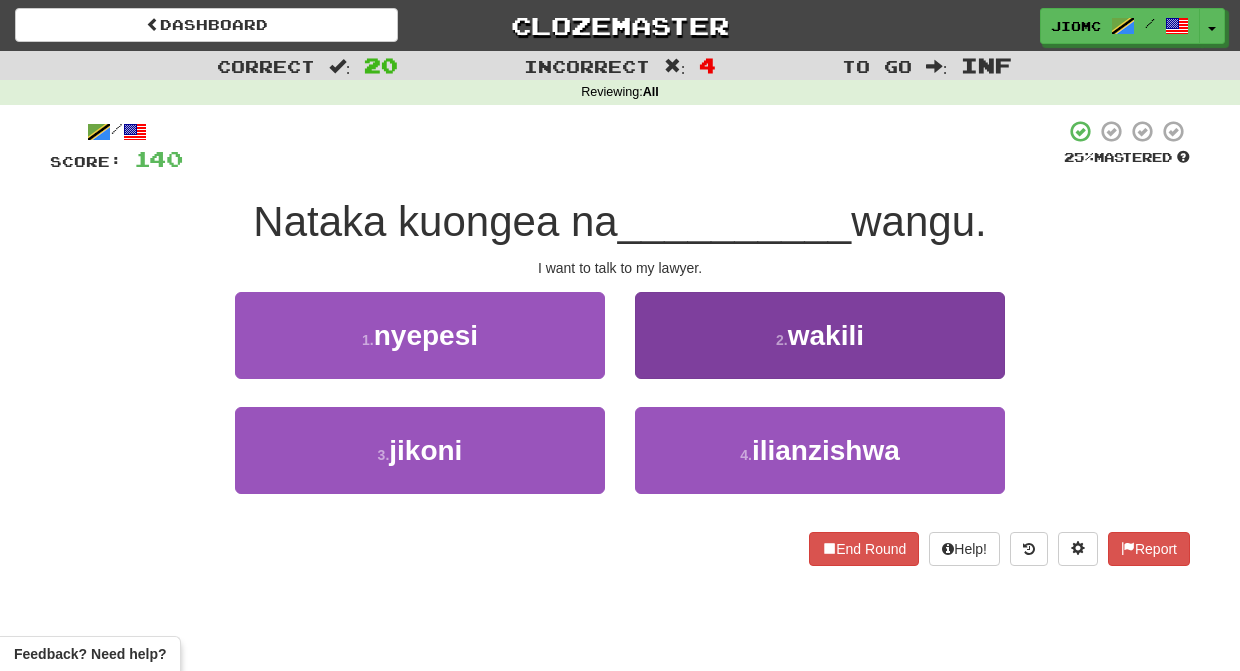 click on "2 .  wakili" at bounding box center [820, 335] 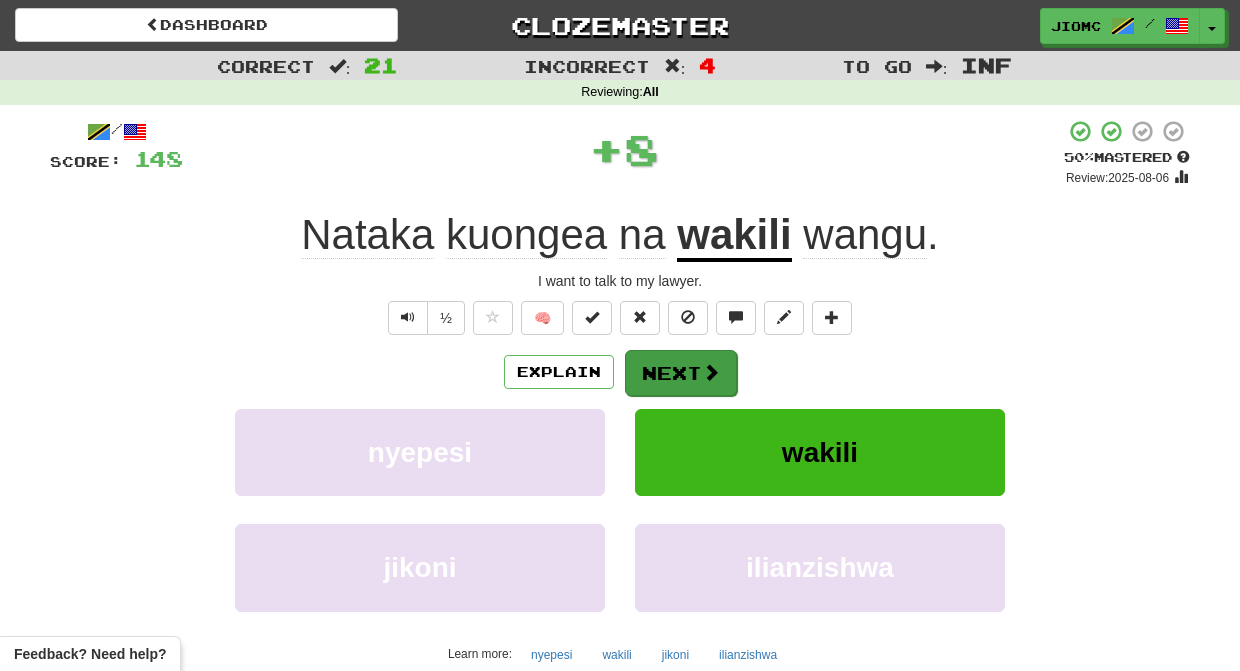 click on "Next" at bounding box center (681, 373) 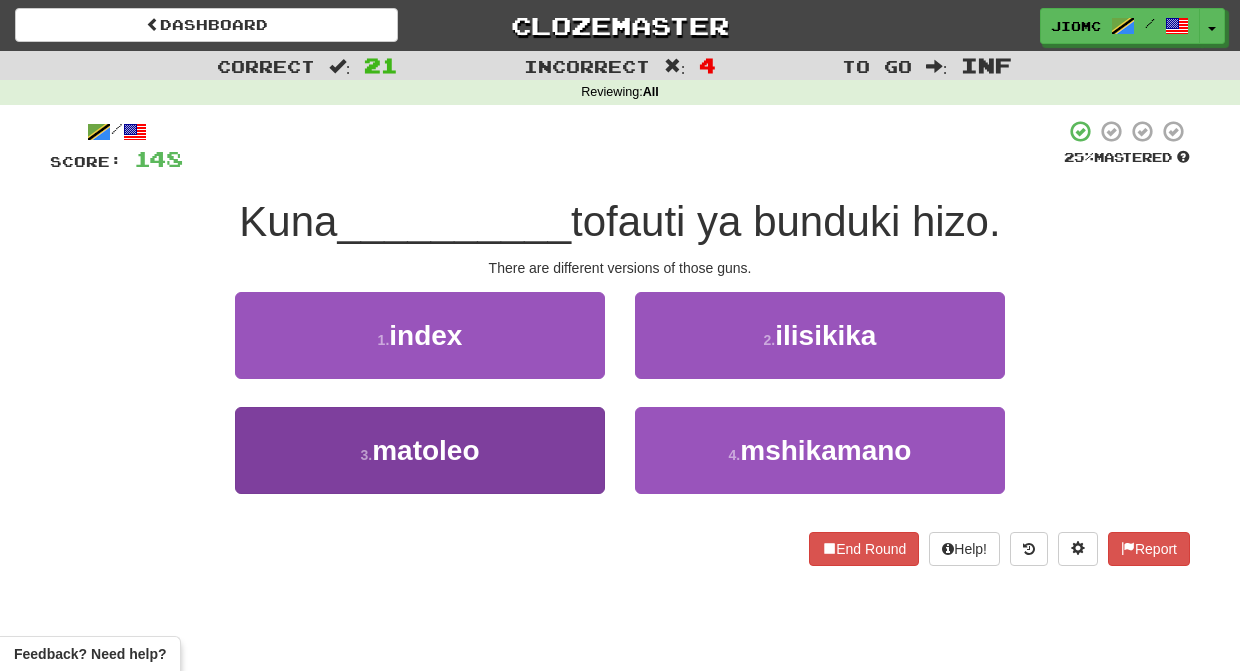 click on "3 .  matoleo" at bounding box center [420, 450] 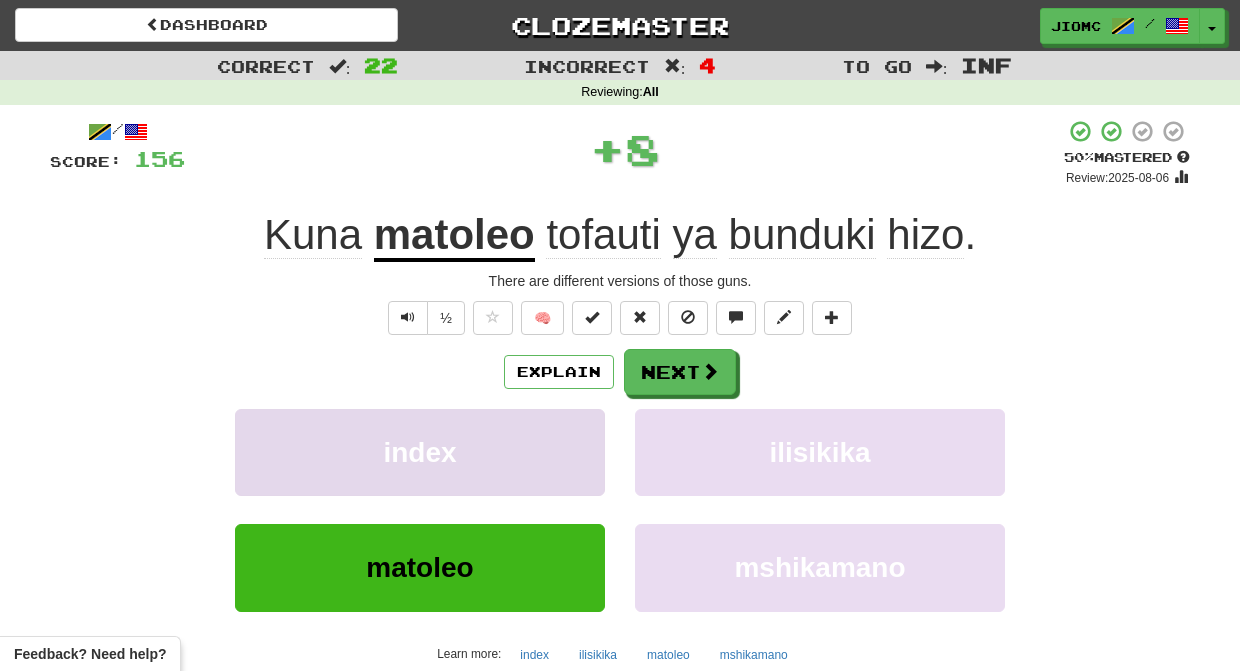 click on "index" at bounding box center (420, 452) 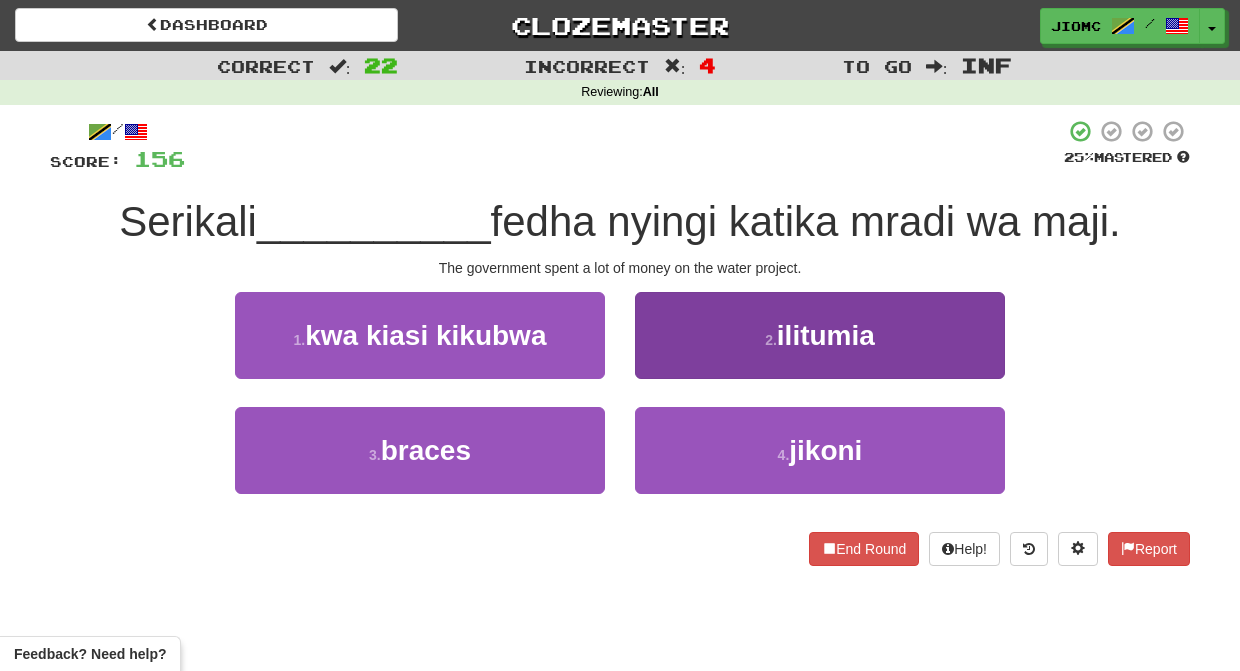 click on "2 .  ilitumia" at bounding box center (820, 335) 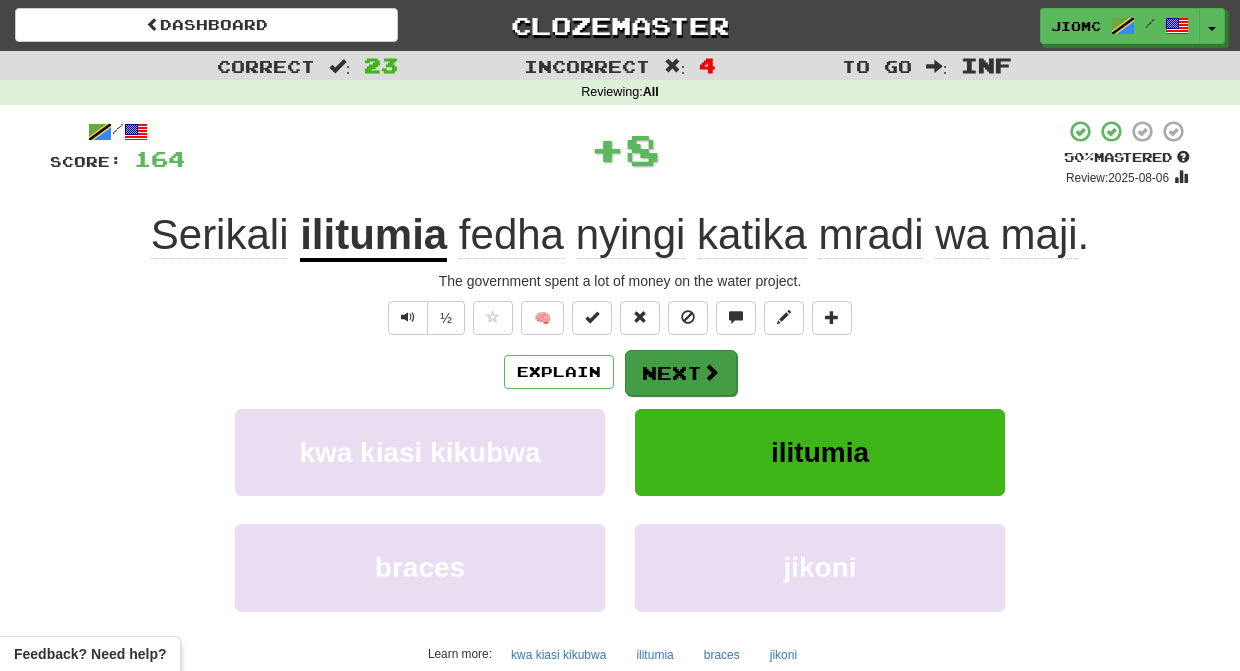 click on "Next" at bounding box center [681, 373] 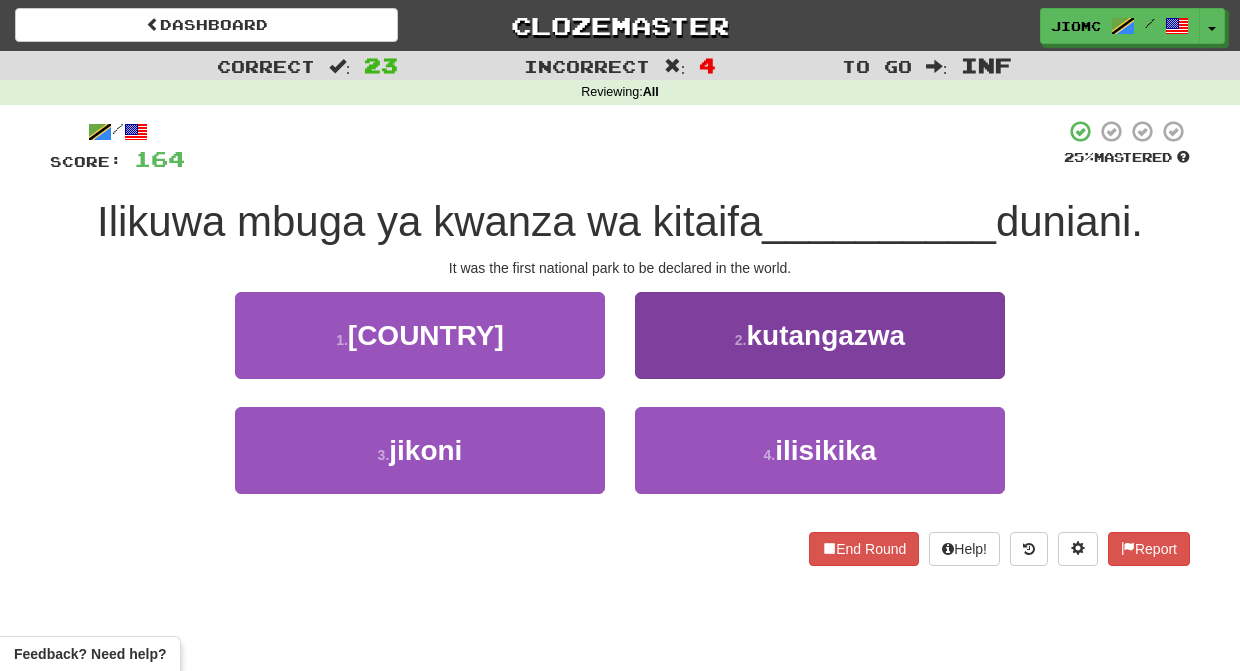 click on "2 .  kutangazwa" at bounding box center [820, 335] 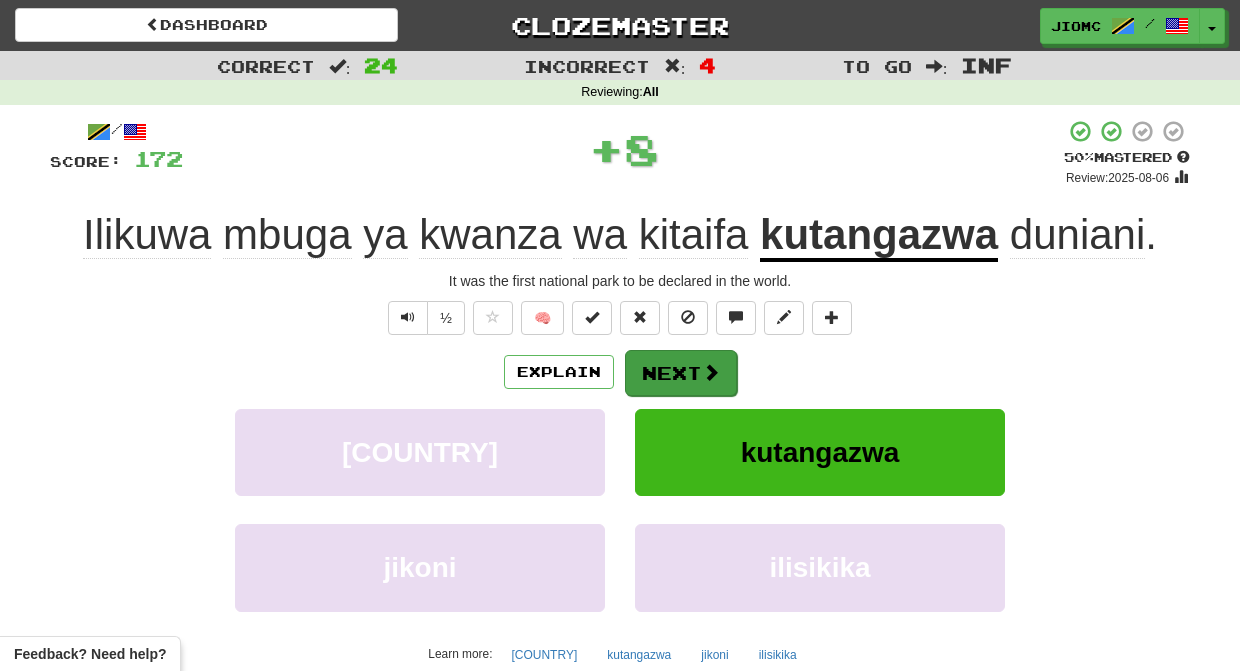 click on "Next" at bounding box center (681, 373) 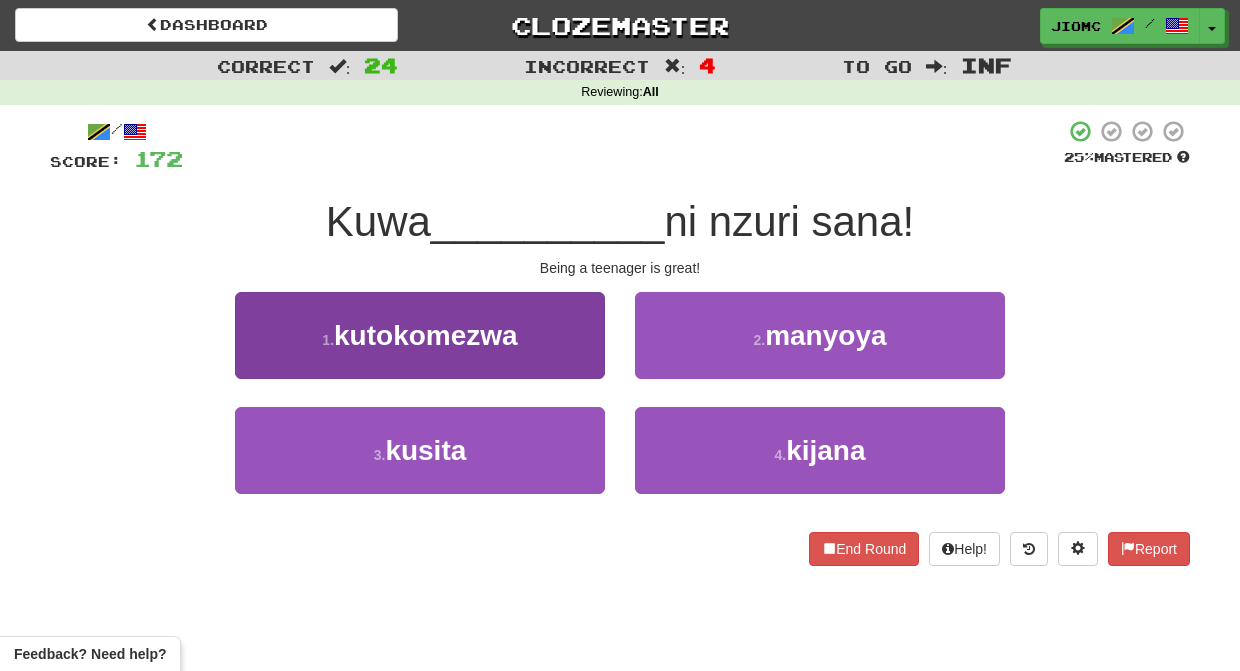 click on "1 .  kutokomezwa" at bounding box center [420, 335] 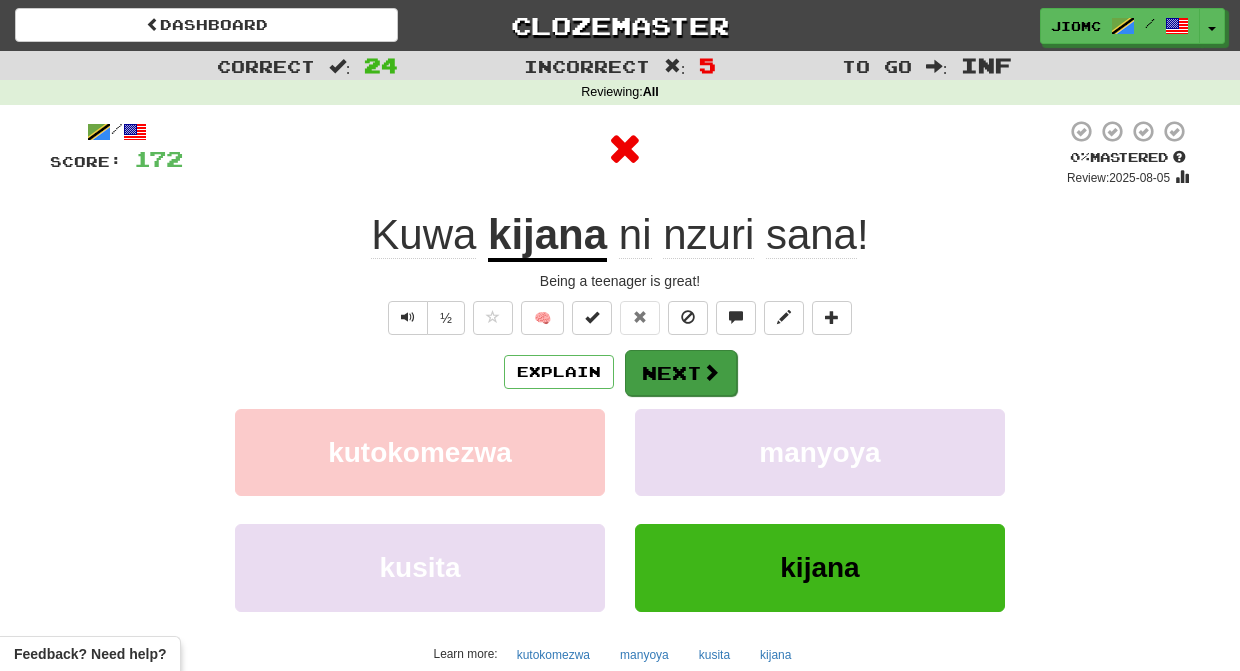 click on "Next" at bounding box center [681, 373] 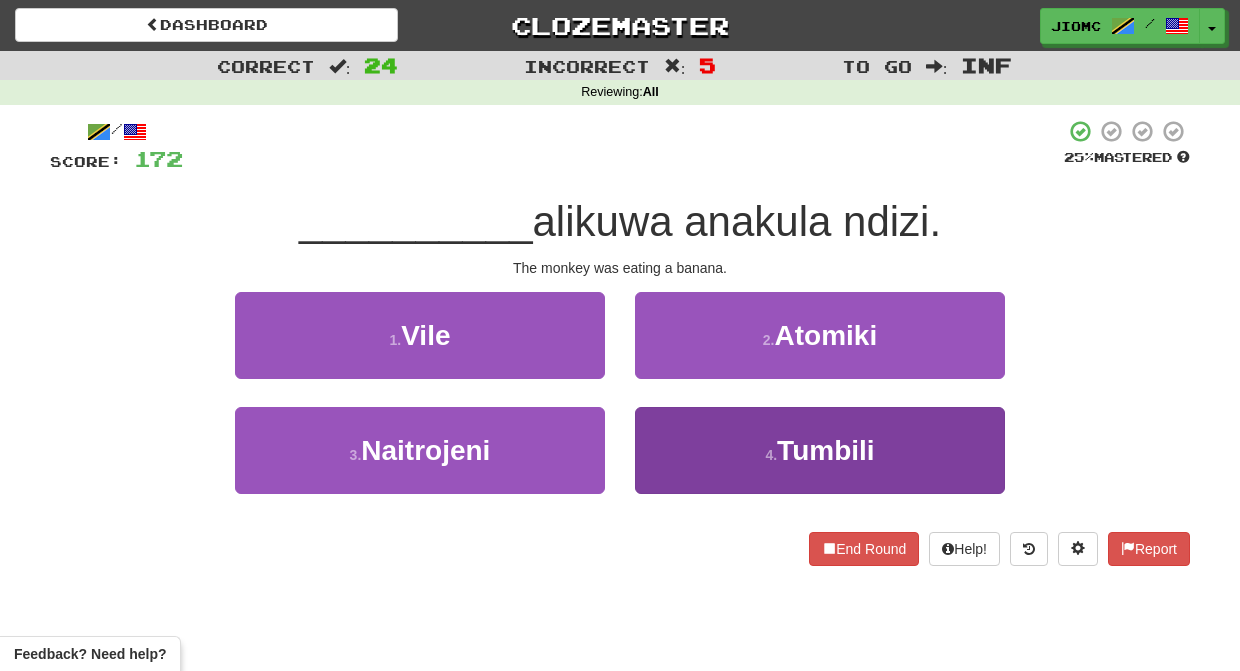 click on "4 .  Tumbili" at bounding box center (820, 450) 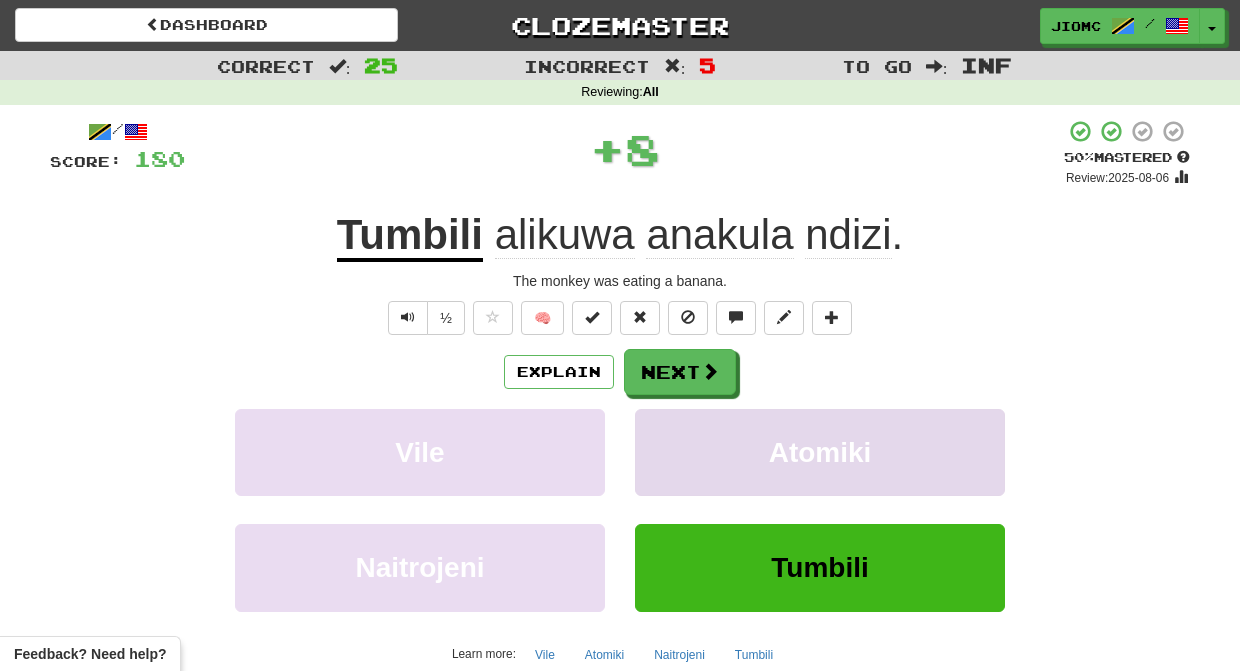click on "Atomiki" at bounding box center (820, 452) 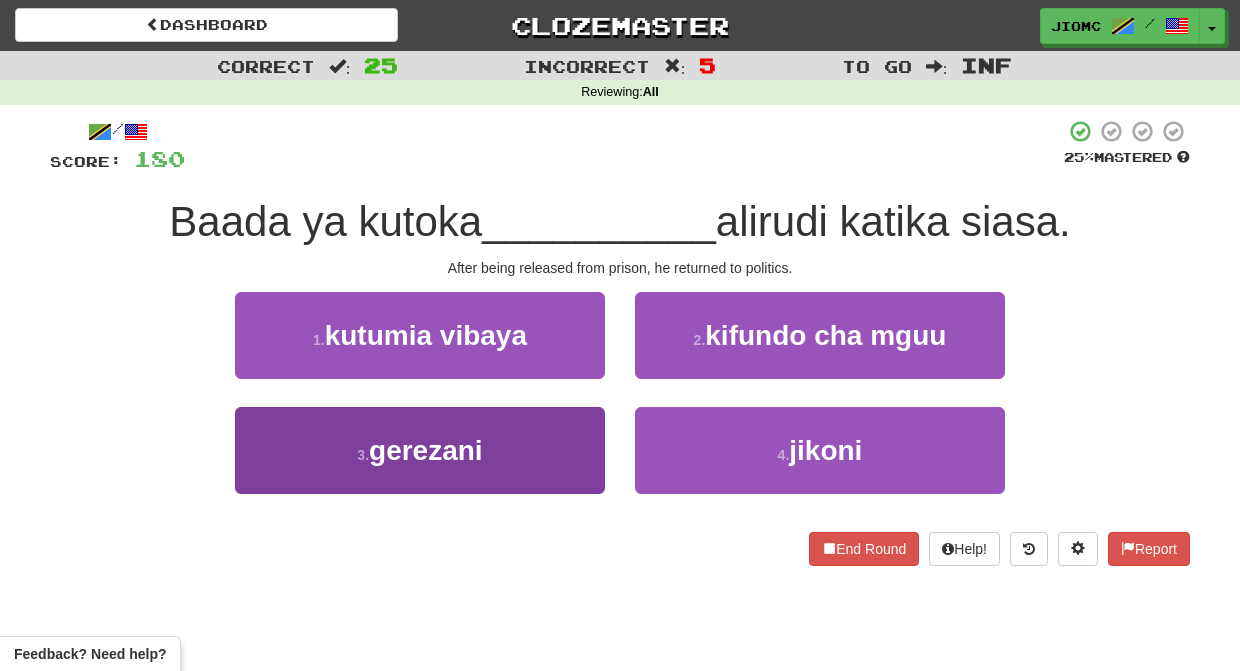 click on "3 .  gerezani" at bounding box center [420, 450] 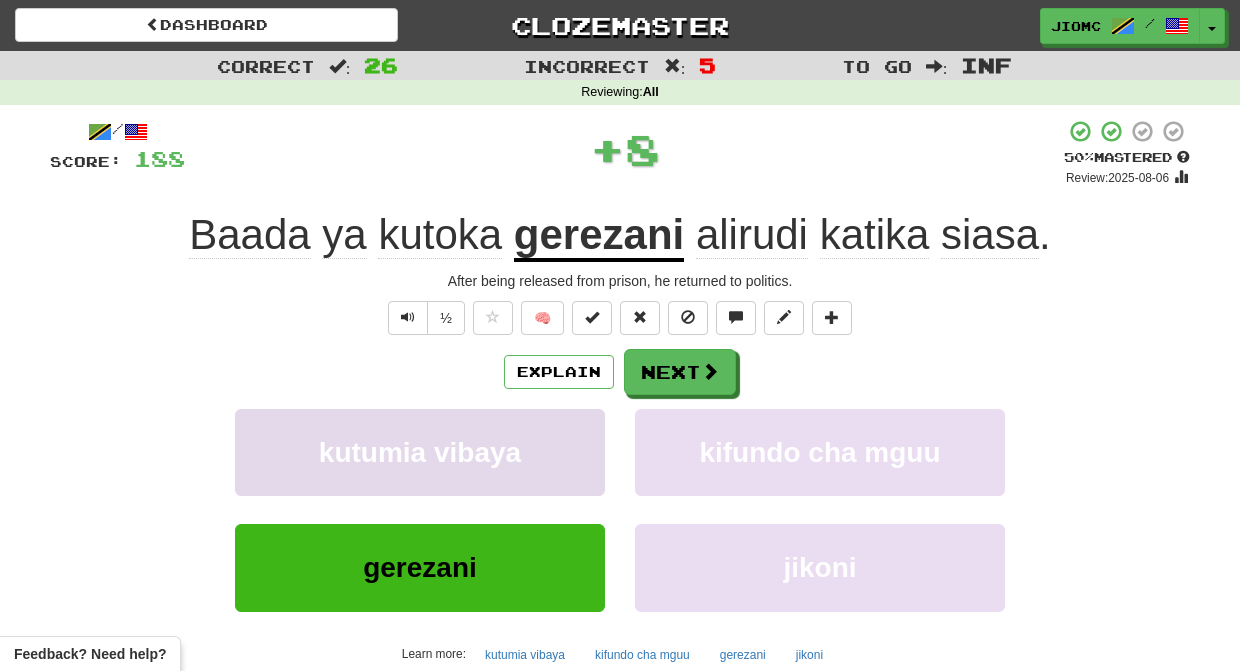 click on "kutumia vibaya" at bounding box center [420, 452] 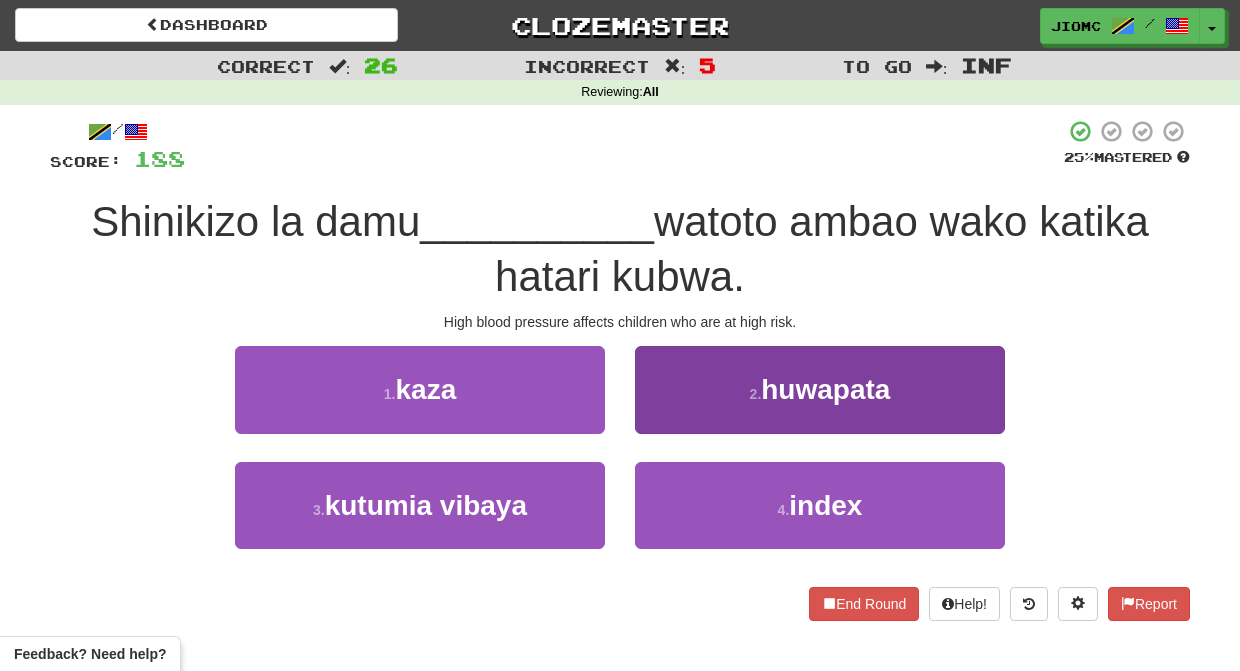 click on "2 .  huwapata" at bounding box center [820, 389] 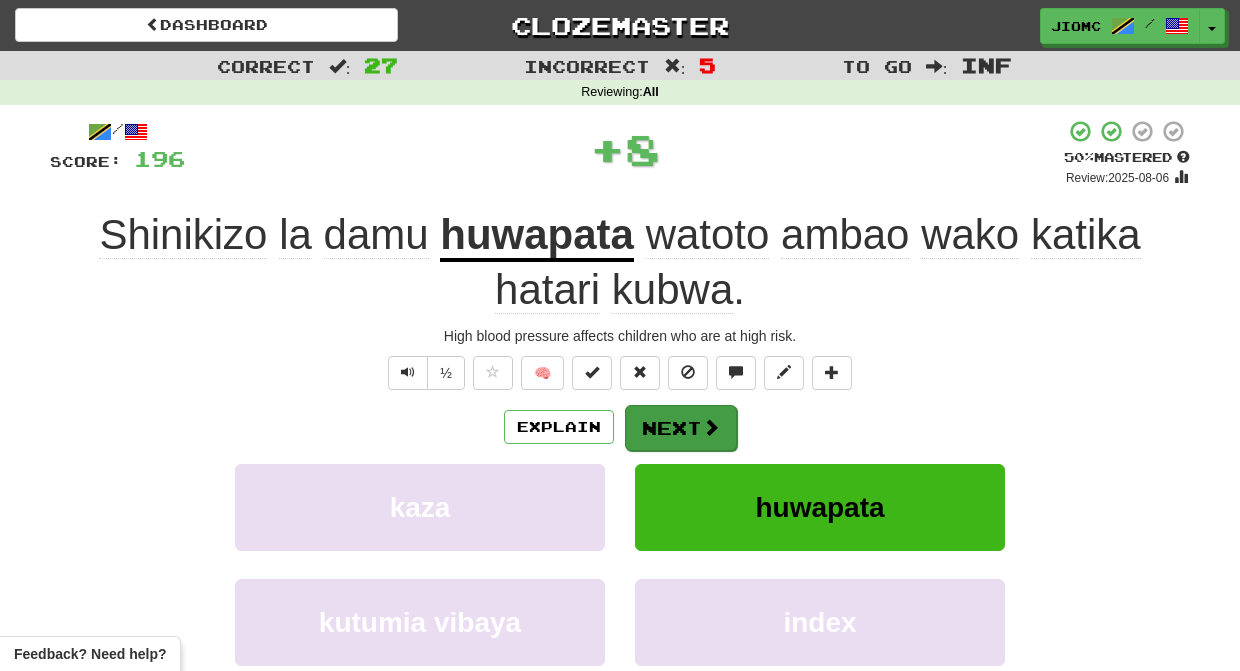 click on "Next" at bounding box center (681, 428) 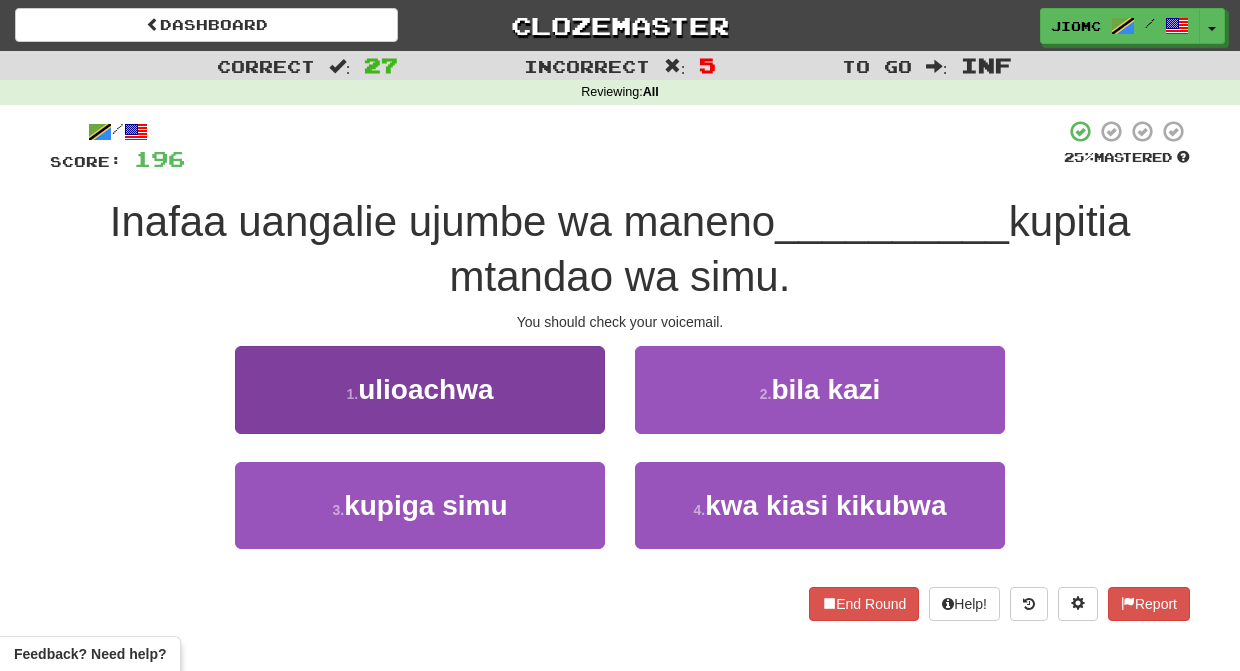 click on "1 .  ulioachwa" at bounding box center (420, 389) 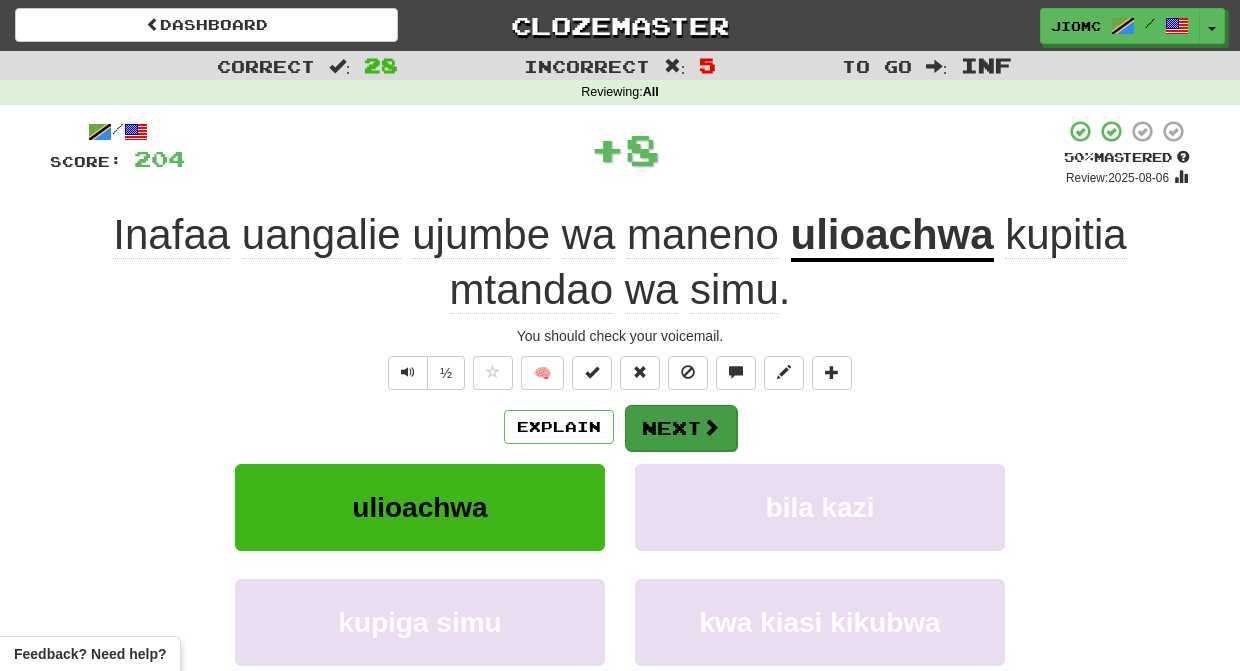 click on "Next" at bounding box center (681, 428) 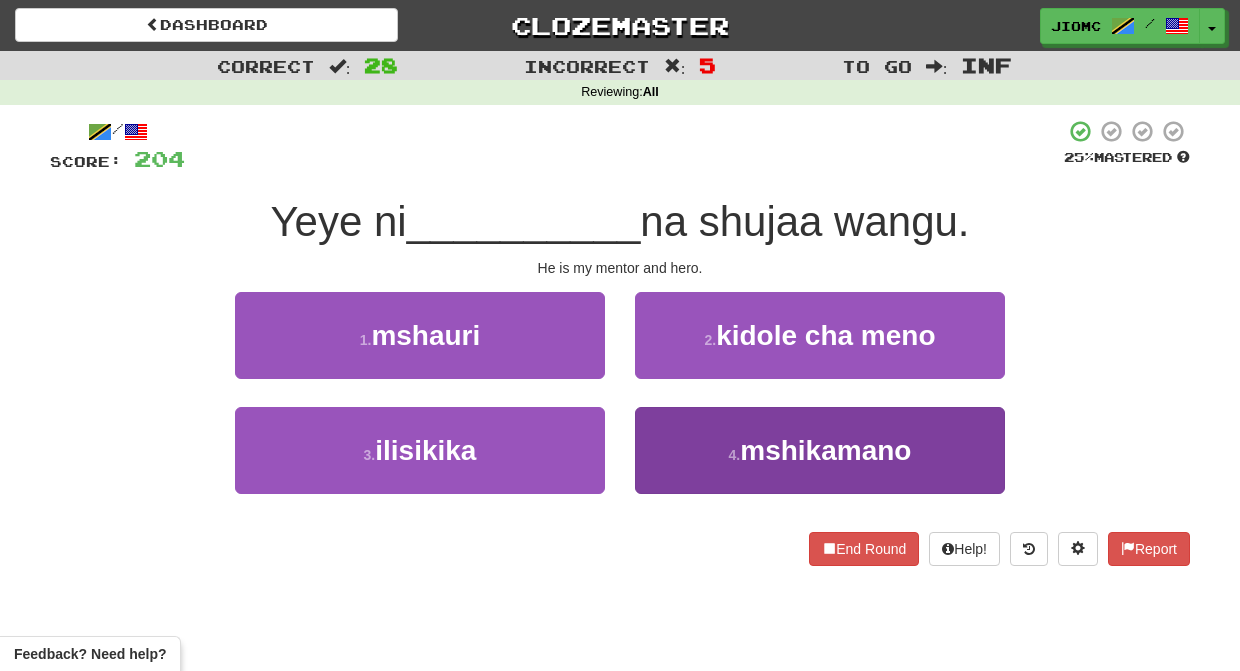 click on "4 .  mshikamano" at bounding box center (820, 450) 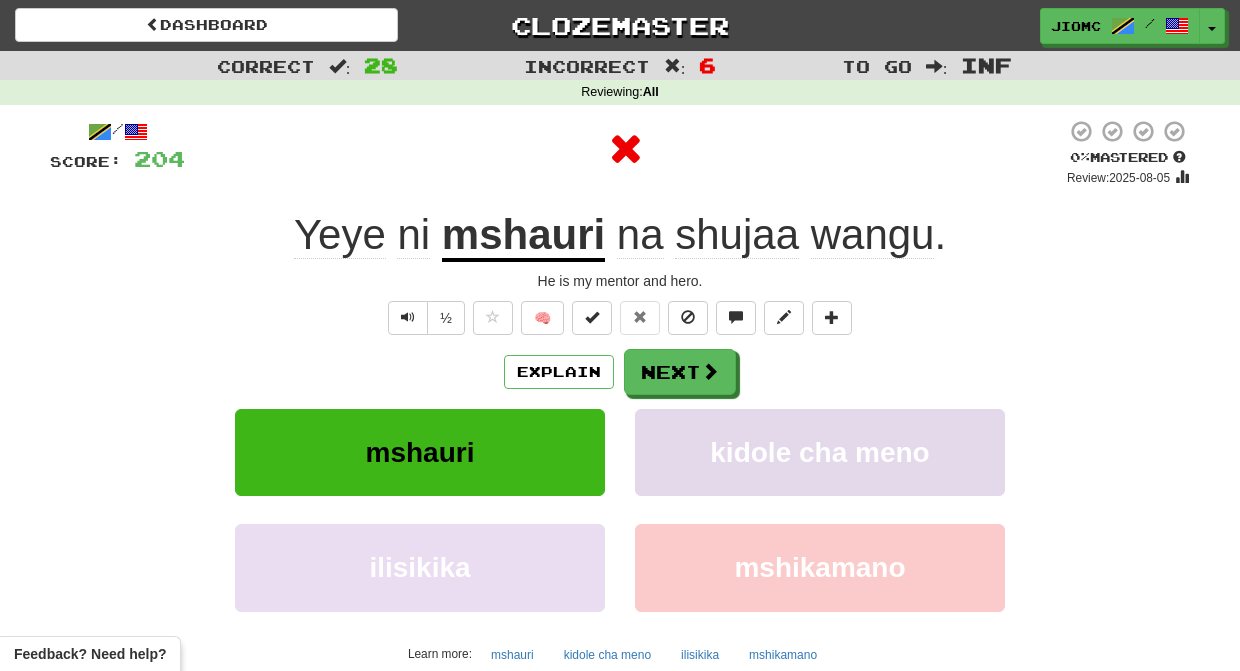 click on "kidole cha meno" at bounding box center (820, 452) 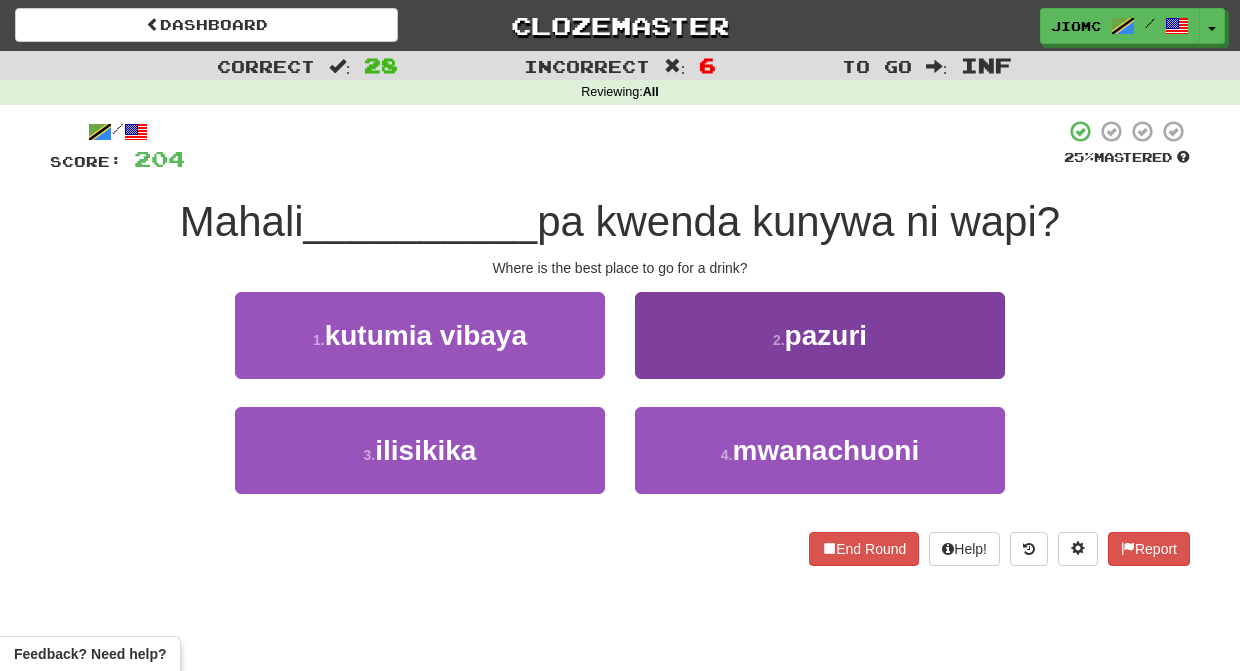 click on "2 .  pazuri" at bounding box center (820, 335) 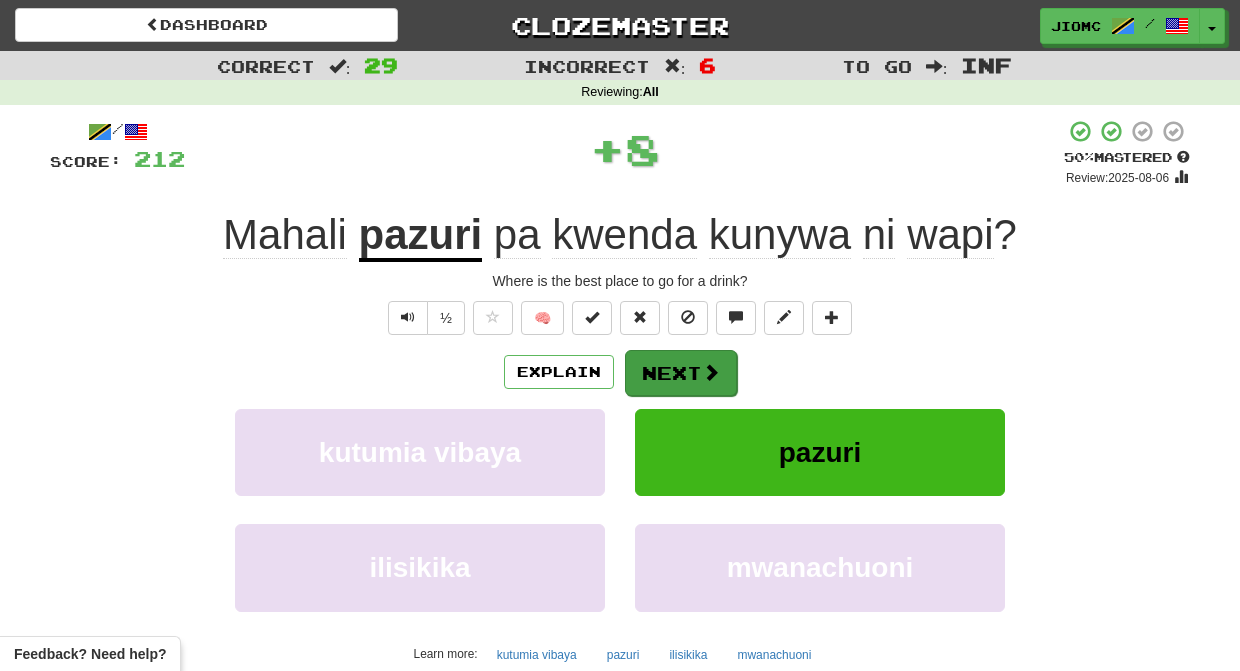 click on "Next" at bounding box center (681, 373) 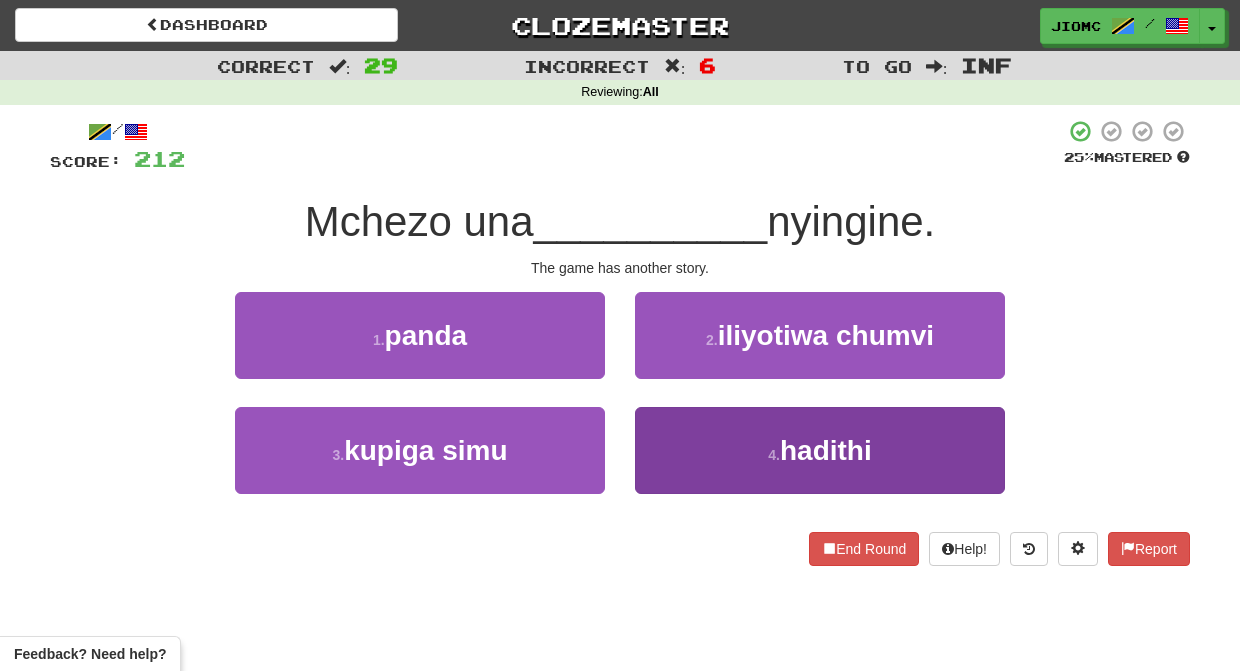 click on "4 .  hadithi" at bounding box center (820, 450) 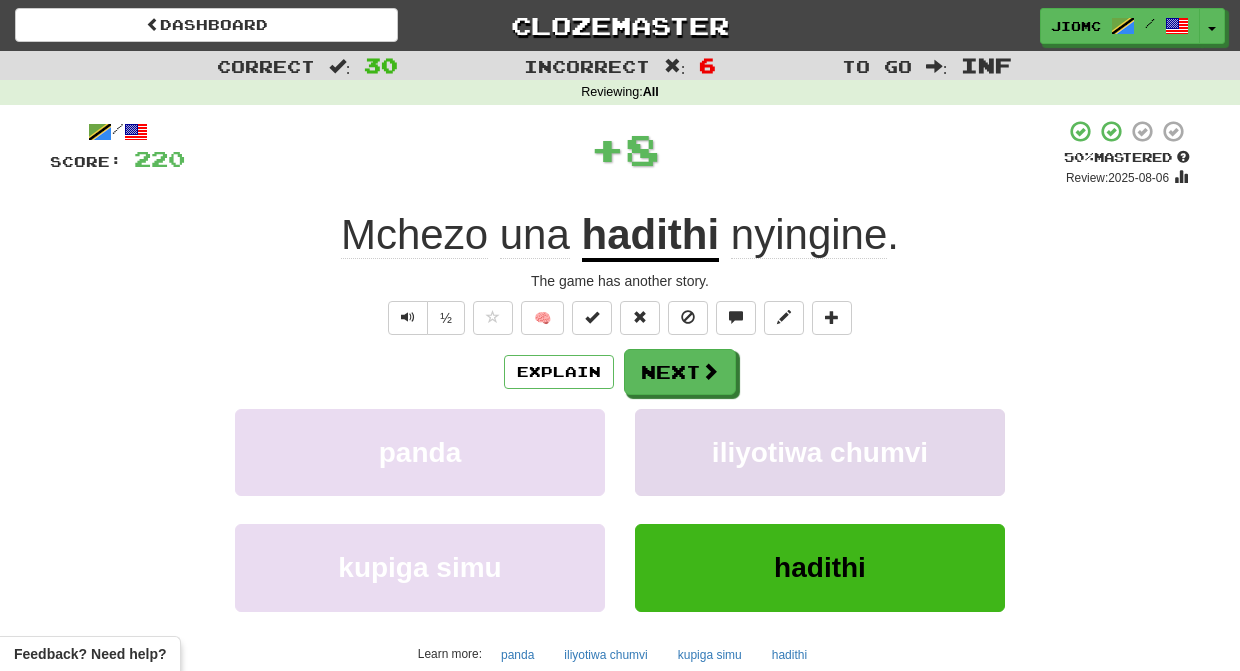 click on "iliyotiwa chumvi" at bounding box center [820, 452] 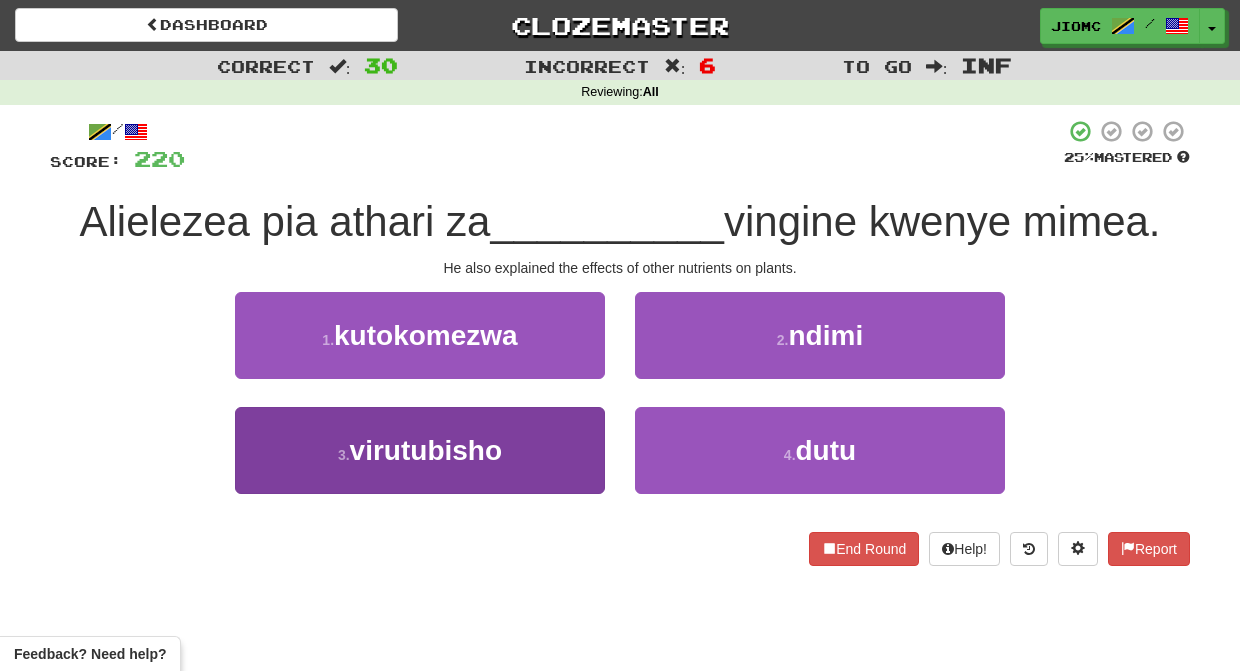 click on "3 .  virutubisho" at bounding box center (420, 450) 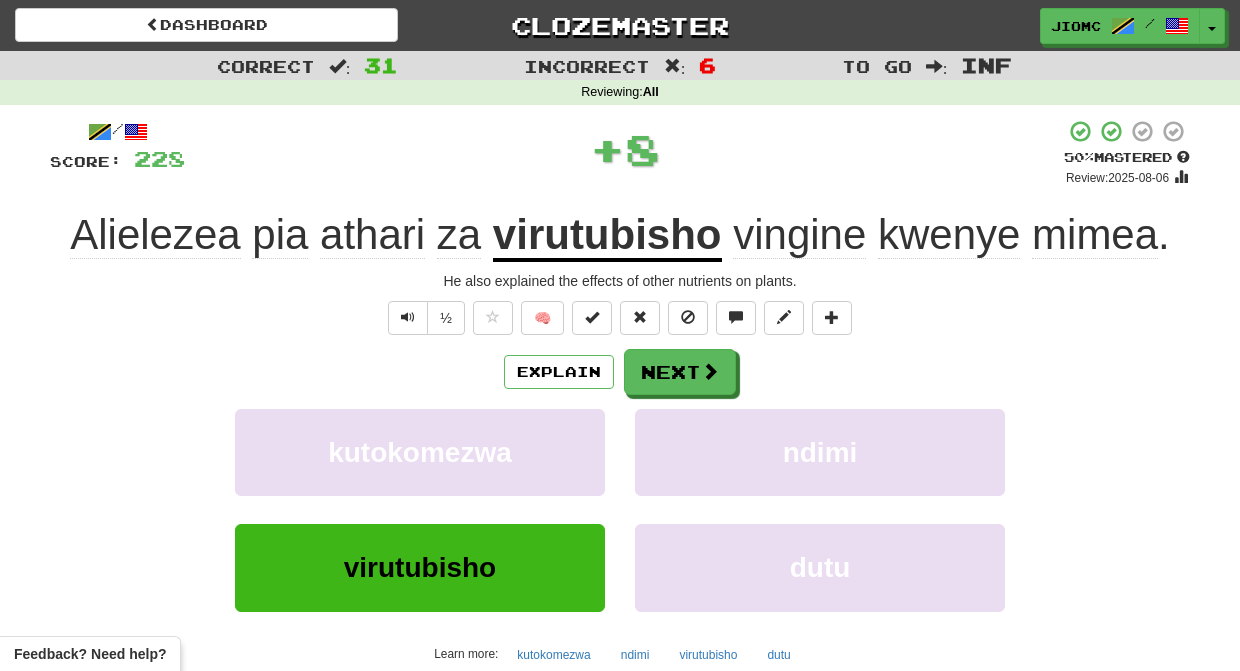 click on "kutokomezwa" at bounding box center [420, 452] 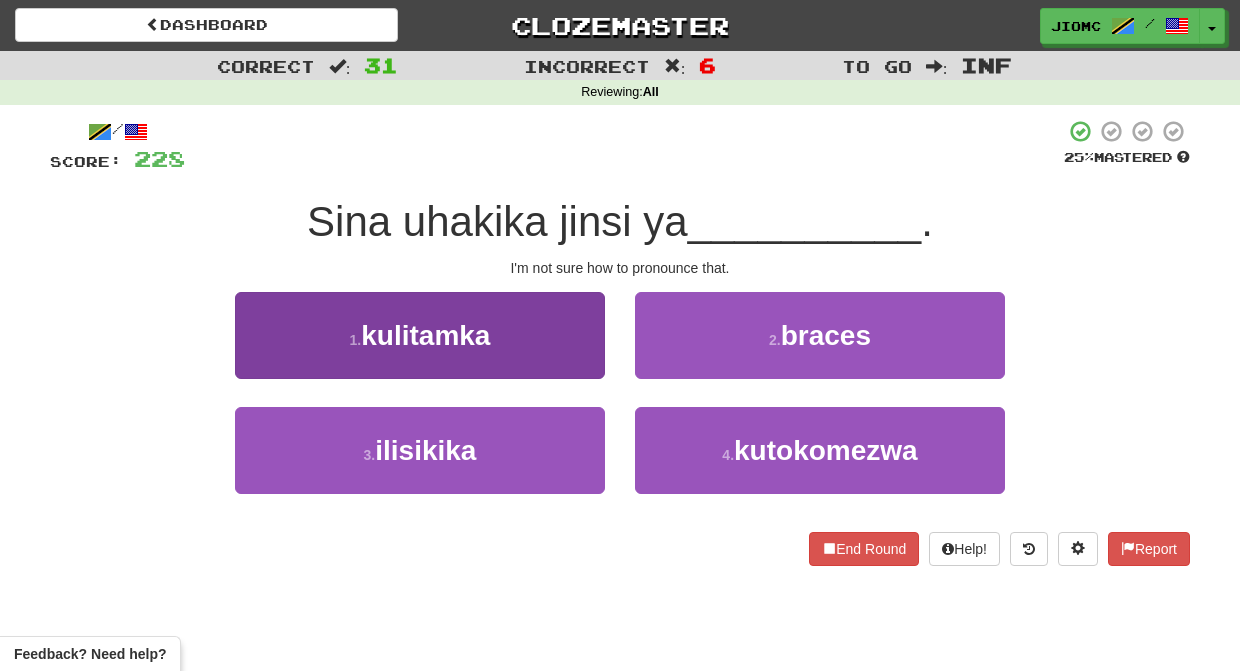 click on "1 .  kulitamka" at bounding box center (420, 335) 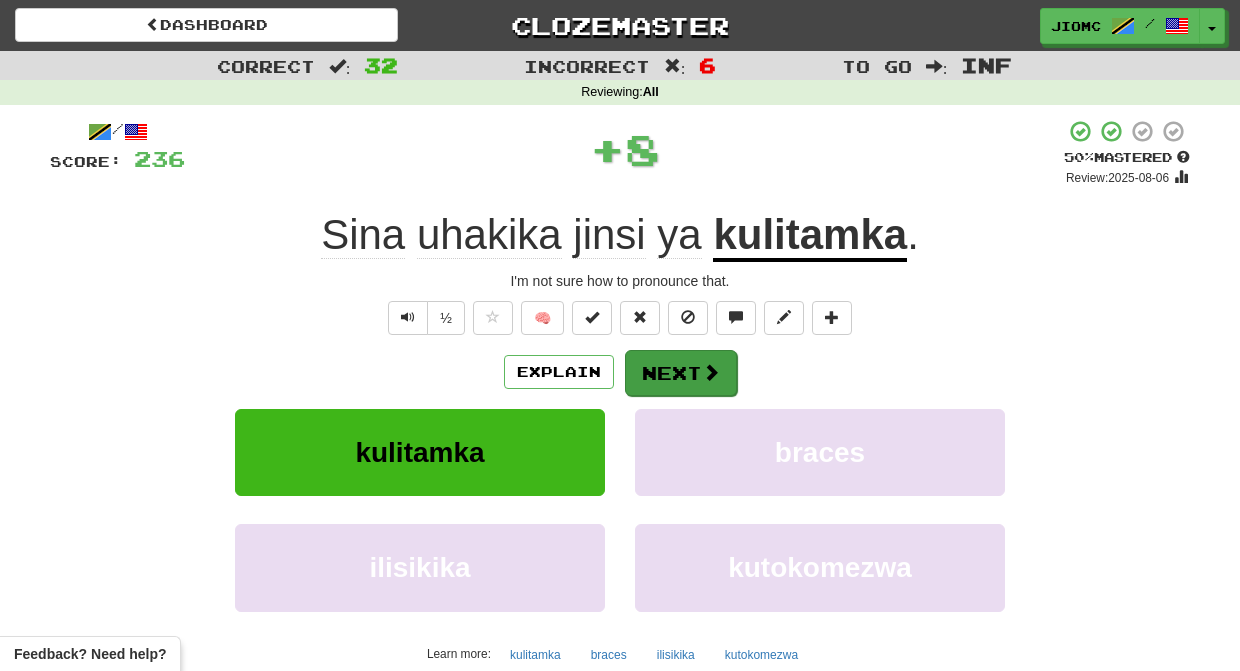 click on "Next" at bounding box center [681, 373] 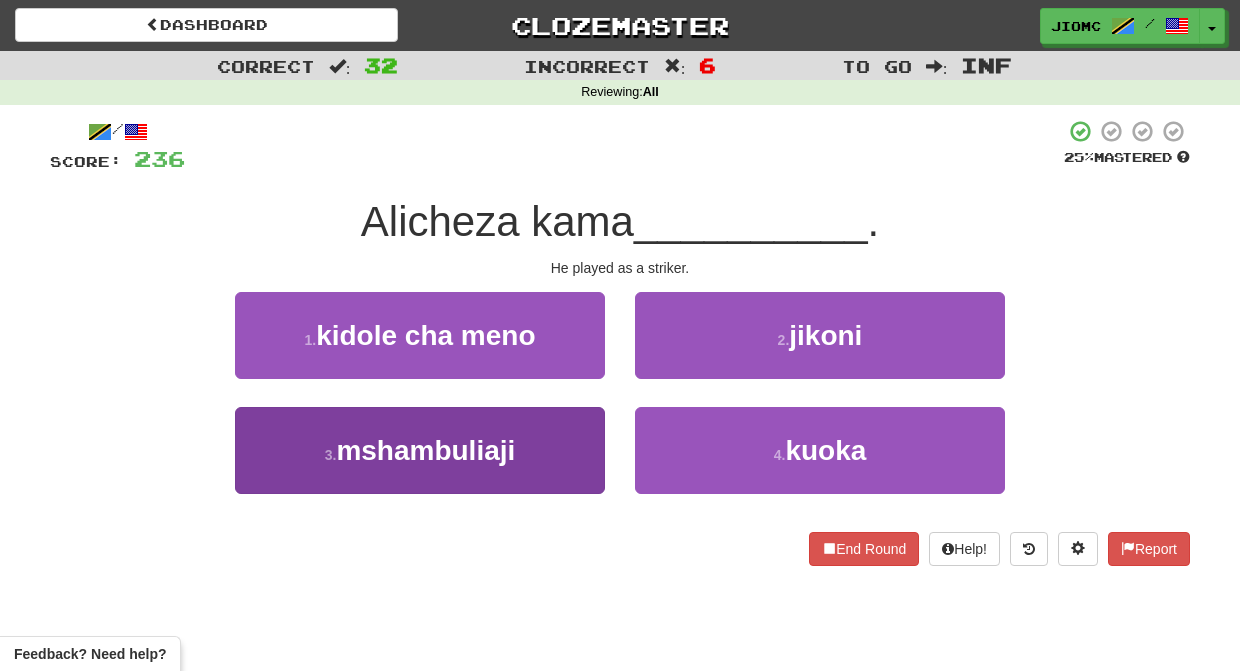 click on "3 .  mshambuliaji" at bounding box center [420, 450] 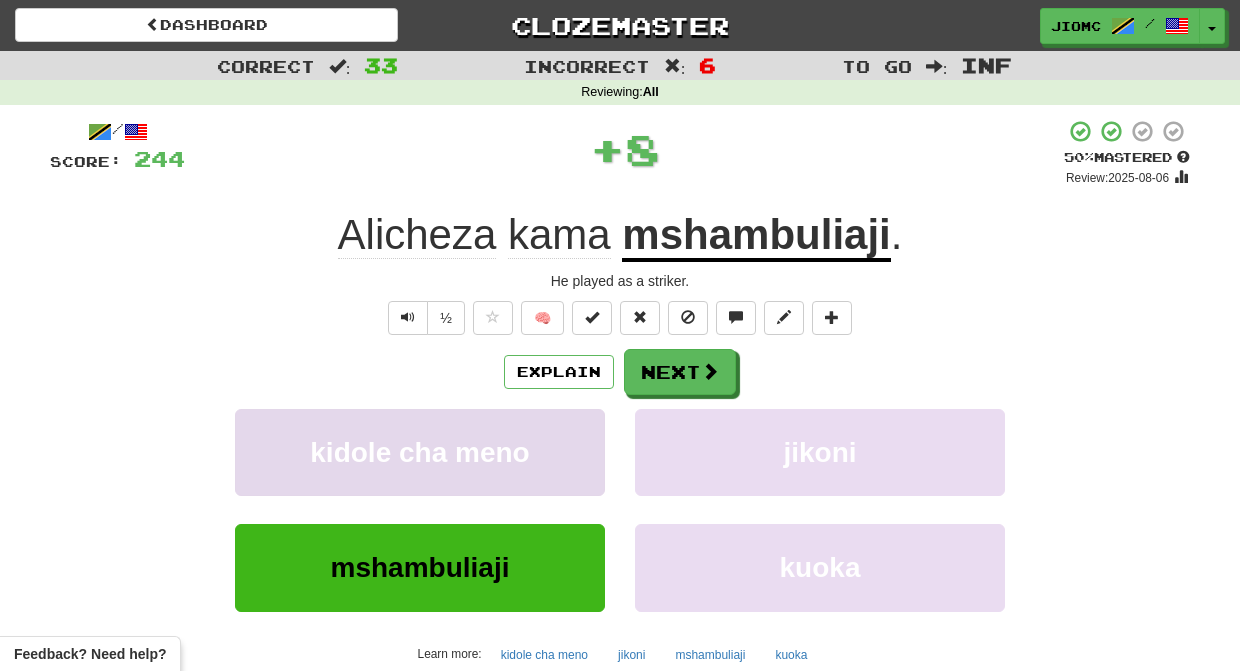 click on "kidole cha meno" at bounding box center [420, 452] 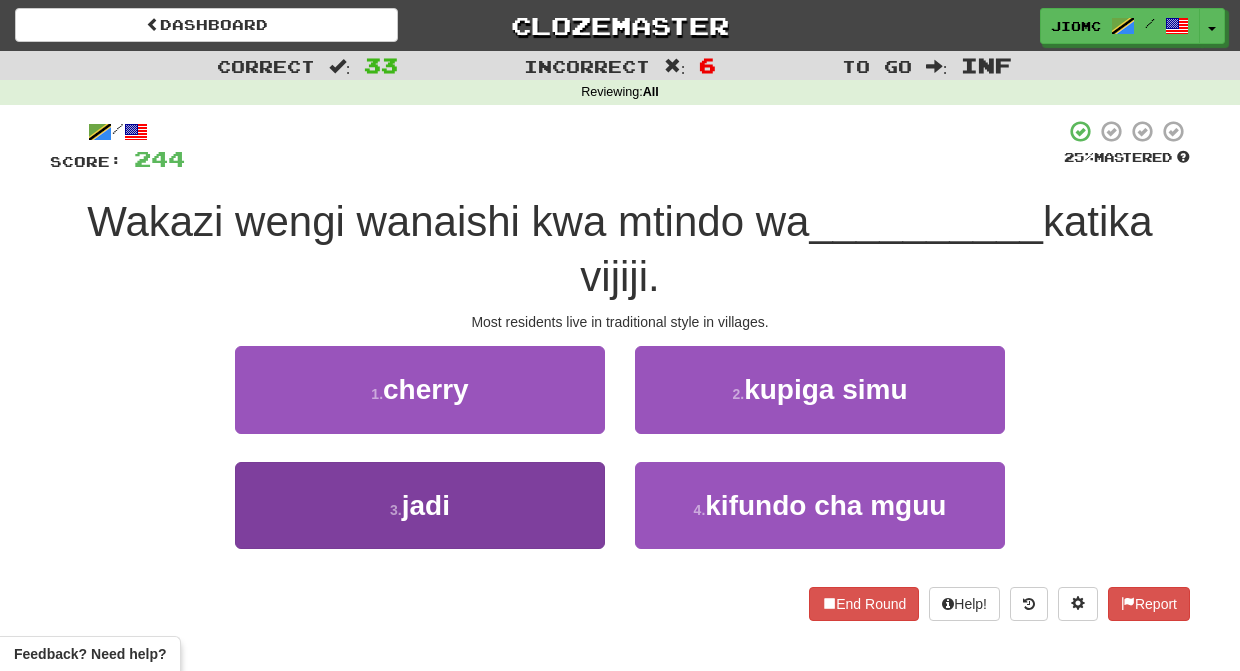 click on "3 .  jadi" at bounding box center (420, 505) 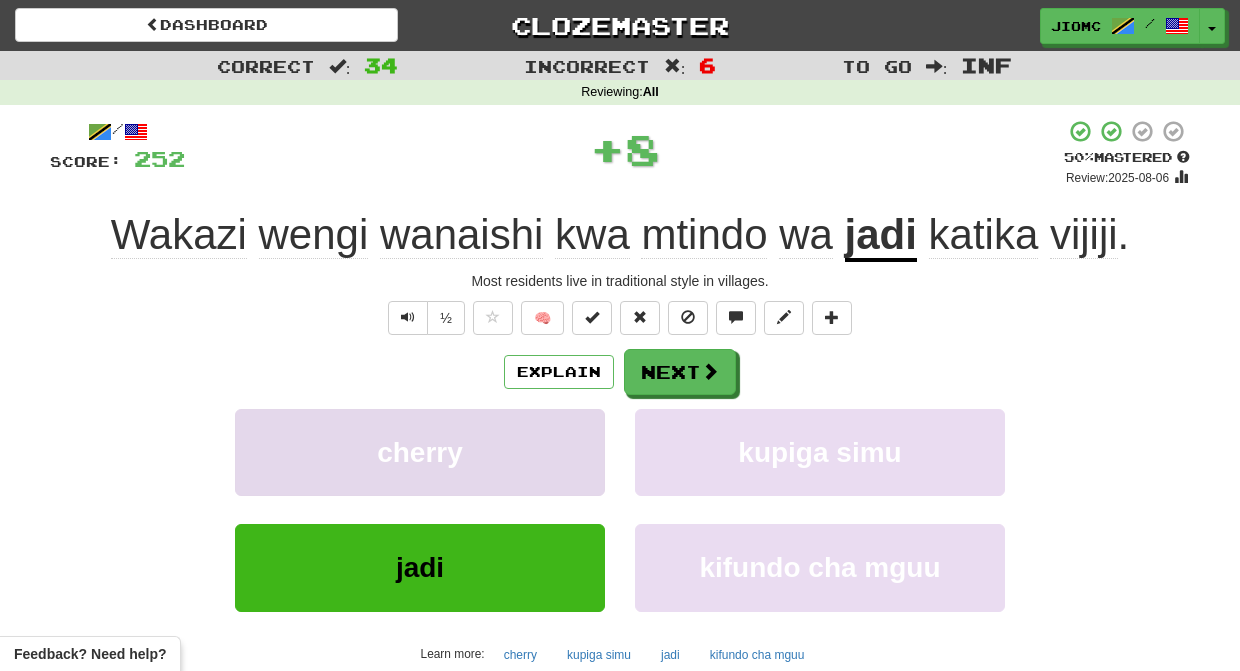 click on "cherry" at bounding box center [420, 452] 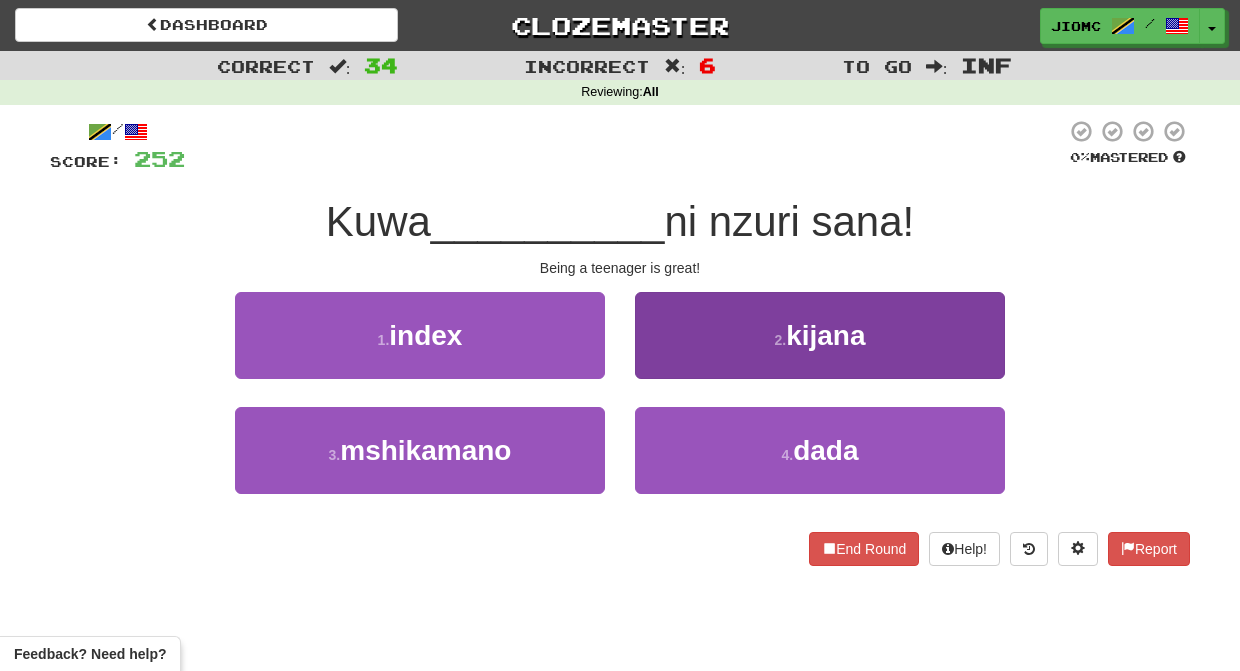 click on "2 .  kijana" at bounding box center (820, 335) 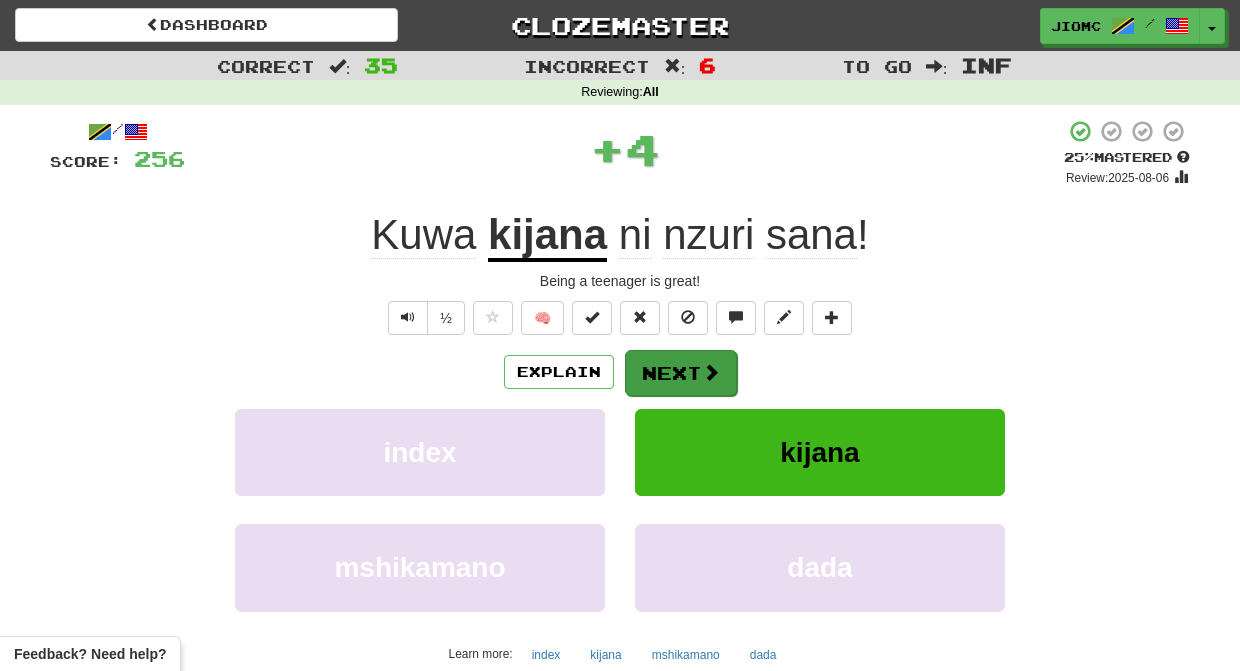 click on "Next" at bounding box center [681, 373] 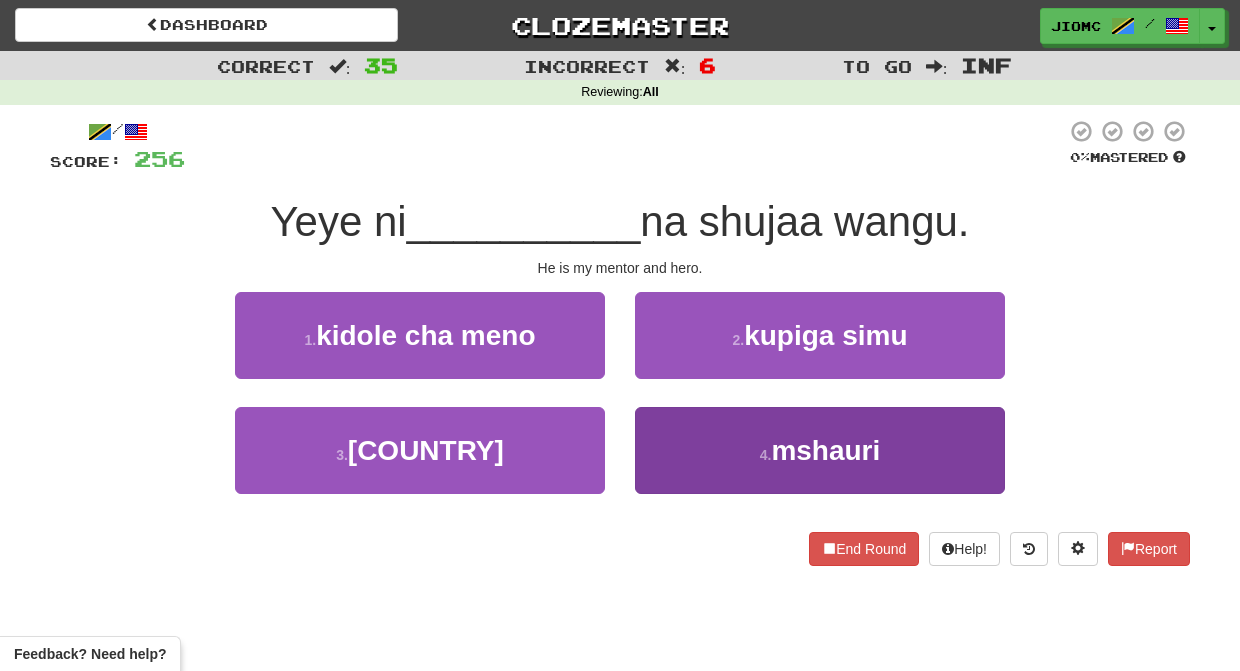 click on "4 .  mshauri" at bounding box center (820, 450) 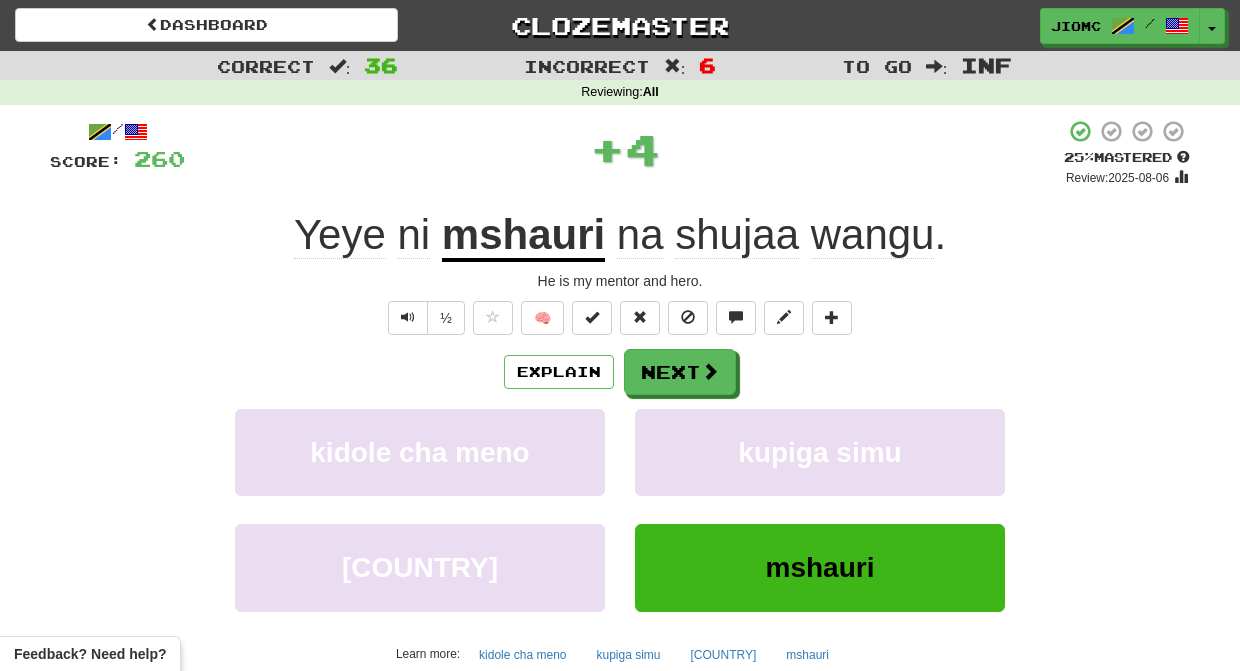 click on "kupiga simu" at bounding box center [820, 452] 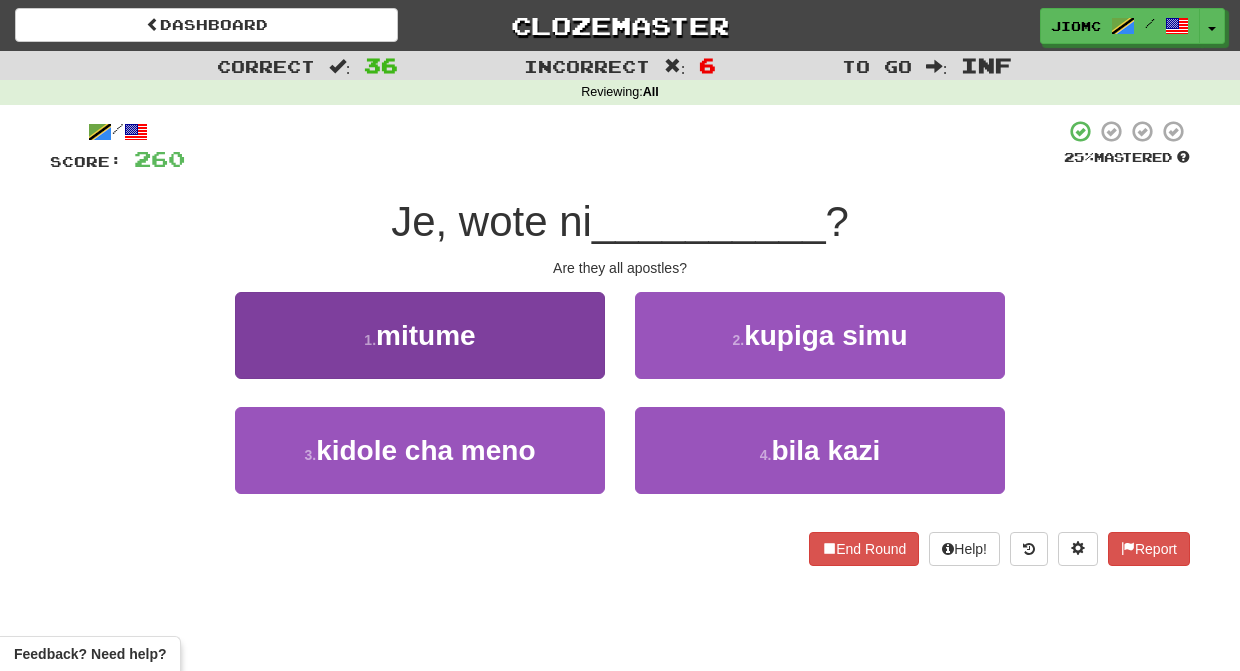 click on "1 .  mitume" at bounding box center [420, 335] 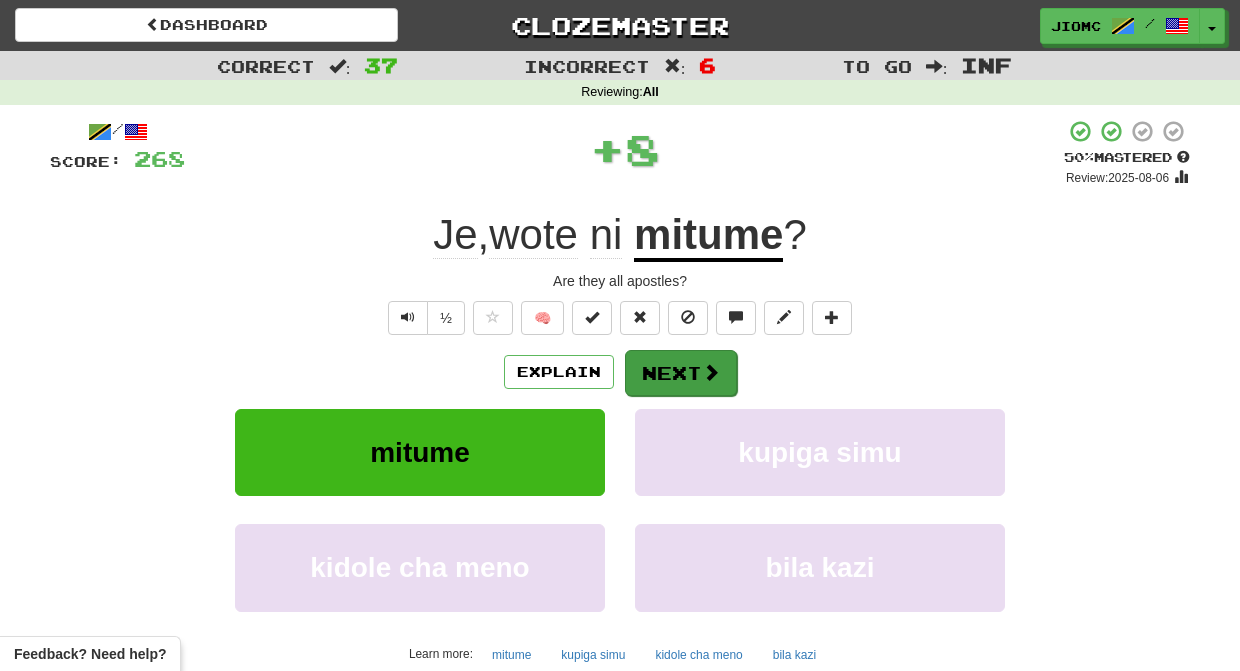 click on "Next" at bounding box center (681, 373) 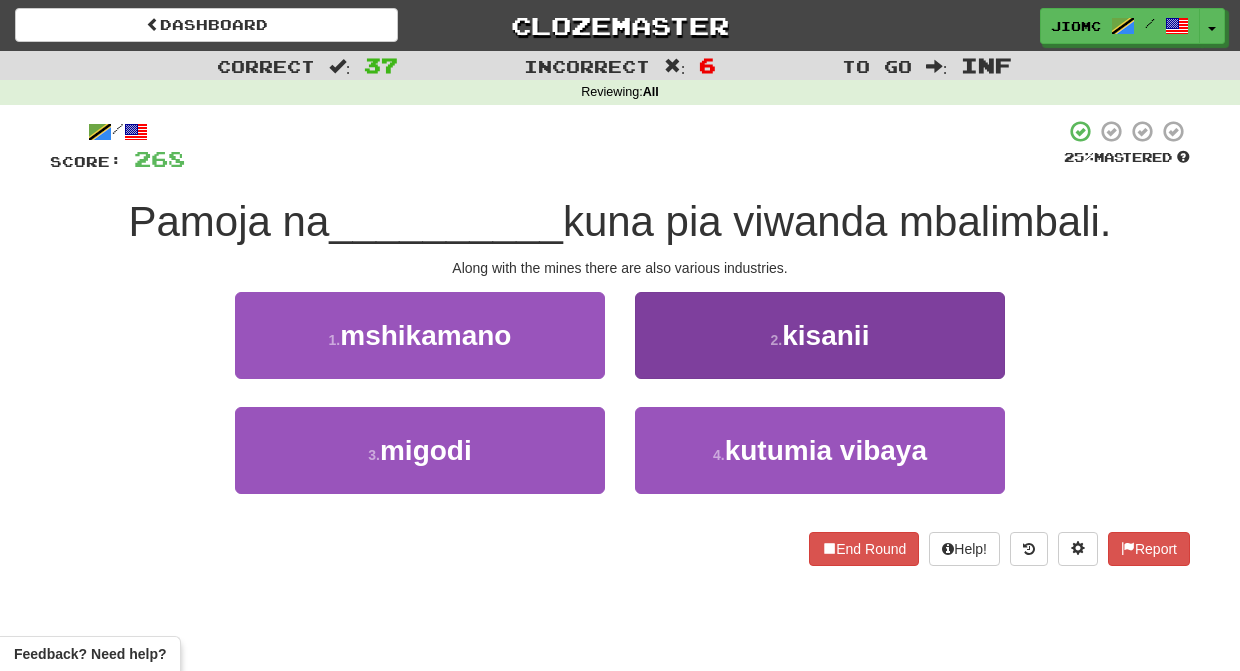 click on "2 .  kisanii" at bounding box center (820, 335) 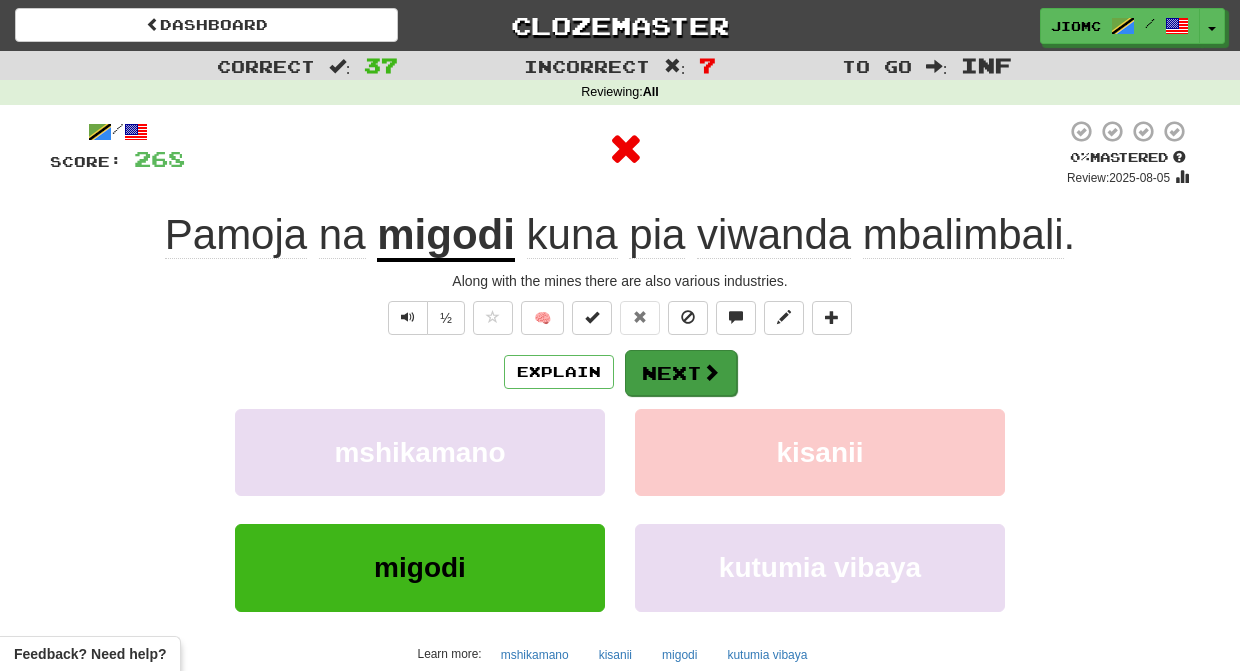 click on "Next" at bounding box center [681, 373] 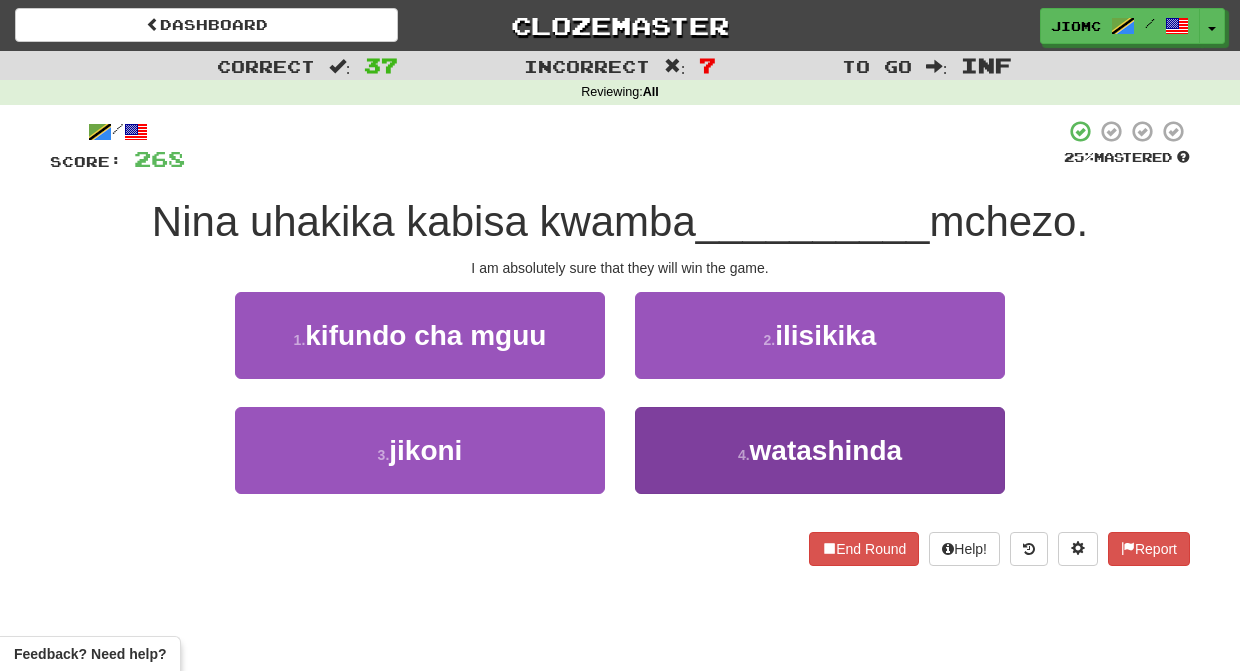 click on "4 .  watashinda" at bounding box center (820, 450) 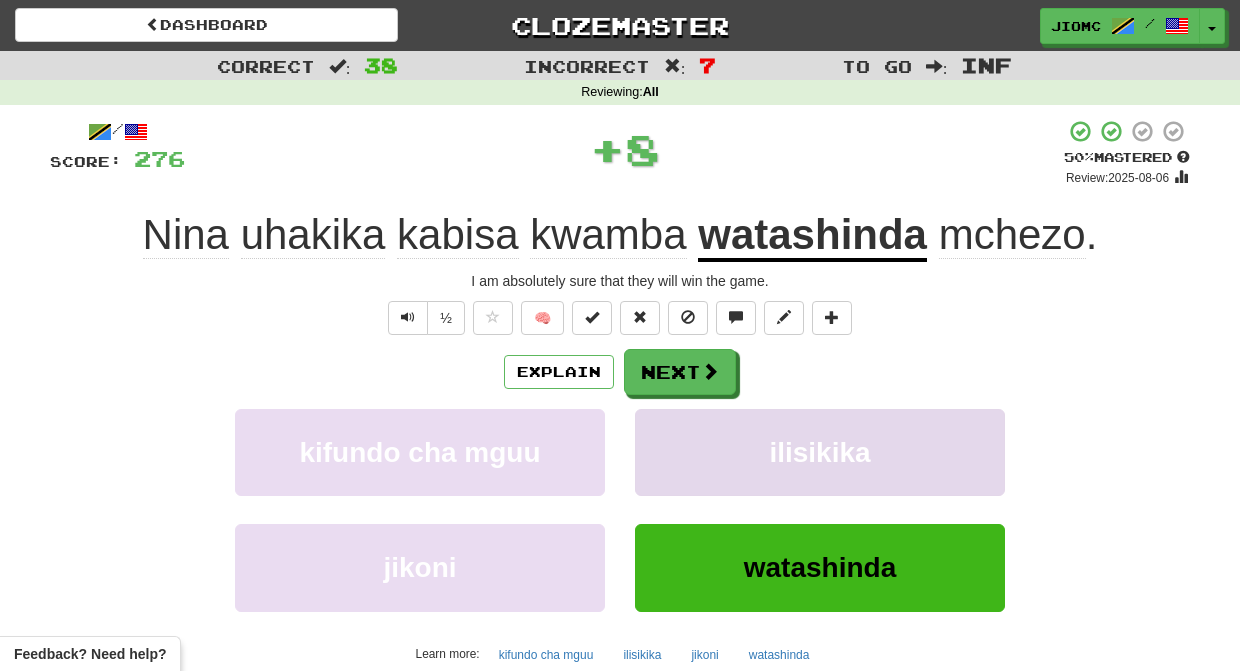 click on "ilisikika" at bounding box center [820, 452] 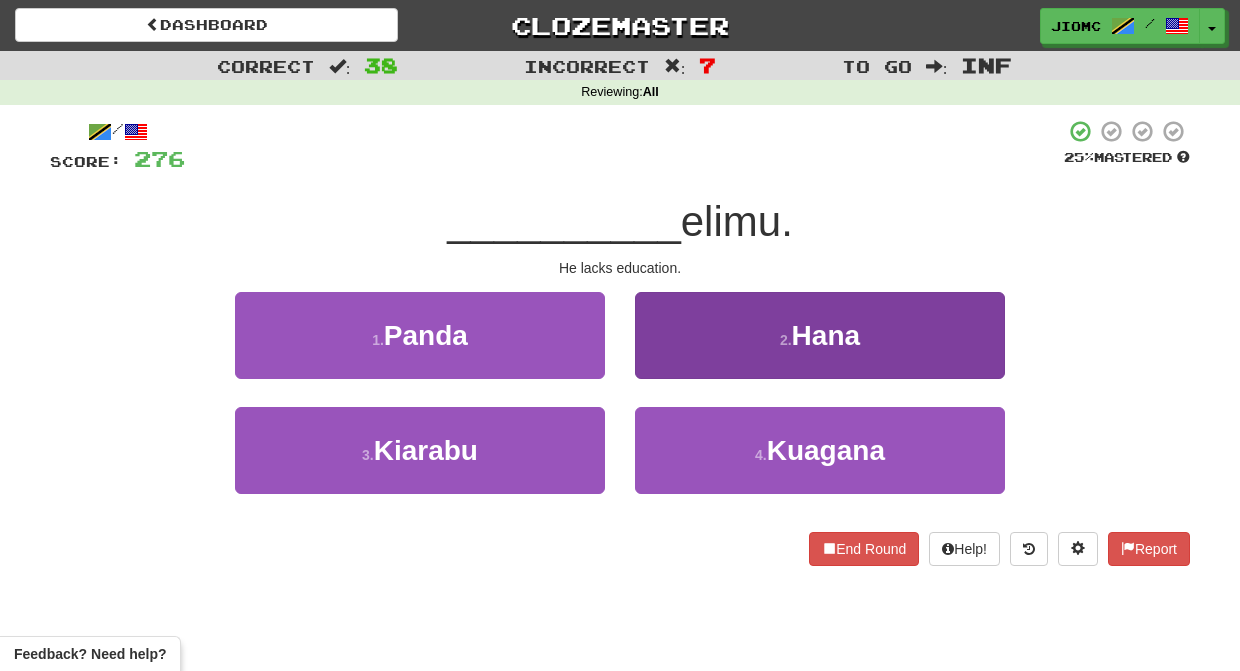 click on "2 .  Hana" at bounding box center [820, 335] 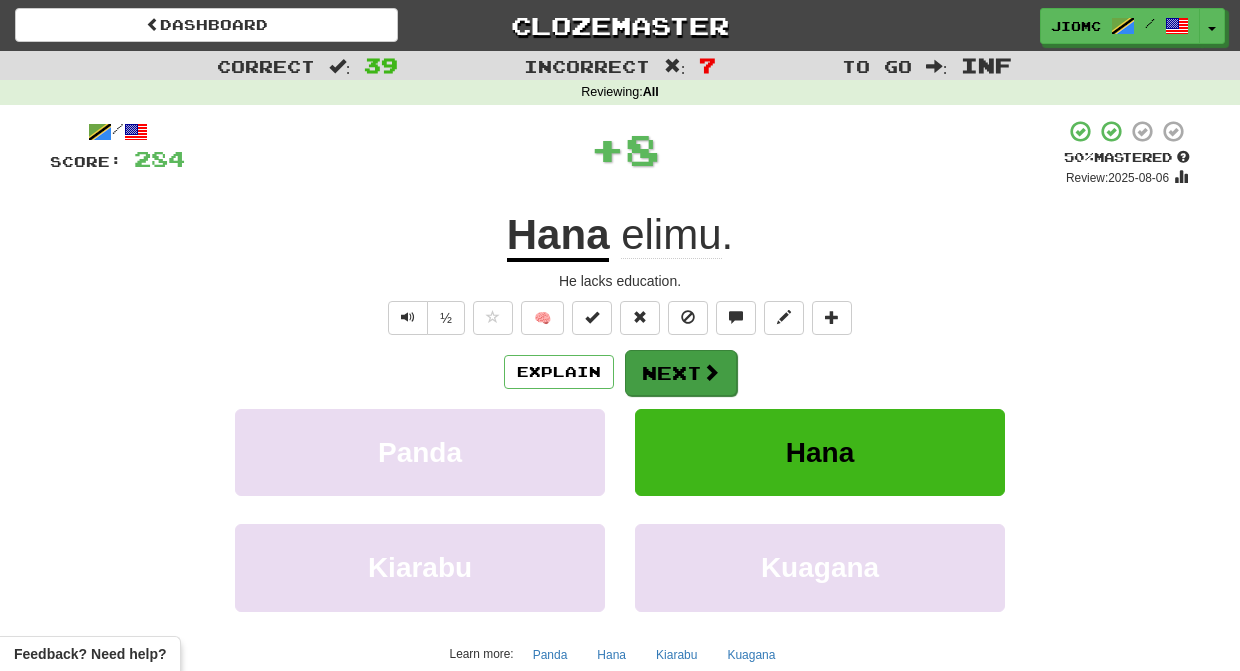 click on "Next" at bounding box center [681, 373] 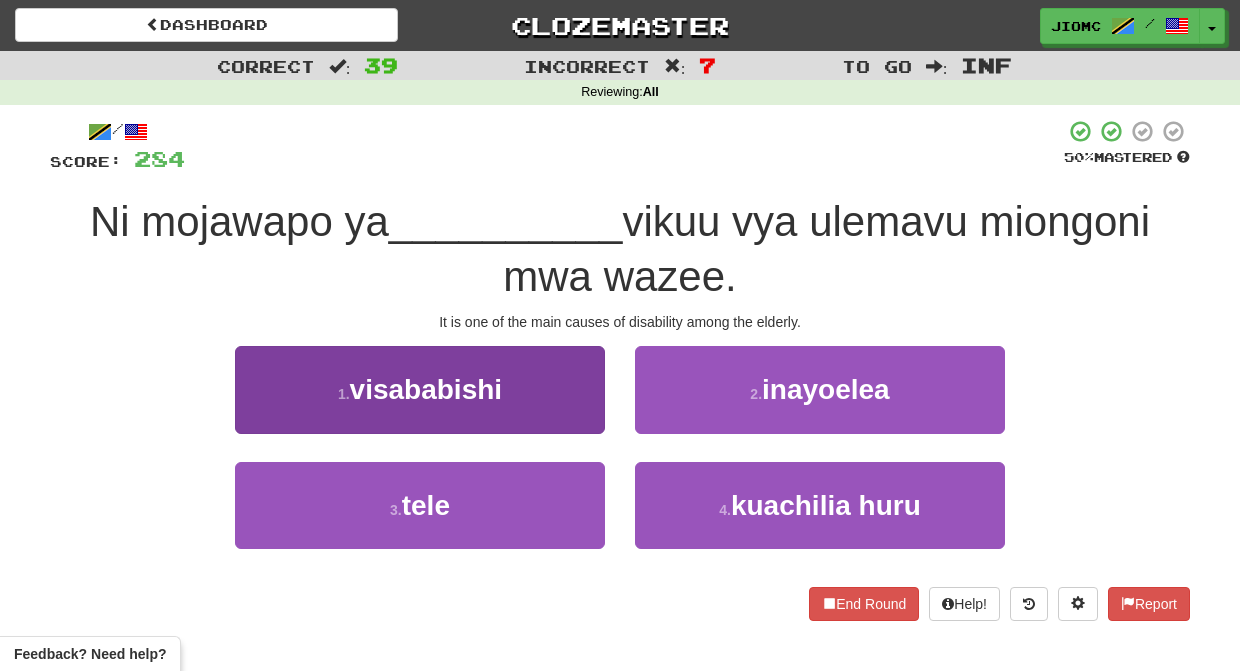 click on "1 .  visababishi" at bounding box center (420, 389) 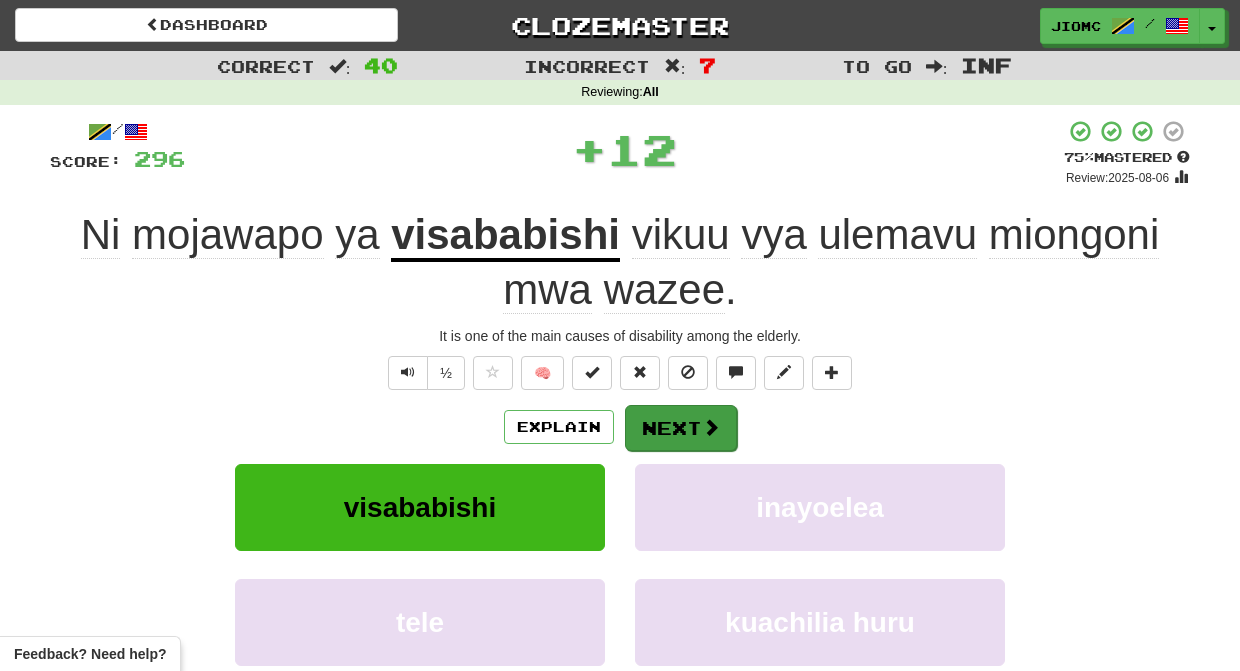 click on "Next" at bounding box center [681, 428] 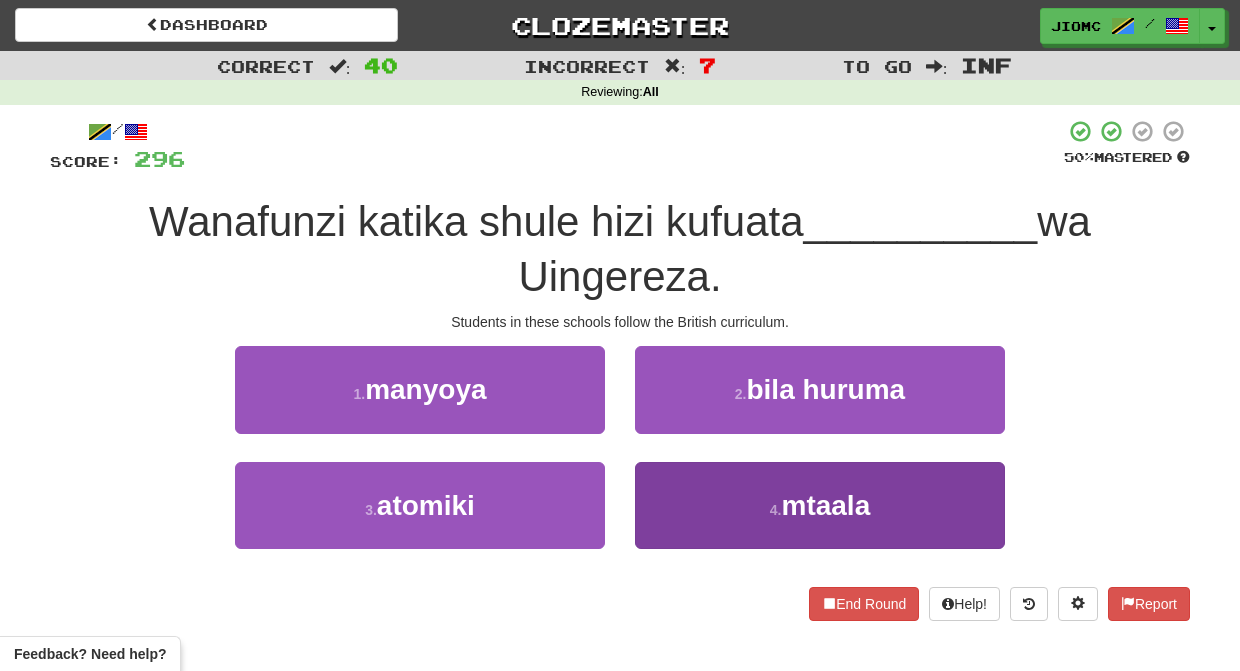click on "4 .  mtaala" at bounding box center (820, 505) 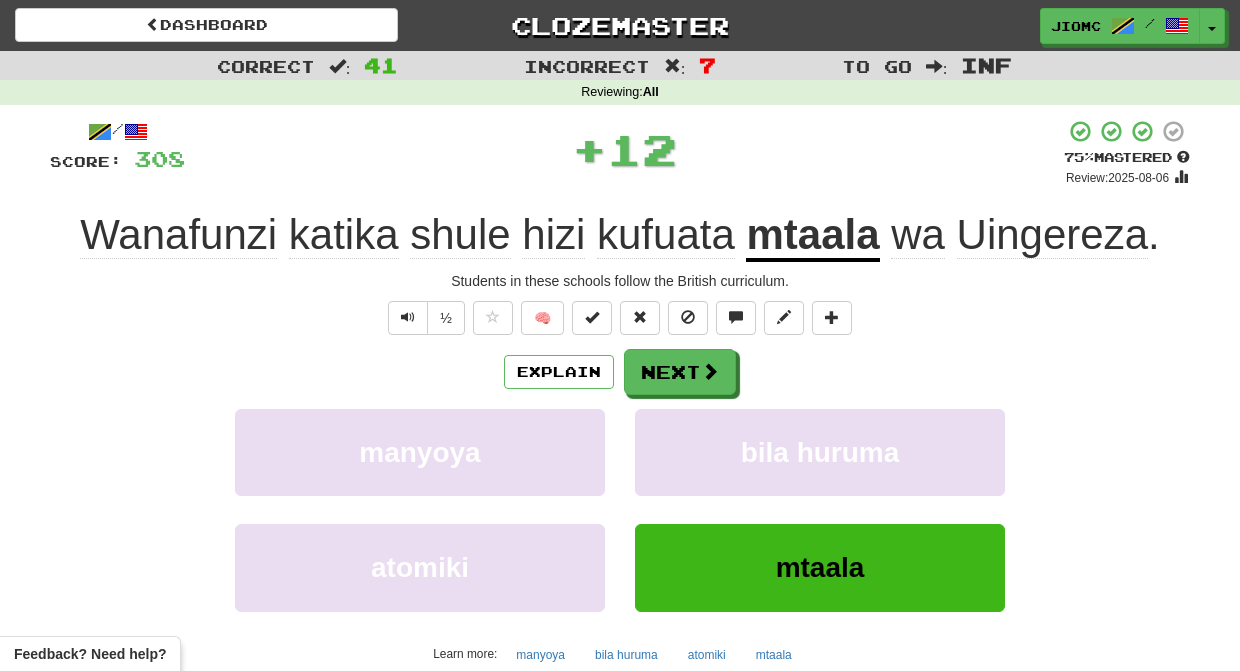 click on "bila huruma" at bounding box center [820, 466] 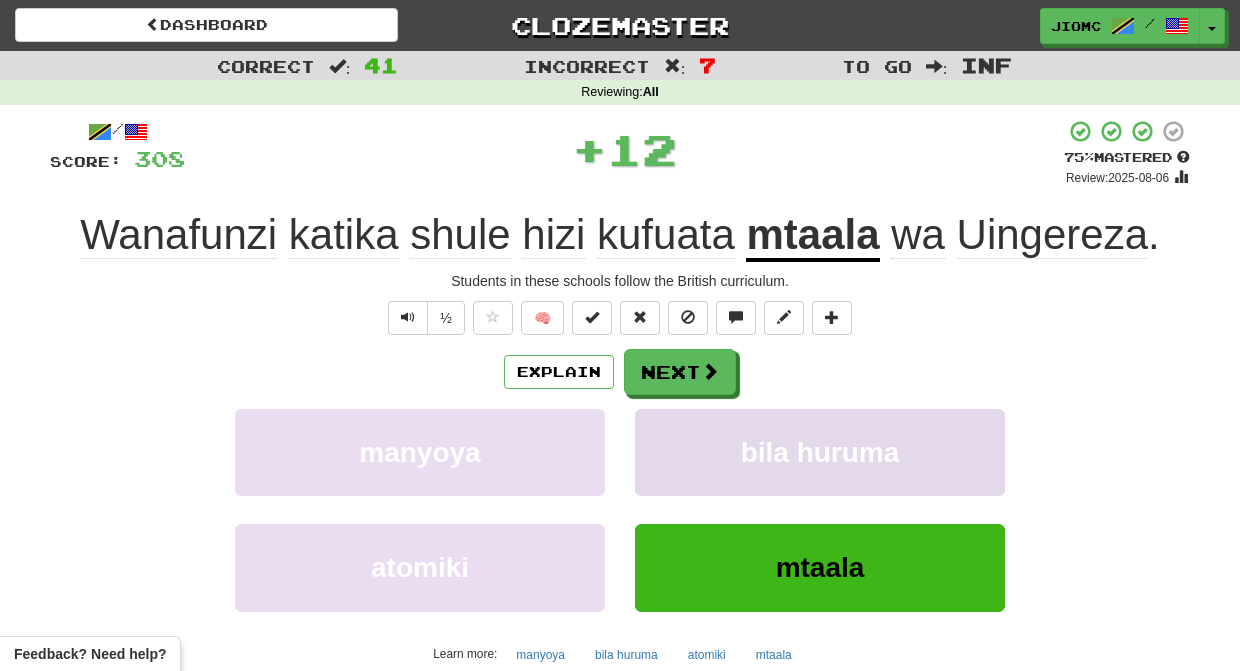 click on "bila huruma" at bounding box center [820, 452] 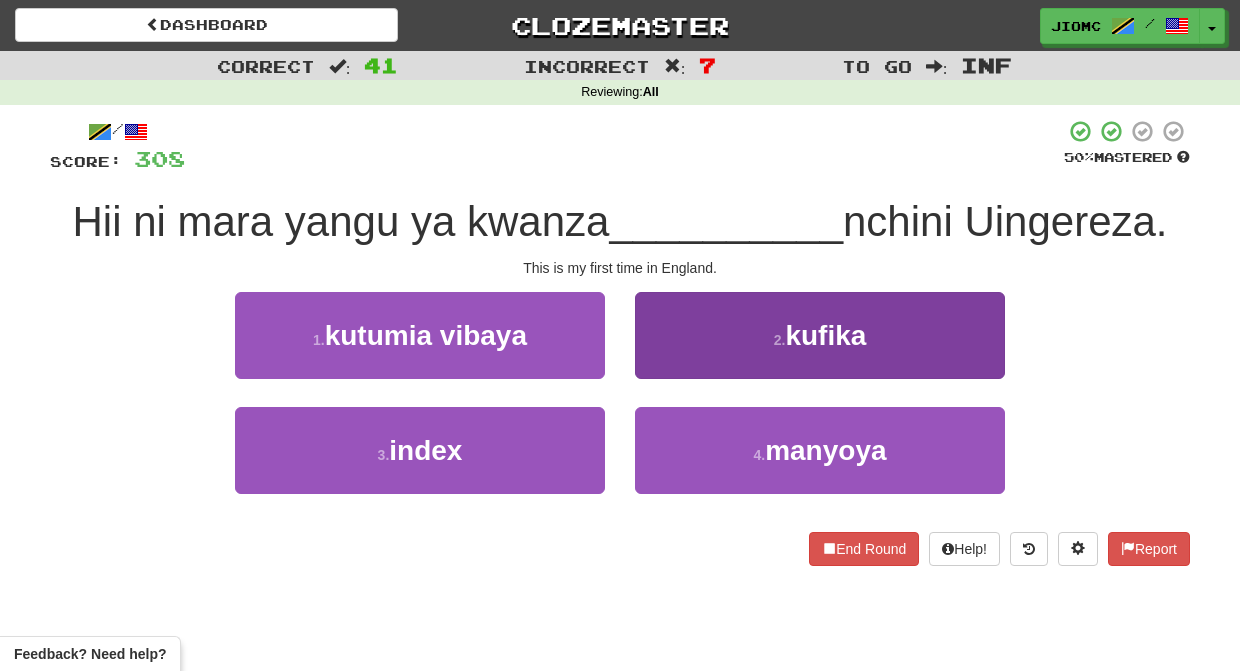 click on "2 .  kufika" at bounding box center (820, 335) 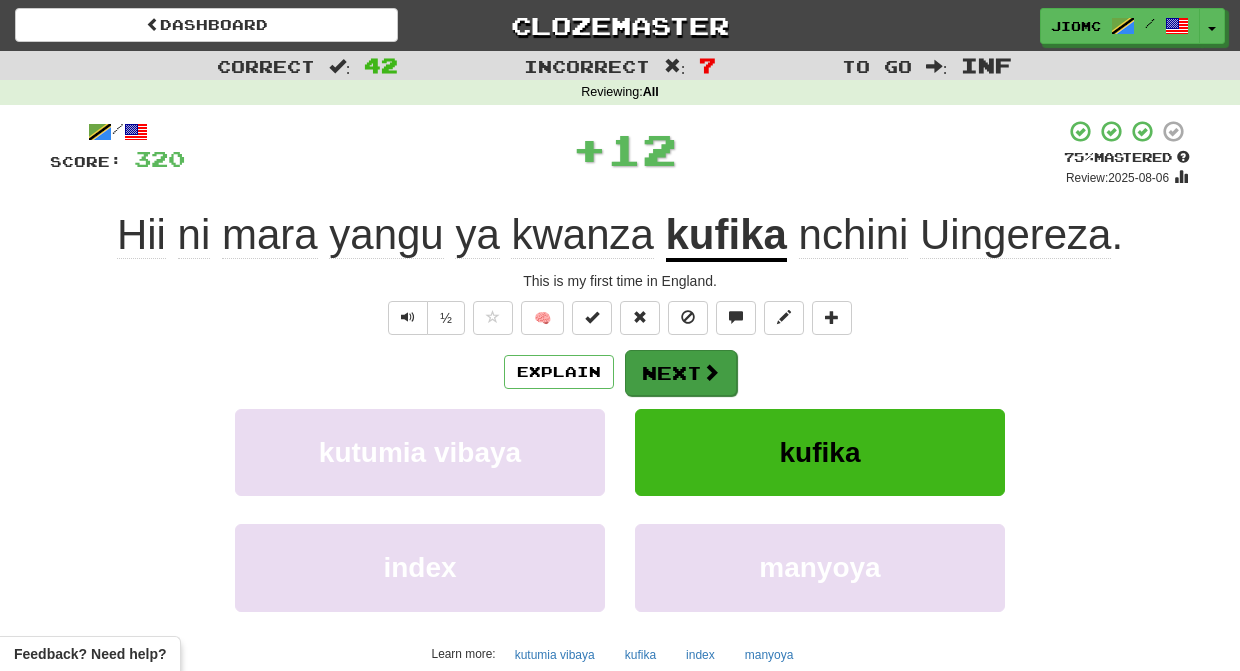 click on "Next" at bounding box center (681, 373) 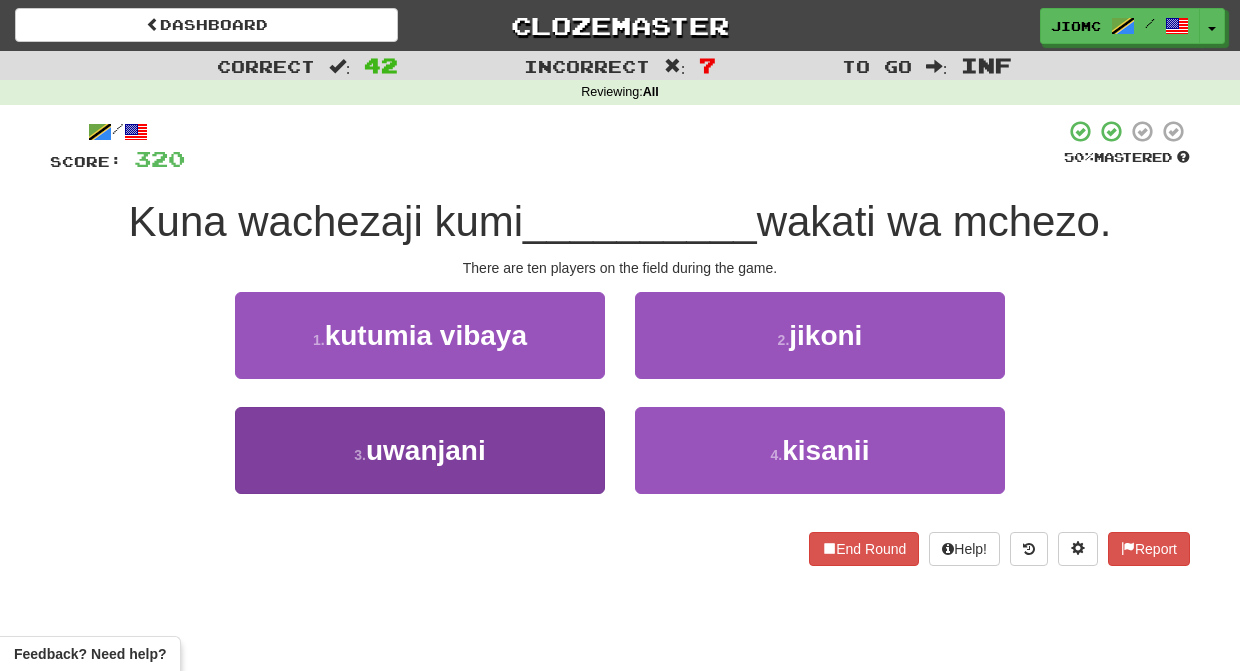 click on "3 .  uwanjani" at bounding box center (420, 450) 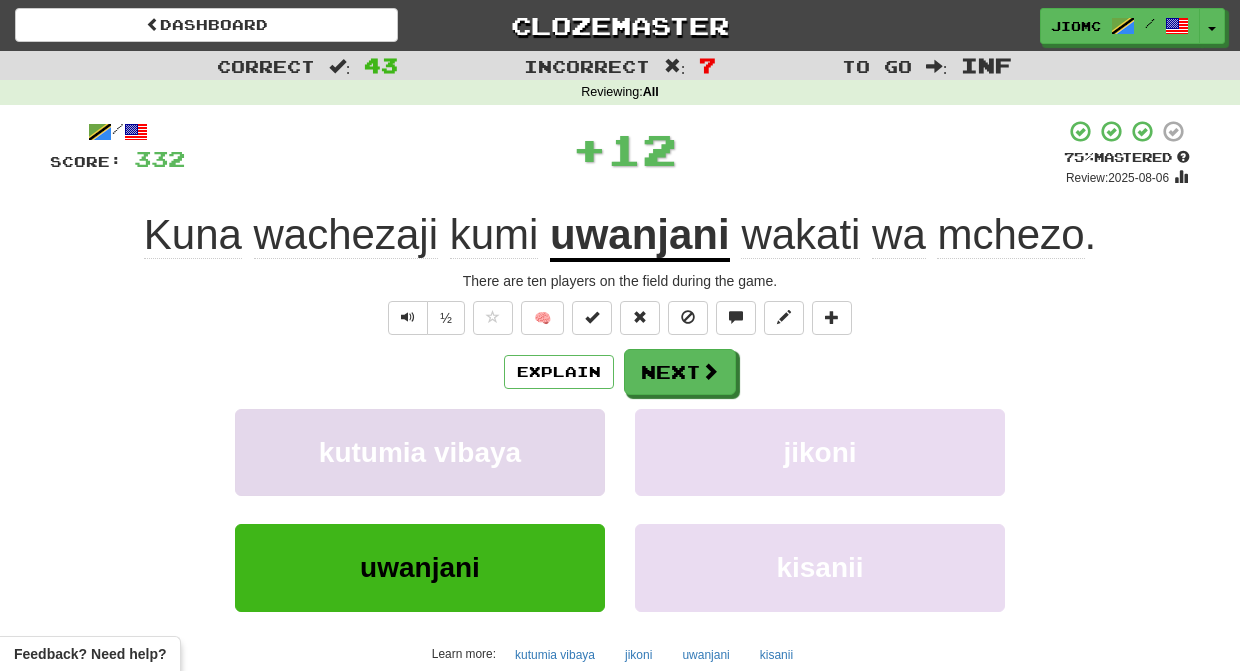 click on "kutumia vibaya" at bounding box center (420, 452) 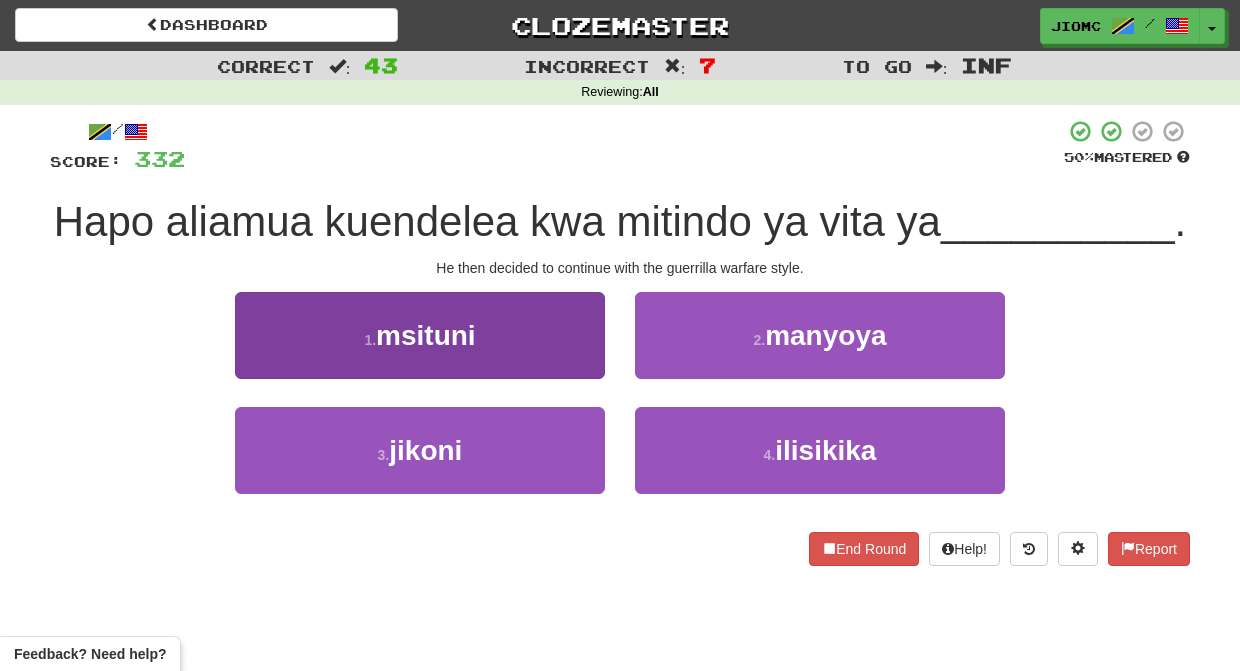 click on "1 .  msituni" at bounding box center [420, 335] 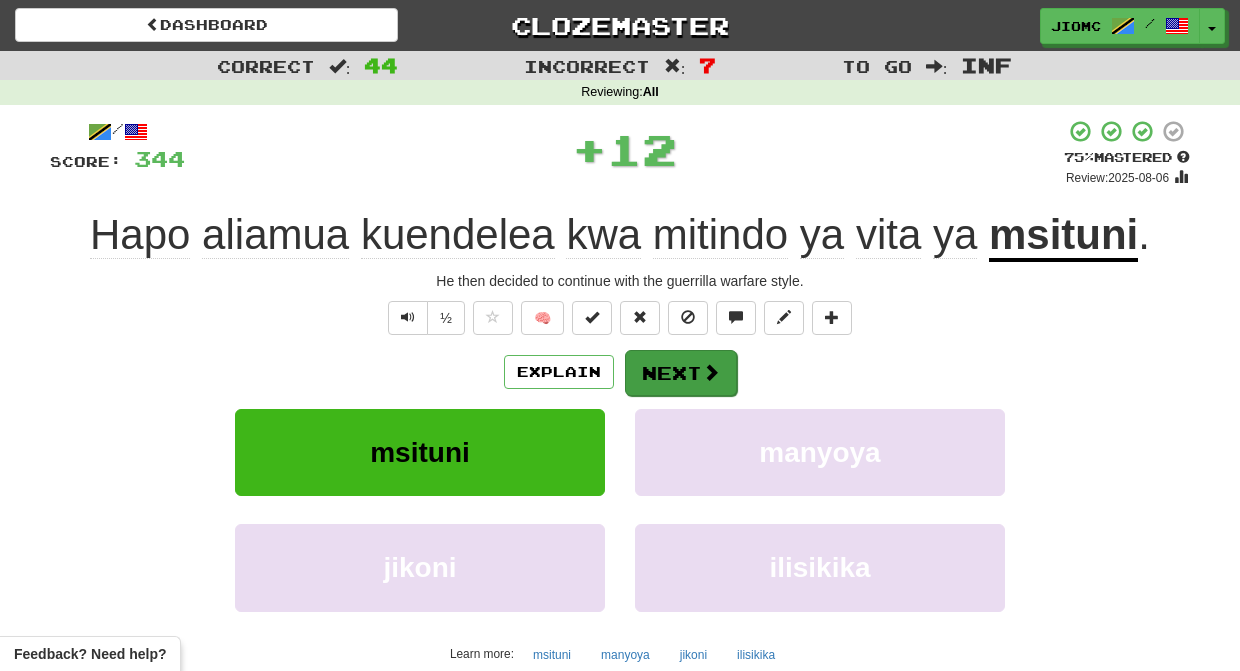 click on "Next" at bounding box center (681, 373) 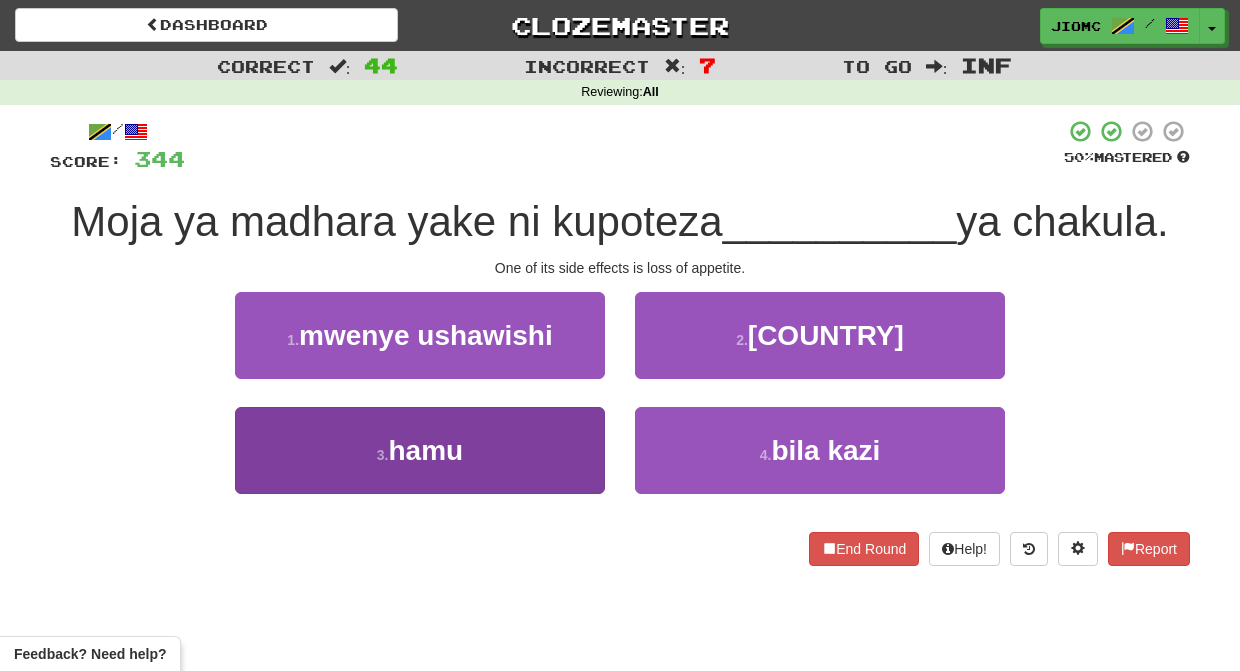 click on "3 .  hamu" at bounding box center [420, 450] 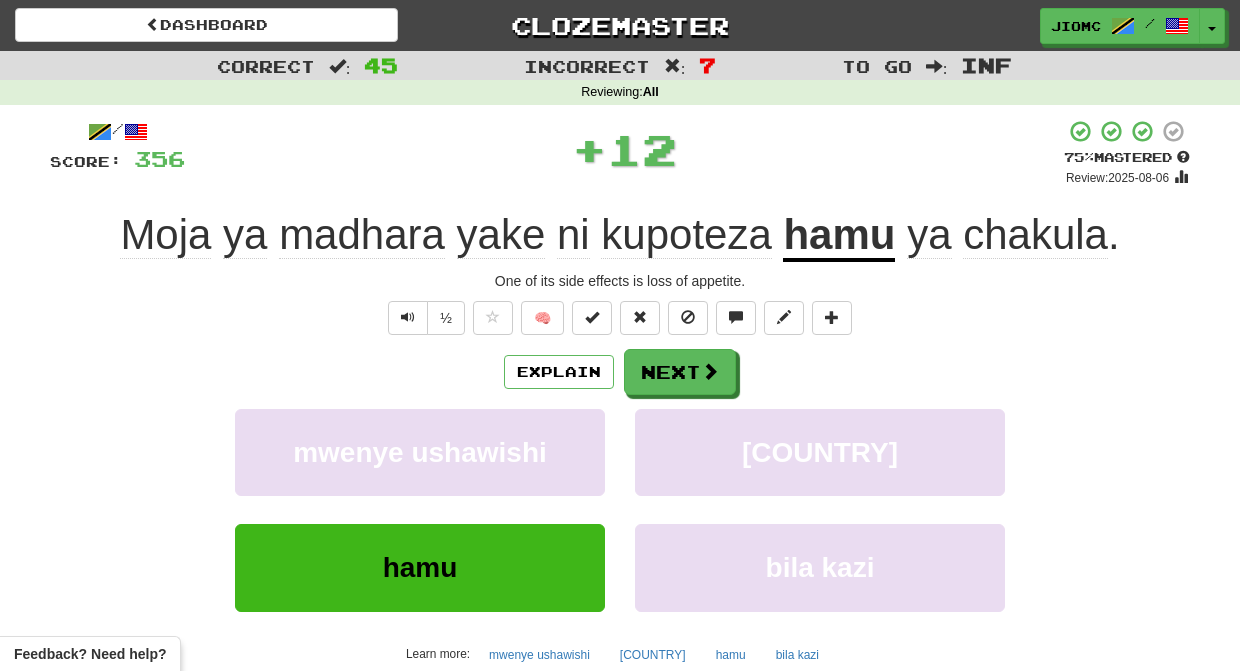 click on "mwenye ushawishi" at bounding box center (420, 452) 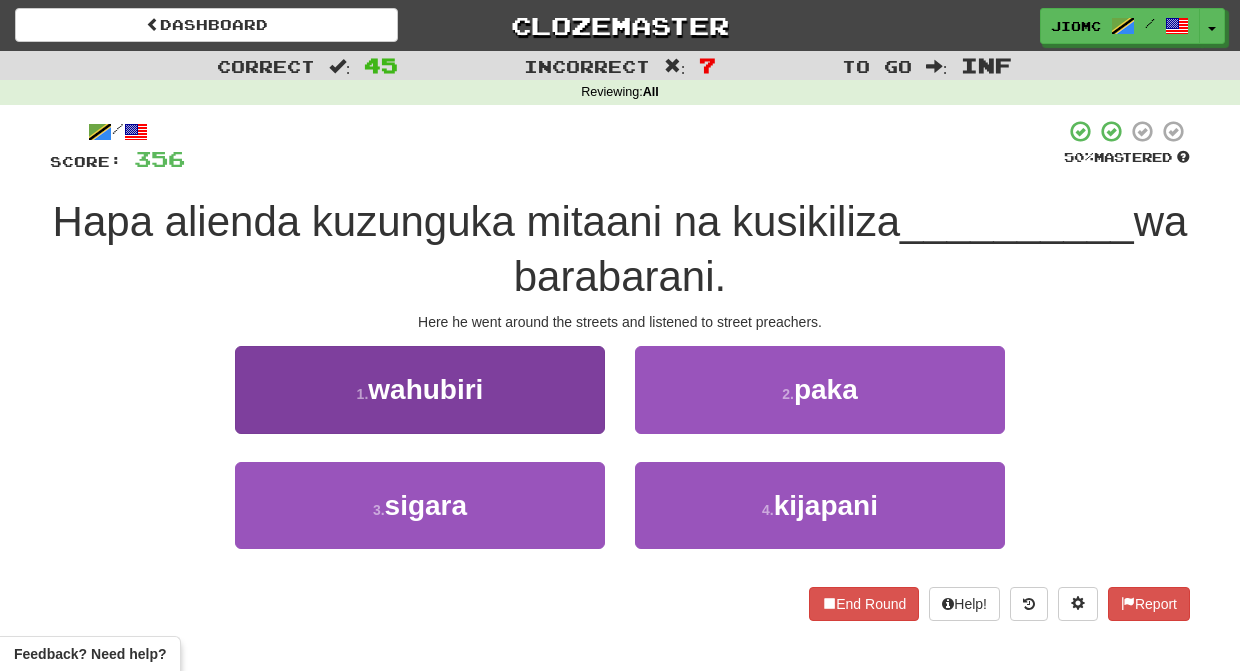 click on "1 .  wahubiri" at bounding box center [420, 389] 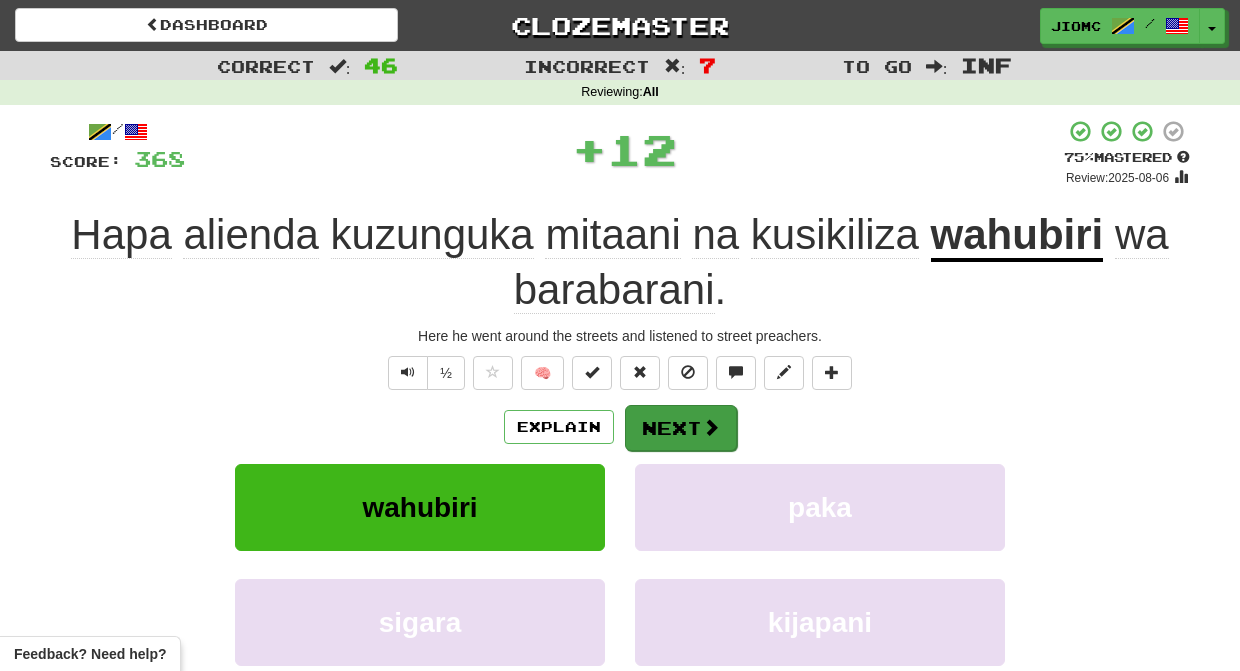 click on "Next" at bounding box center (681, 428) 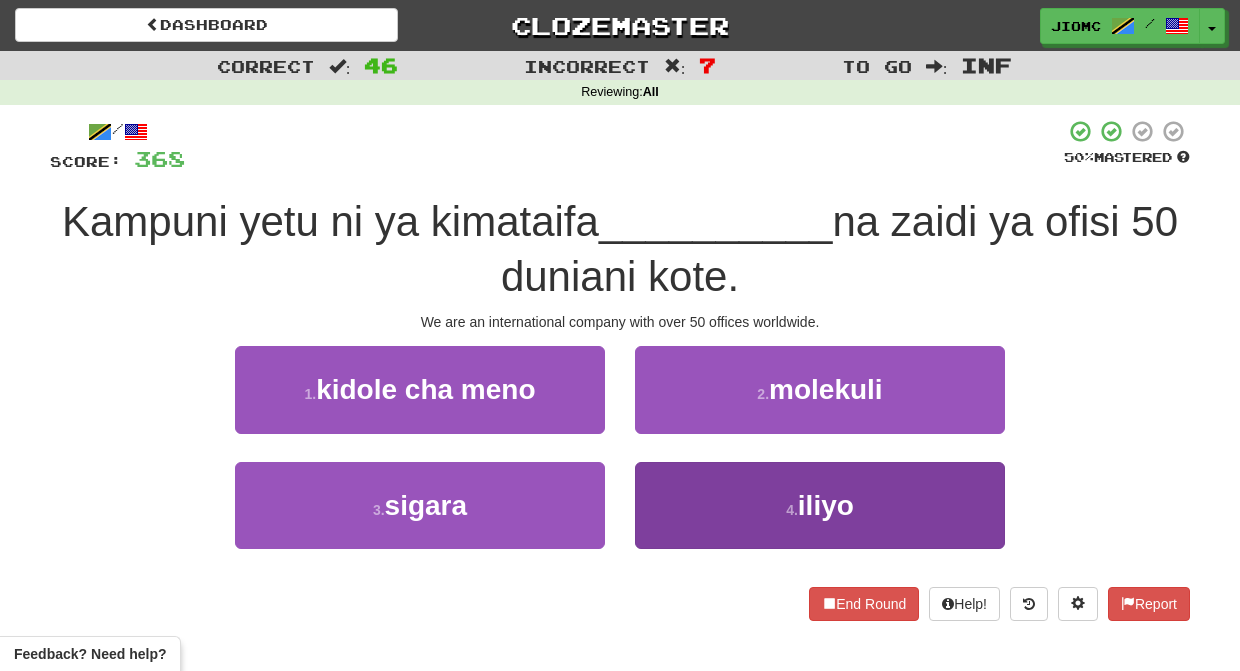 click on "4 .  iliyo" at bounding box center [820, 505] 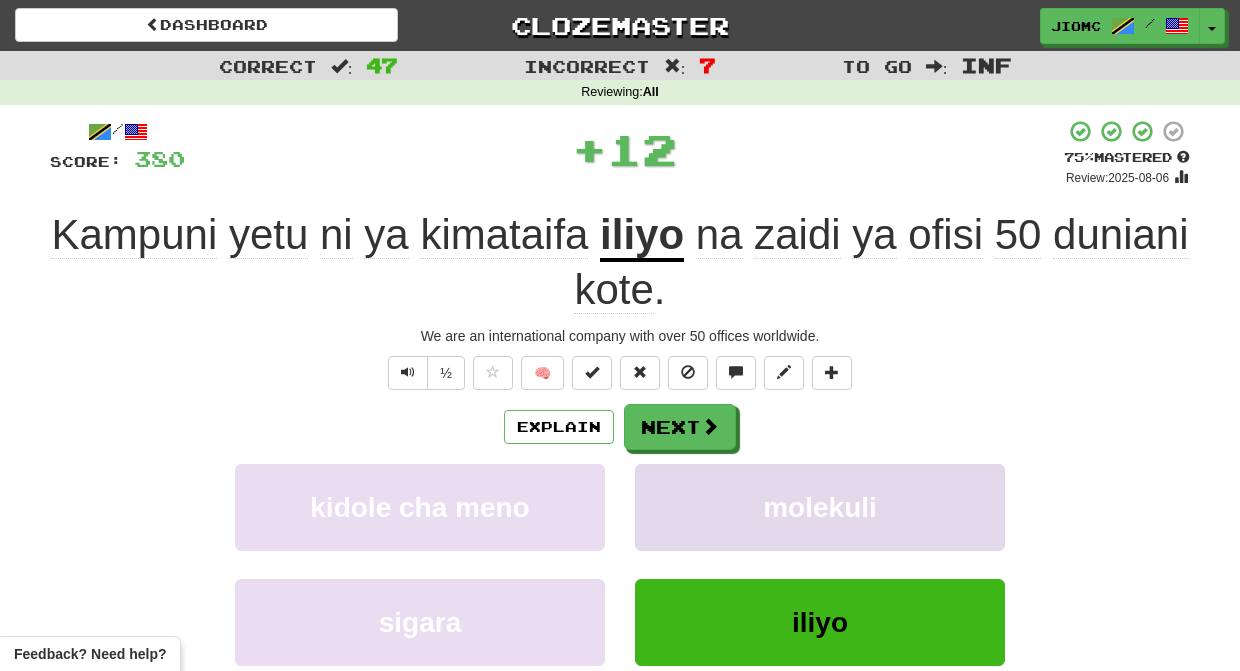 click on "molekuli" at bounding box center [820, 507] 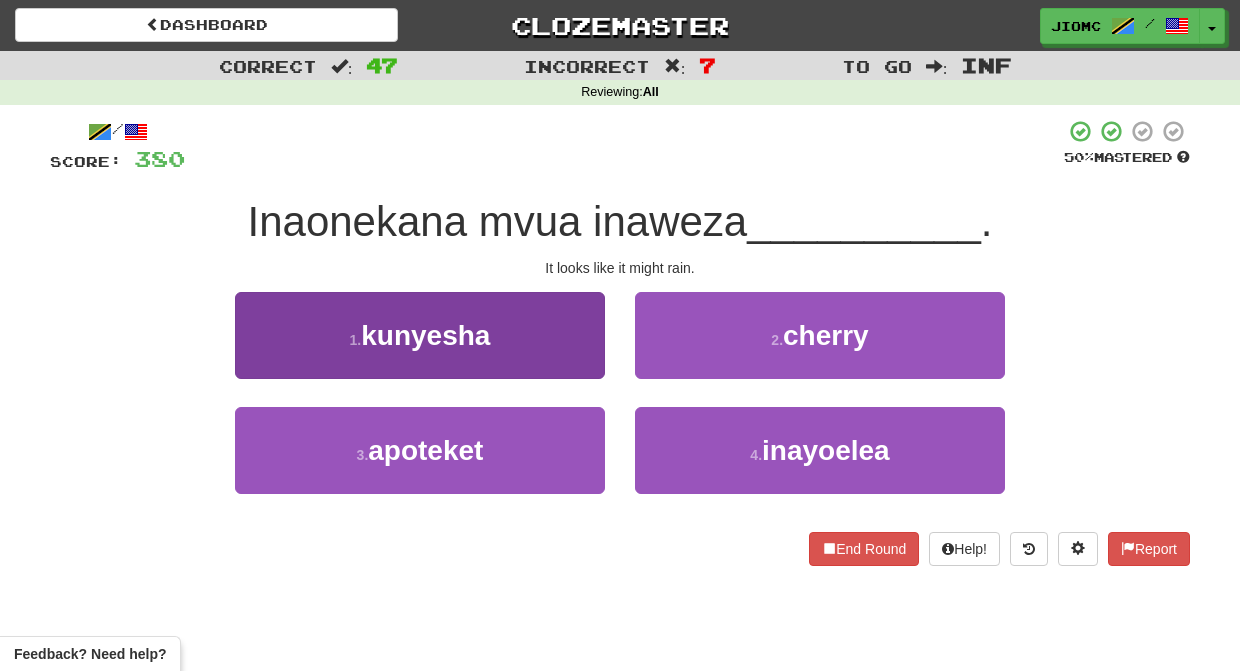 click on "1 .  kunyesha" at bounding box center (420, 335) 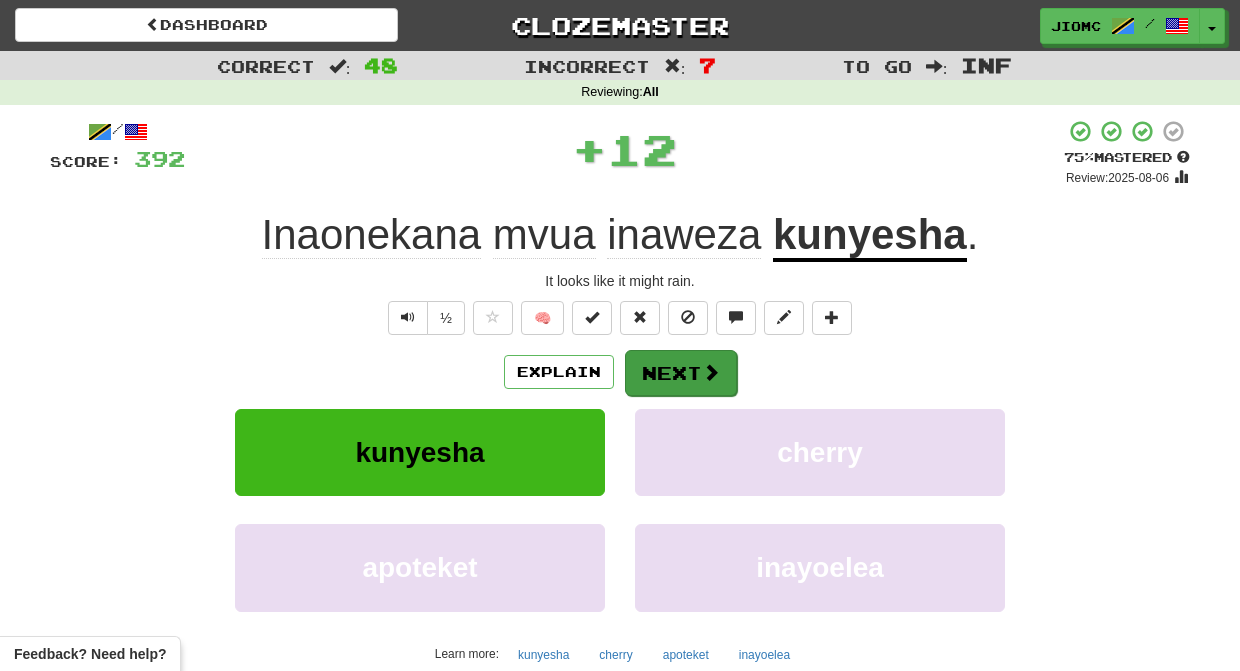 click on "Next" at bounding box center (681, 373) 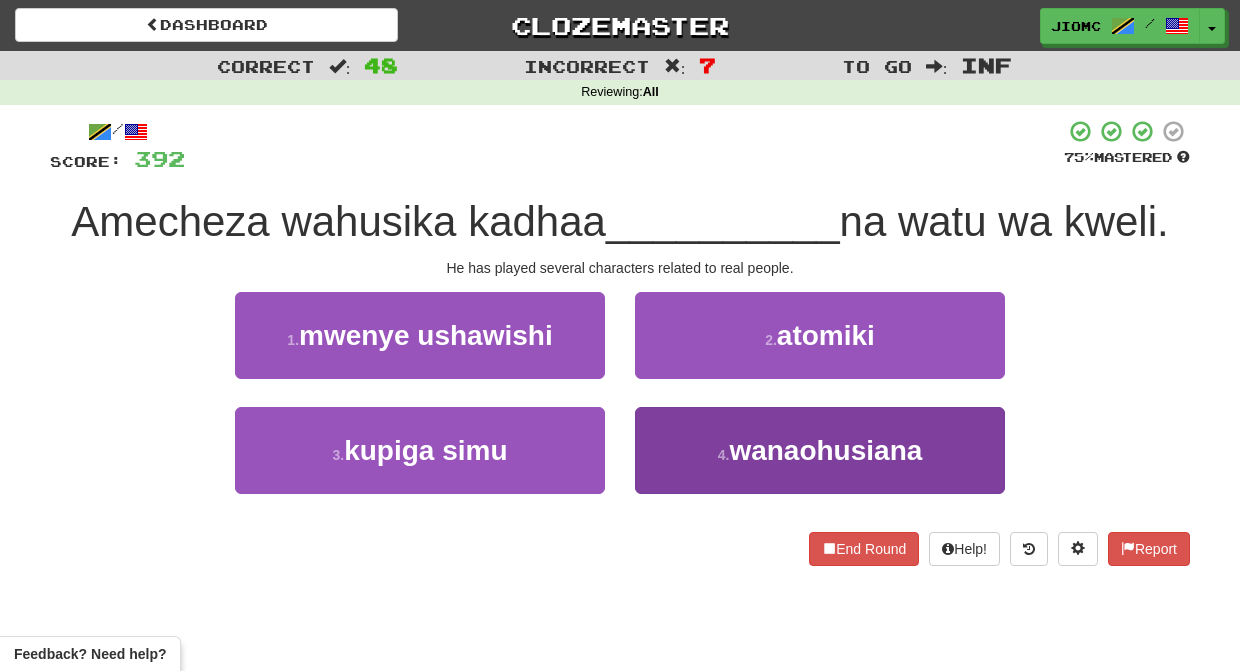 click on "4 .  wanaohusiana" at bounding box center (820, 450) 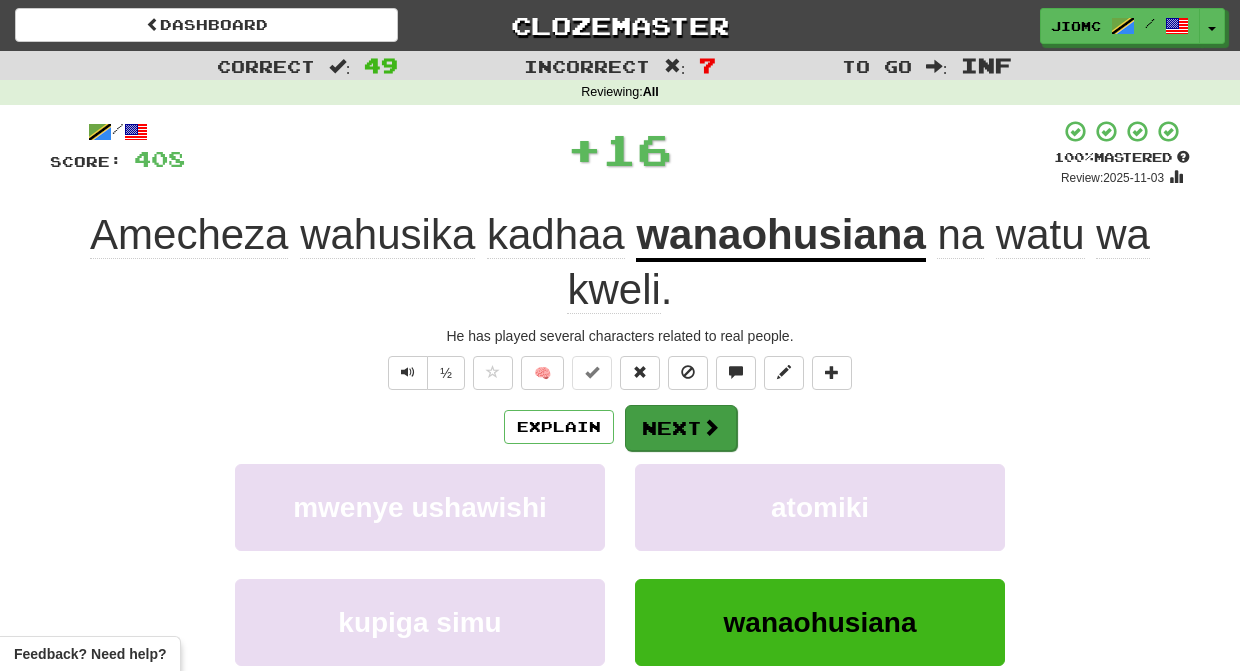 click on "Next" at bounding box center (681, 428) 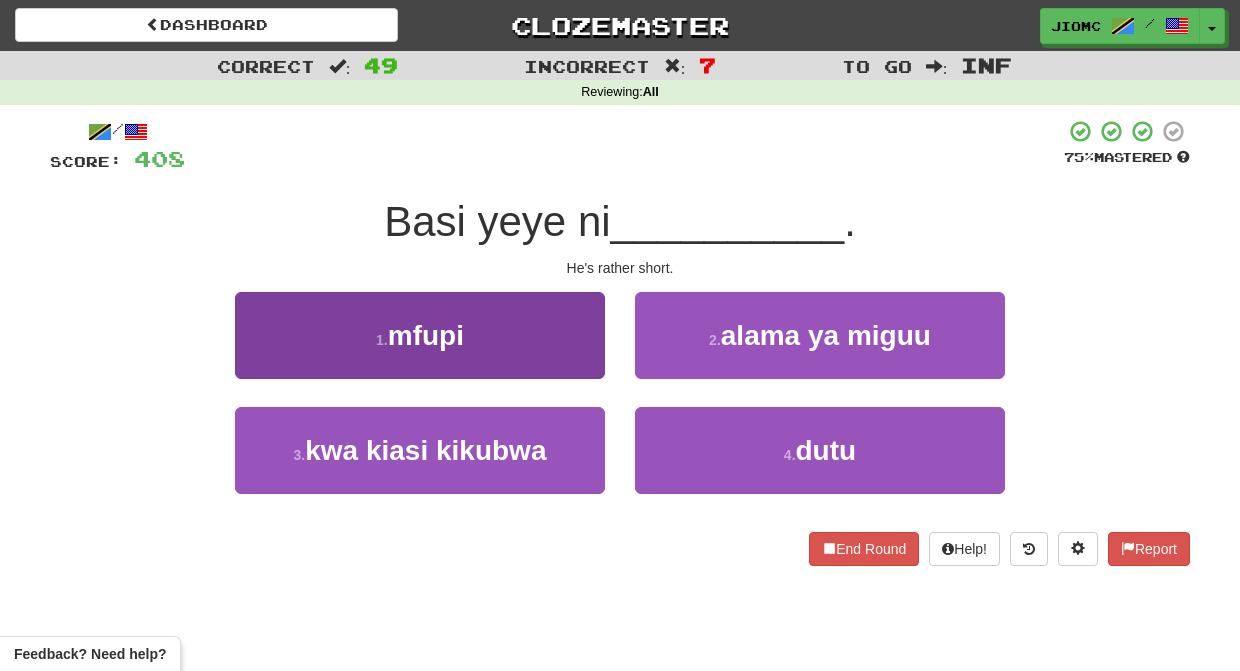 click on "1 .  mfupi" at bounding box center (420, 335) 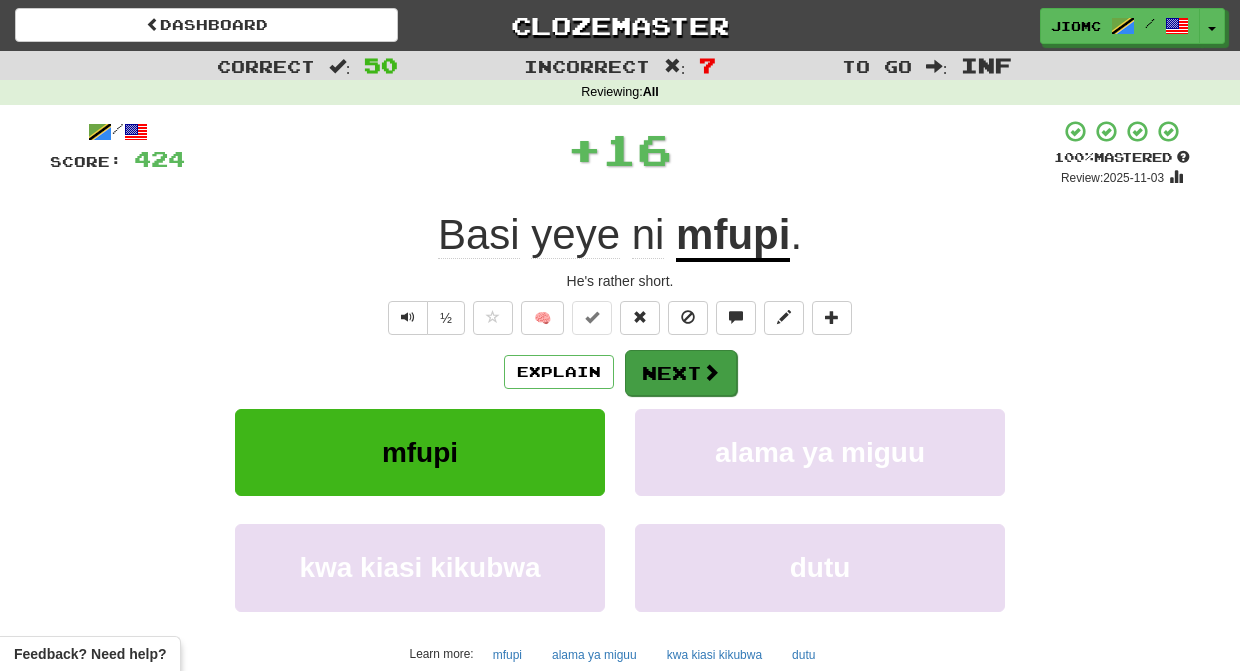 click on "Next" at bounding box center [681, 373] 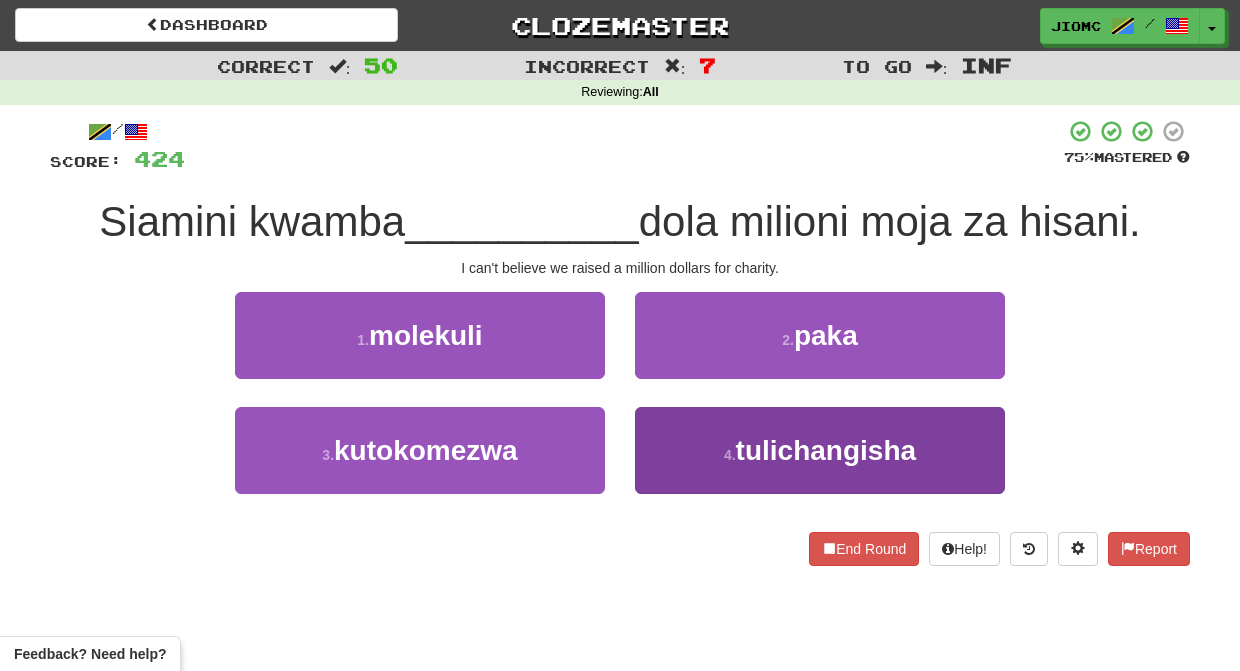 click on "4 .  tulichangisha" at bounding box center [820, 450] 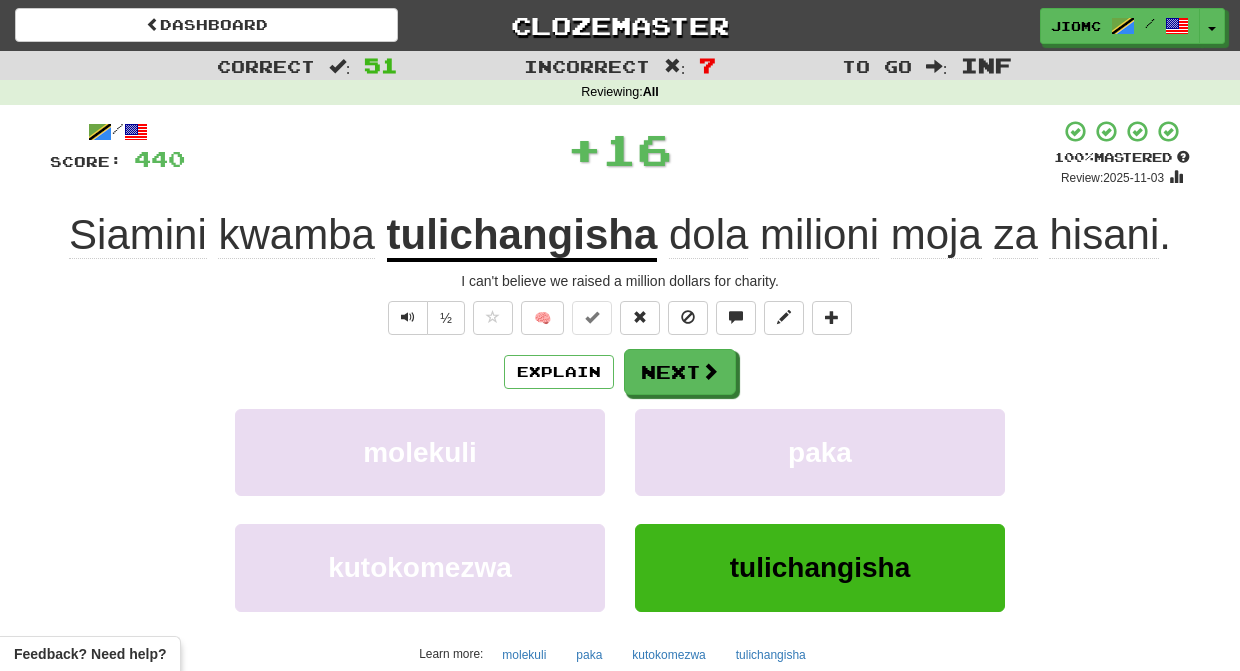 click on "paka" at bounding box center (820, 452) 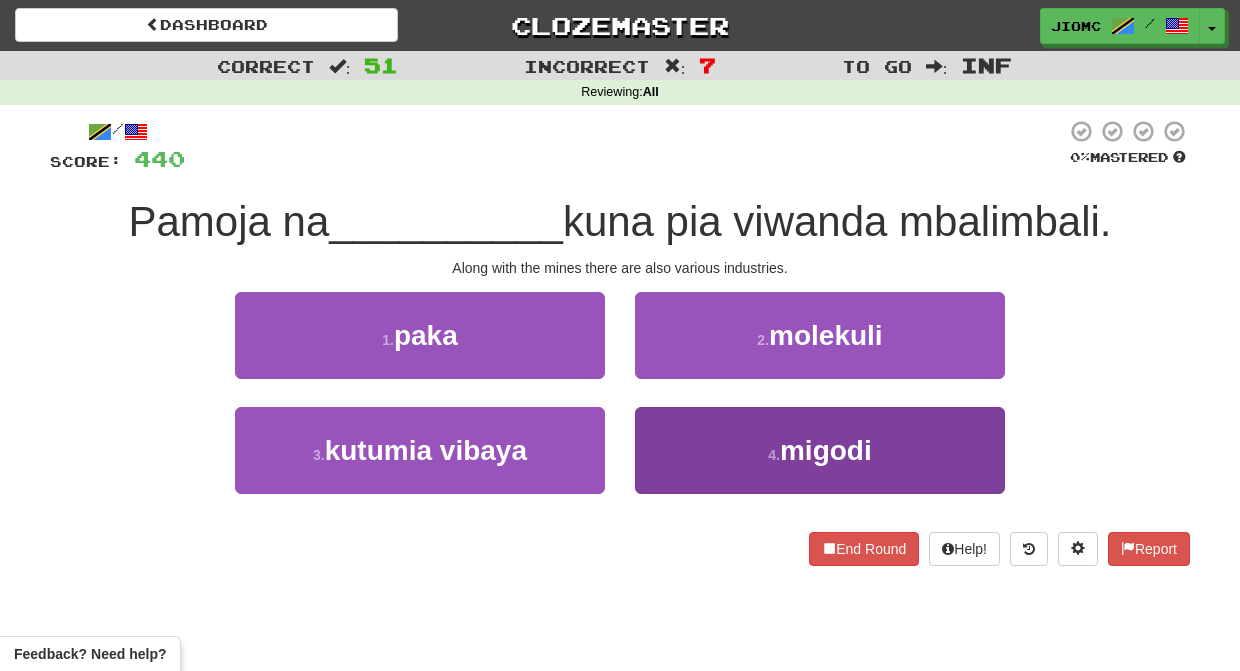 click on "4 .  migodi" at bounding box center (820, 450) 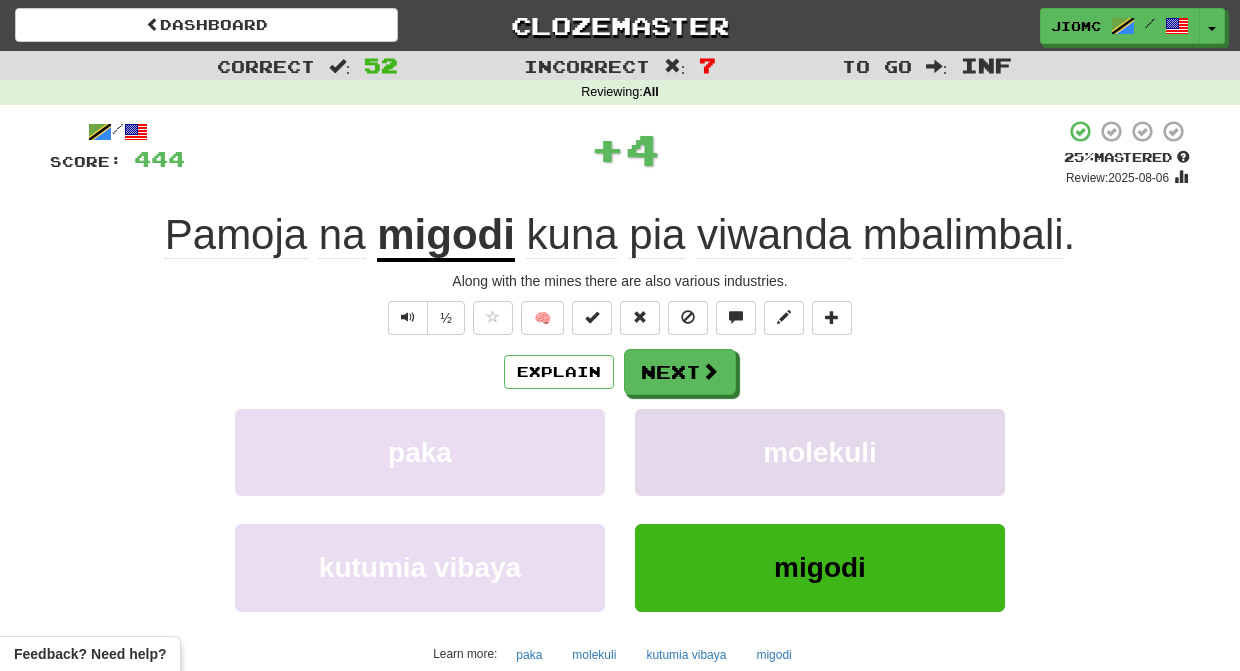 click on "molekuli" at bounding box center (820, 452) 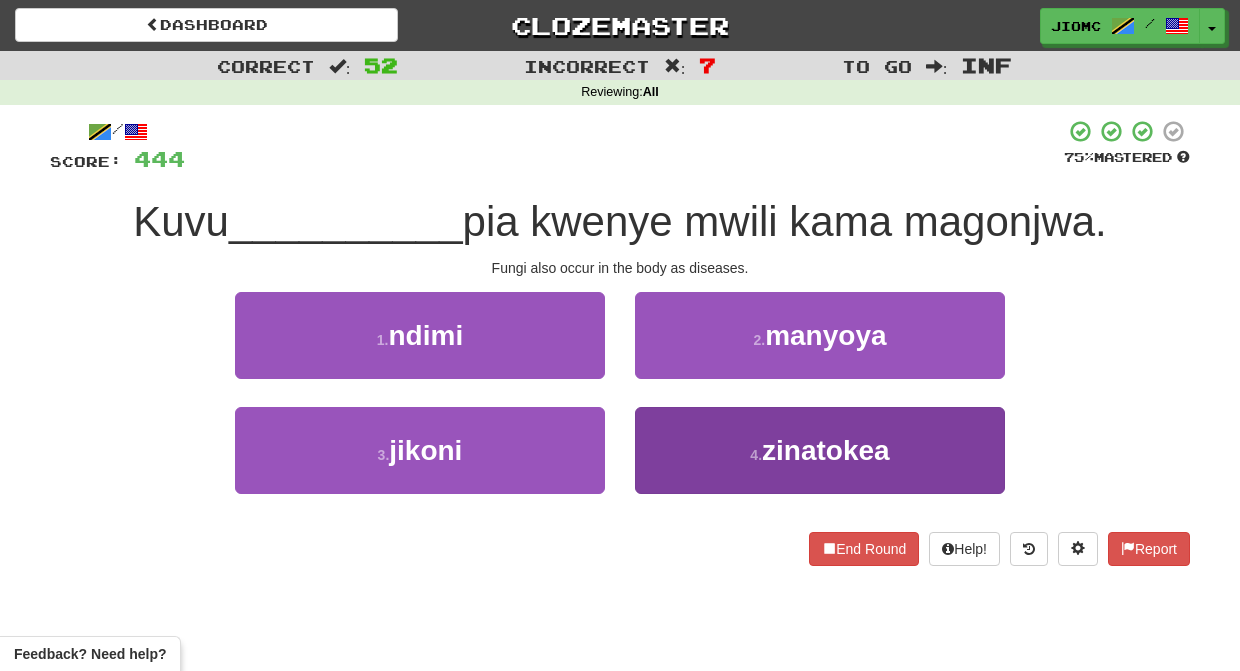 click on "4 .  zinatokea" at bounding box center (820, 450) 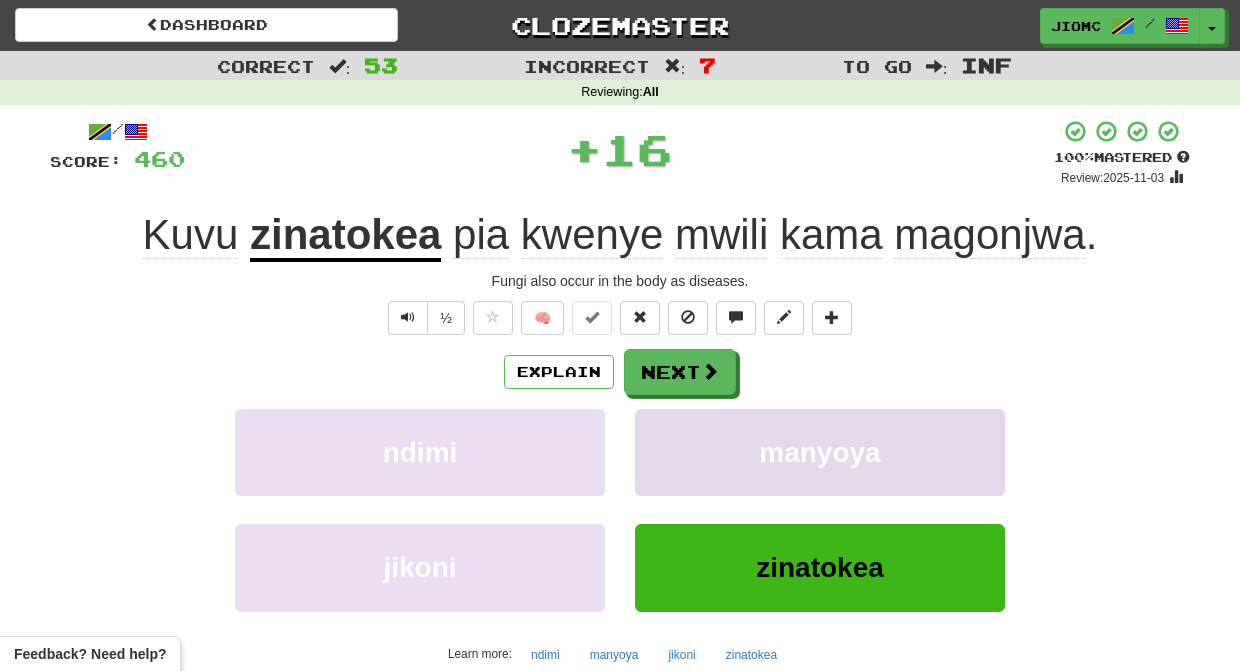 click on "manyoya" at bounding box center [820, 452] 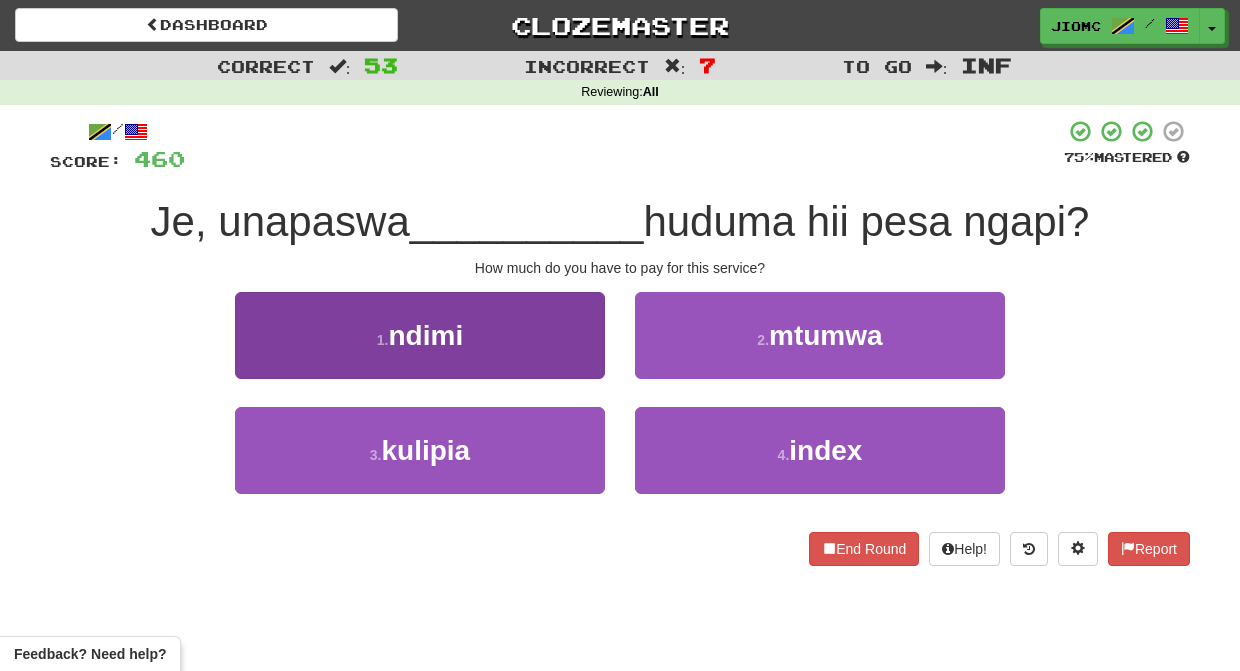 click on "1 .  ndimi" at bounding box center [420, 335] 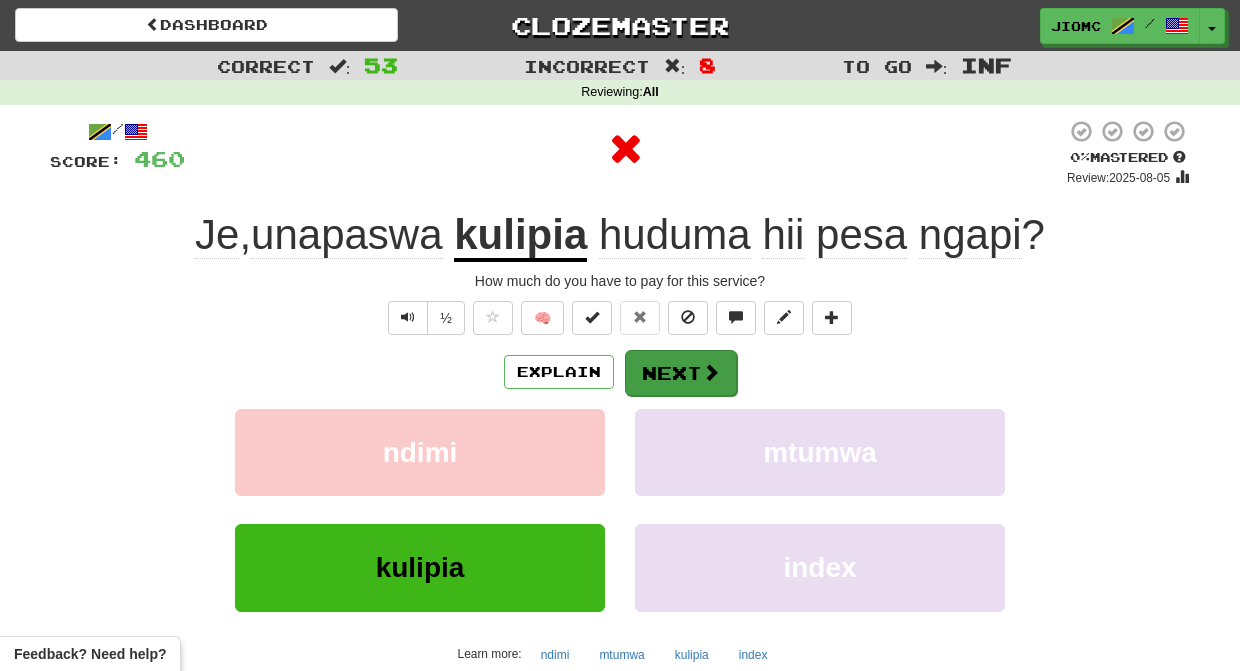 click on "Next" at bounding box center [681, 373] 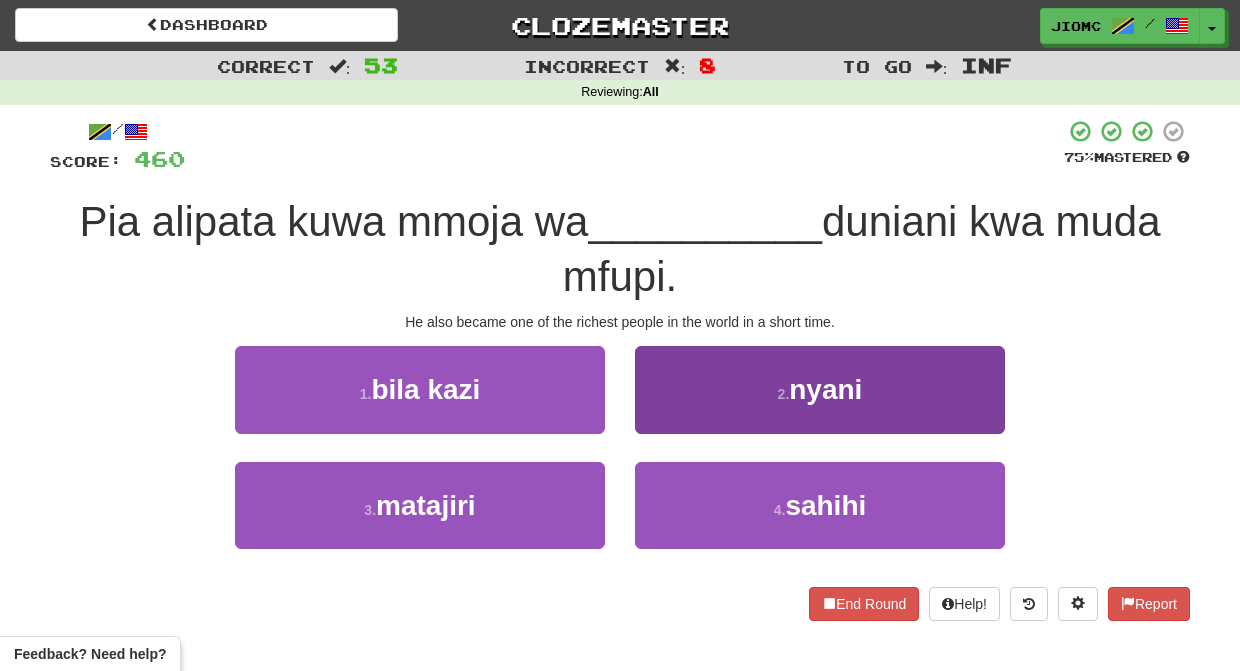 click on "2 .  nyani" at bounding box center (820, 389) 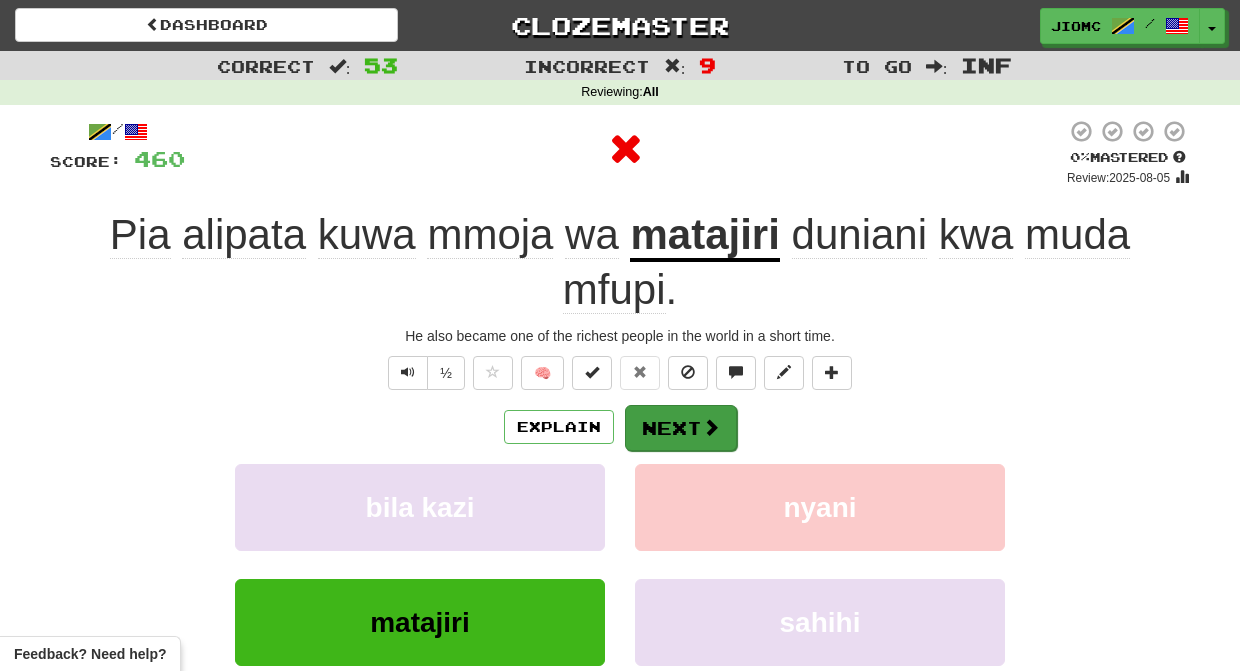click on "Next" at bounding box center [681, 428] 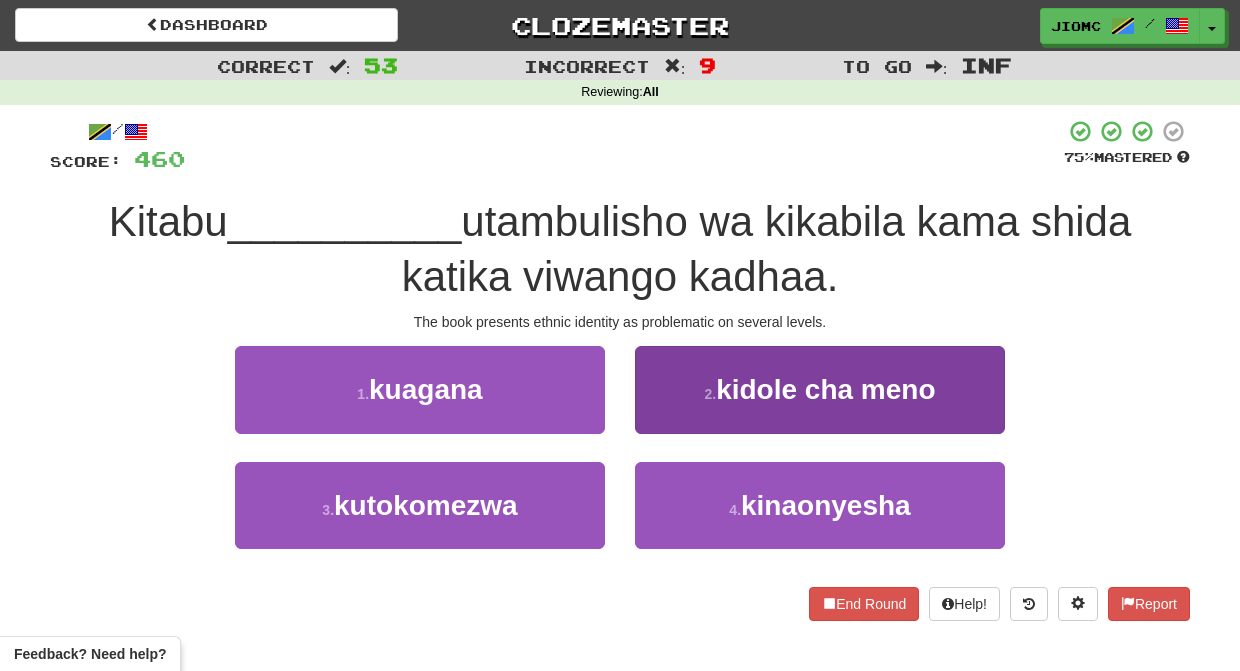 click on "4 .  kinaonyesha" at bounding box center (820, 505) 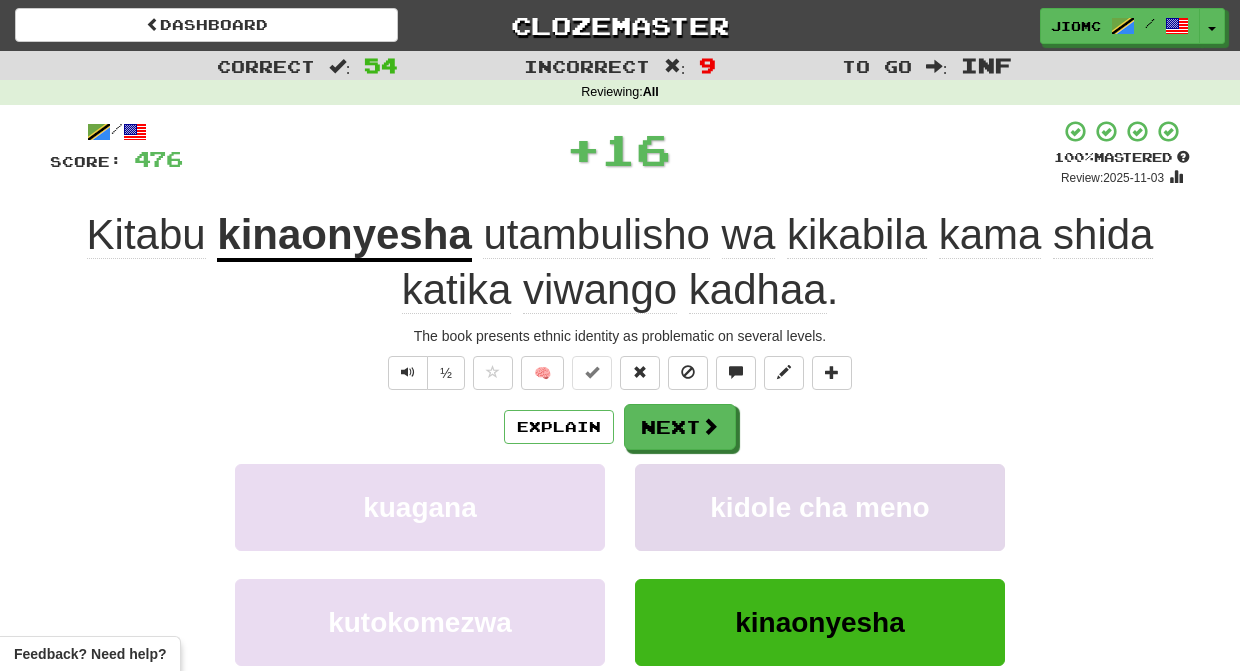 click on "kidole cha meno" at bounding box center (820, 507) 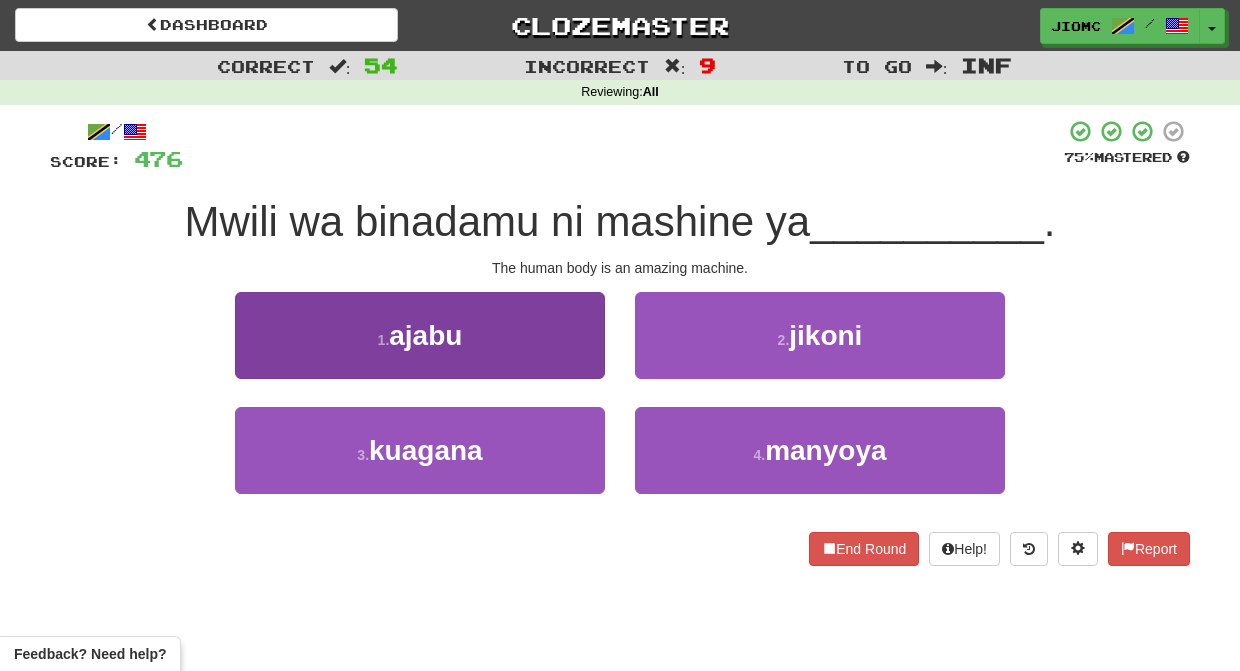 click on "1 .  ajabu" at bounding box center (420, 335) 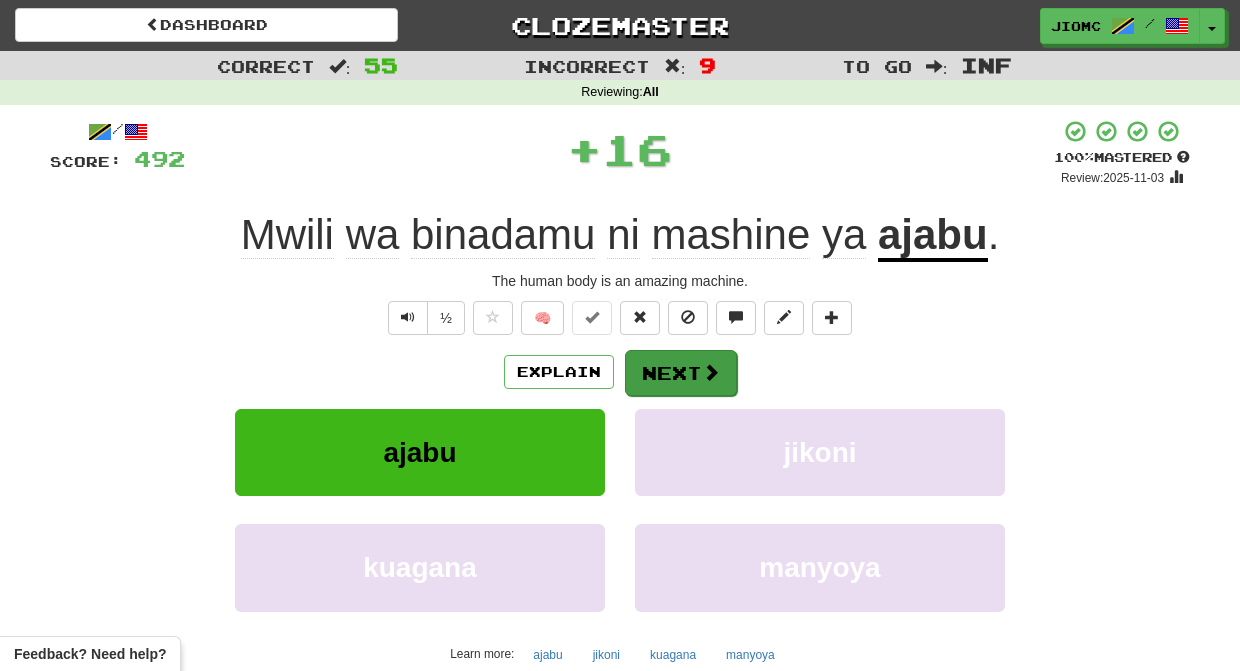 click on "Next" at bounding box center (681, 373) 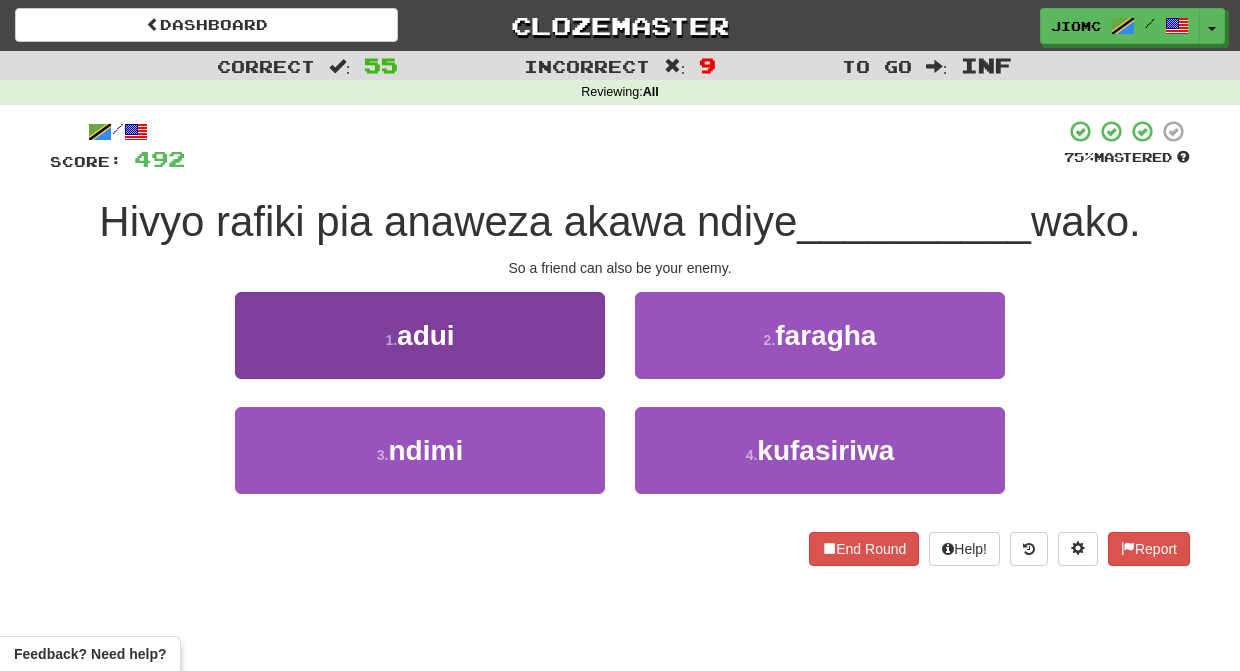 click on "1 .  adui" at bounding box center (420, 335) 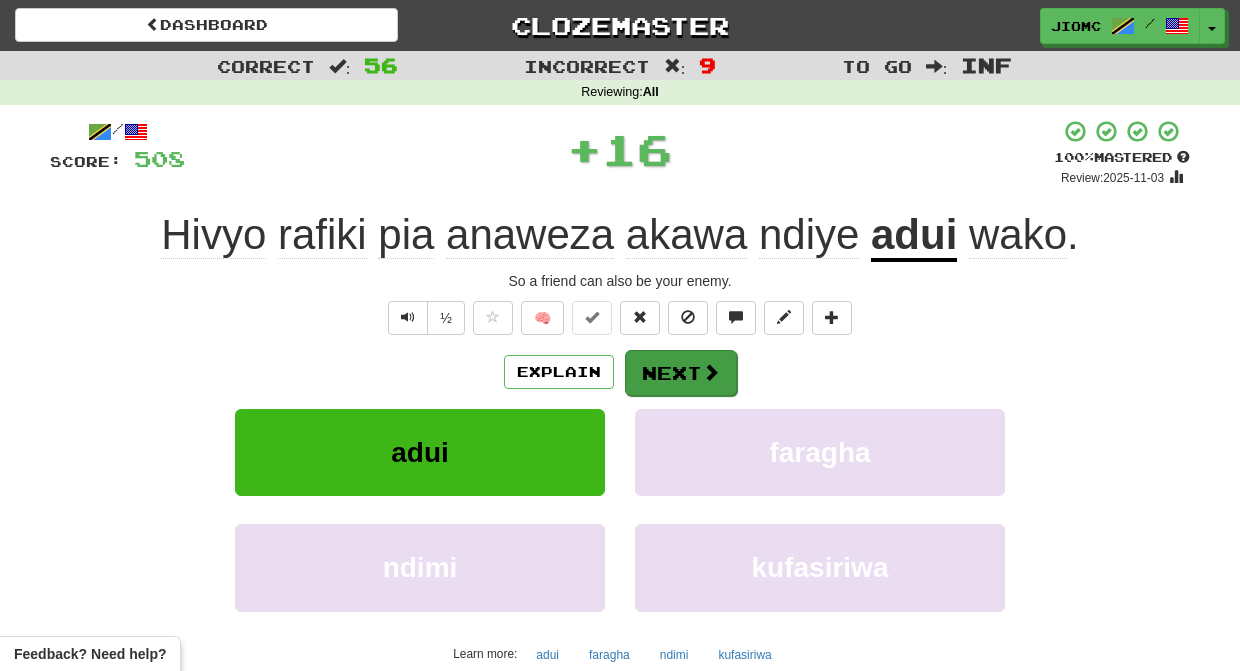 click on "Next" at bounding box center [681, 373] 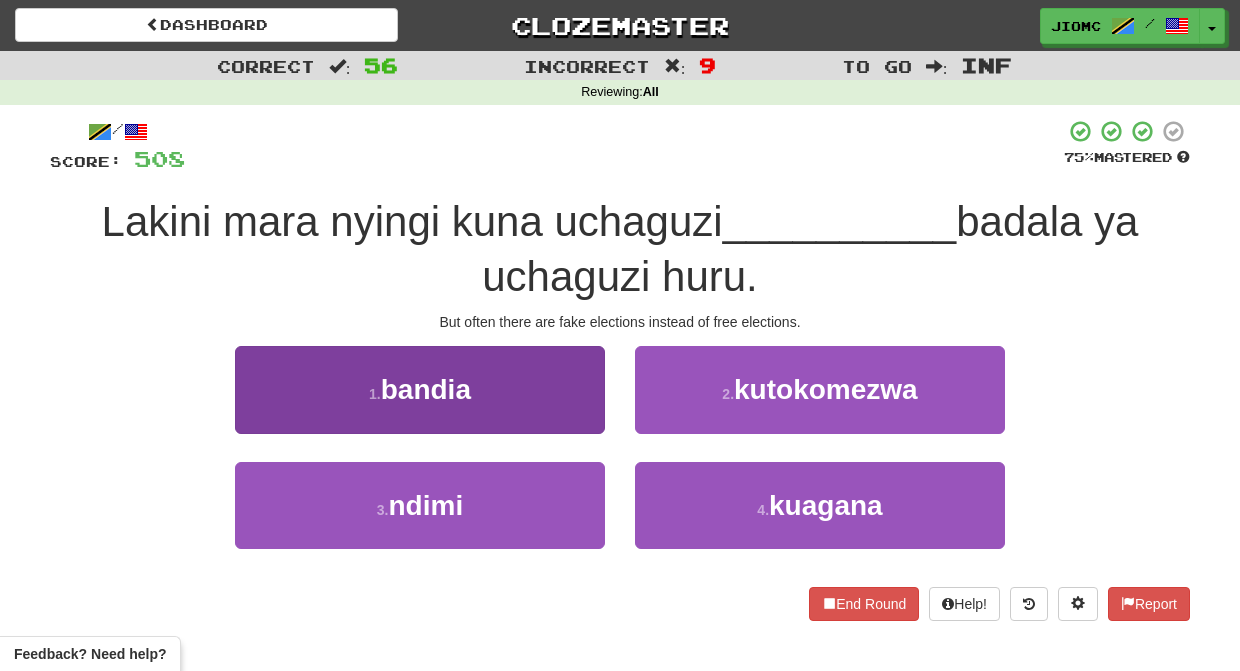 click on "1 .  bandia" at bounding box center (420, 389) 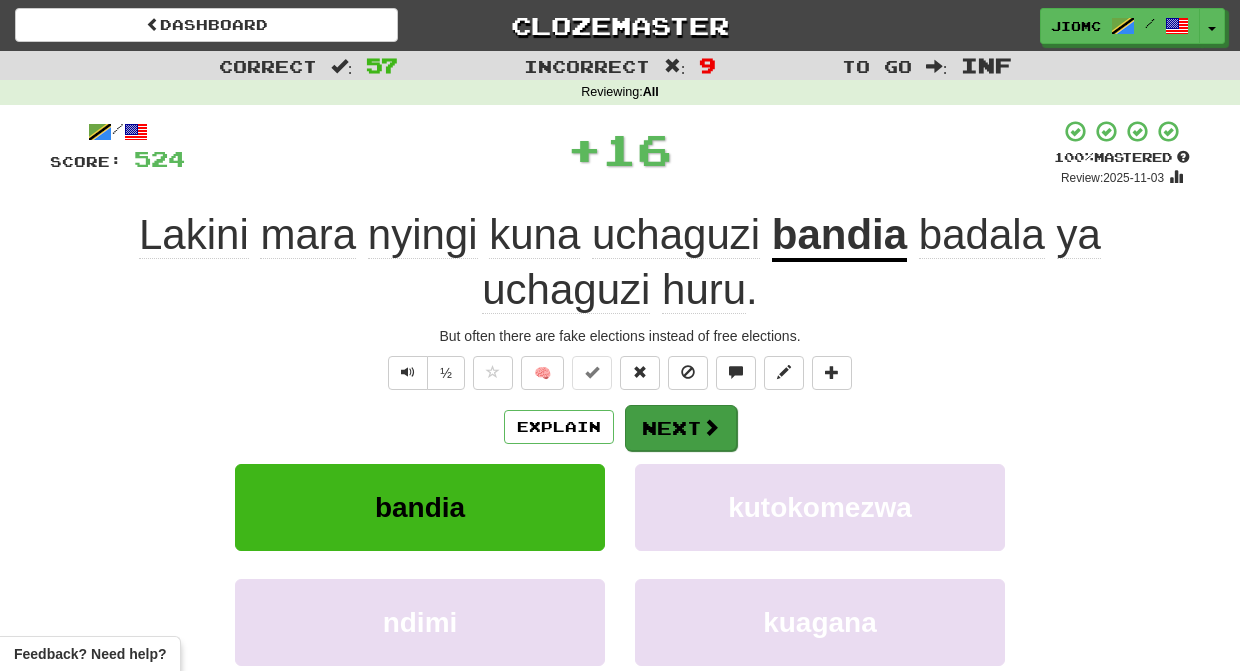 click on "Next" at bounding box center [681, 428] 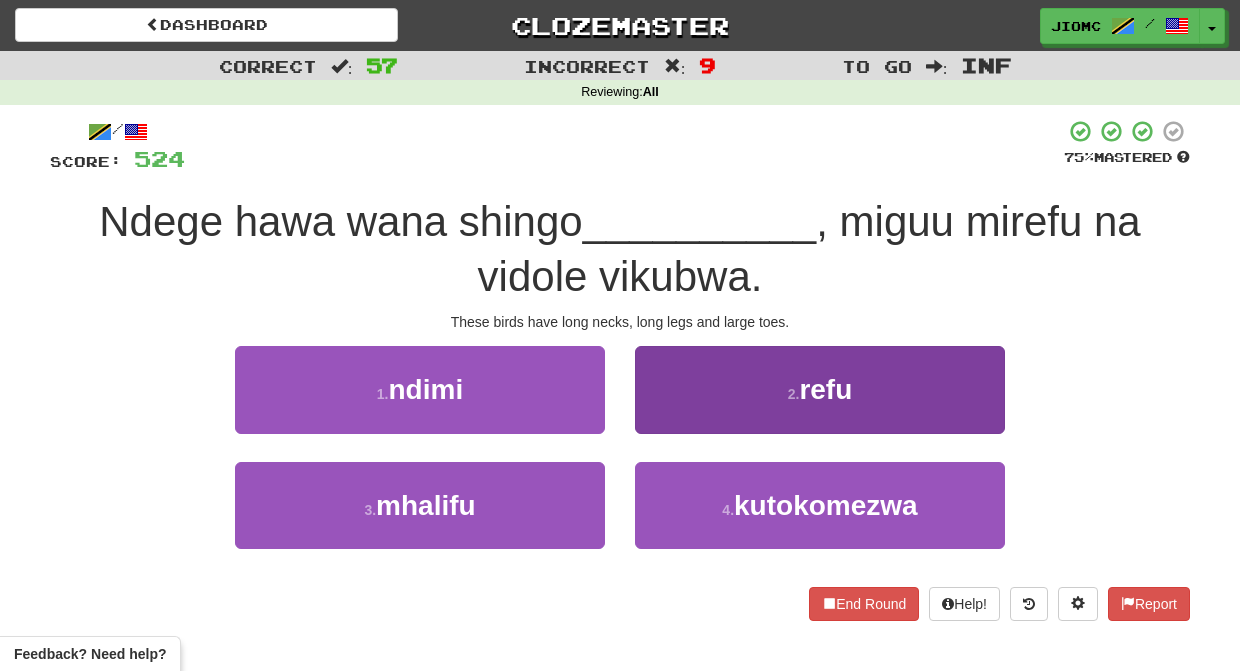 click on "2 .  refu" at bounding box center [820, 389] 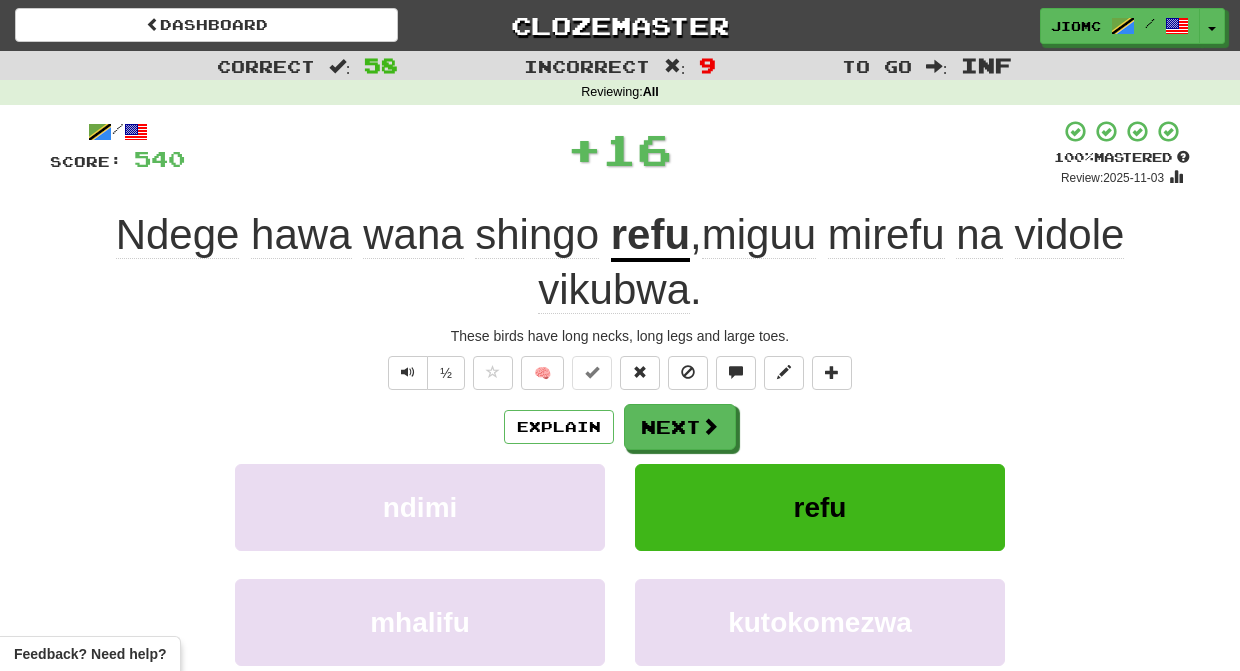 click on "Next" at bounding box center (680, 427) 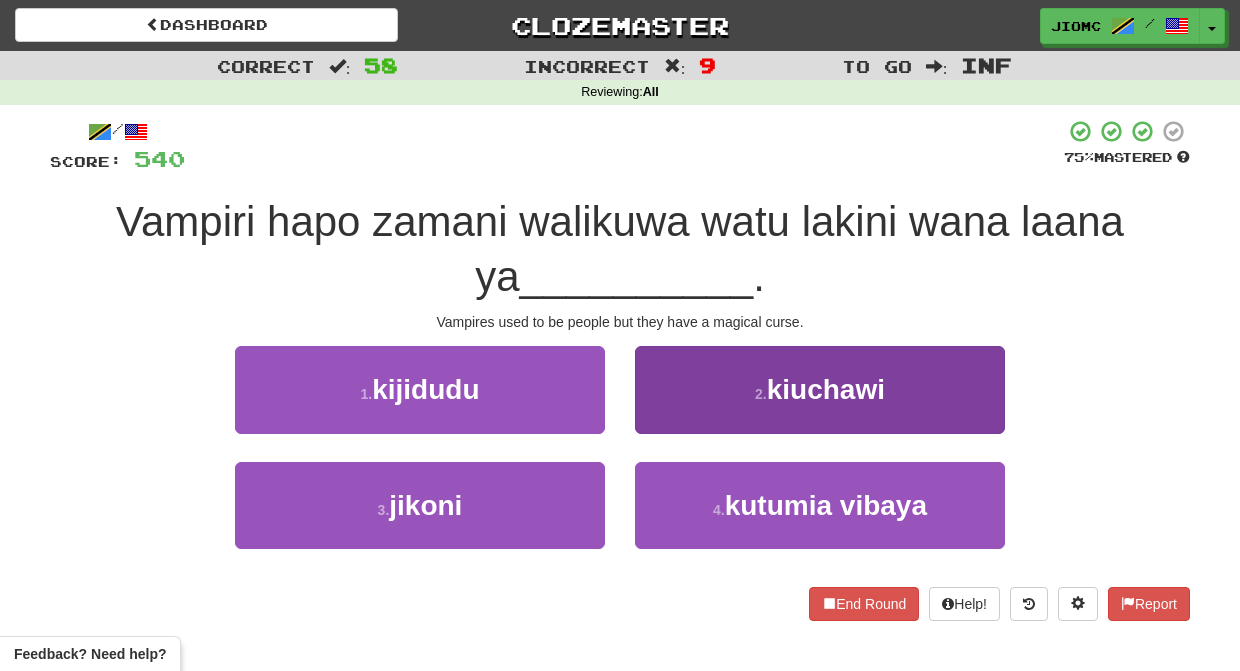 click on "2 .  kiuchawi" at bounding box center [820, 389] 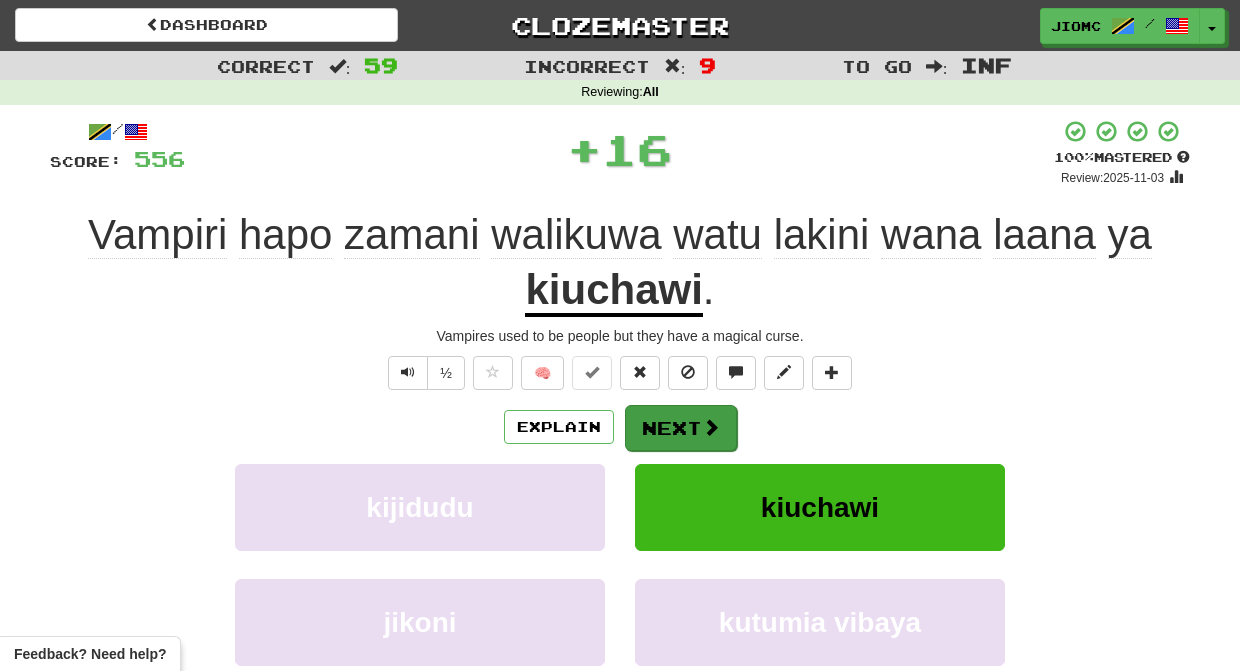 click on "Next" at bounding box center (681, 428) 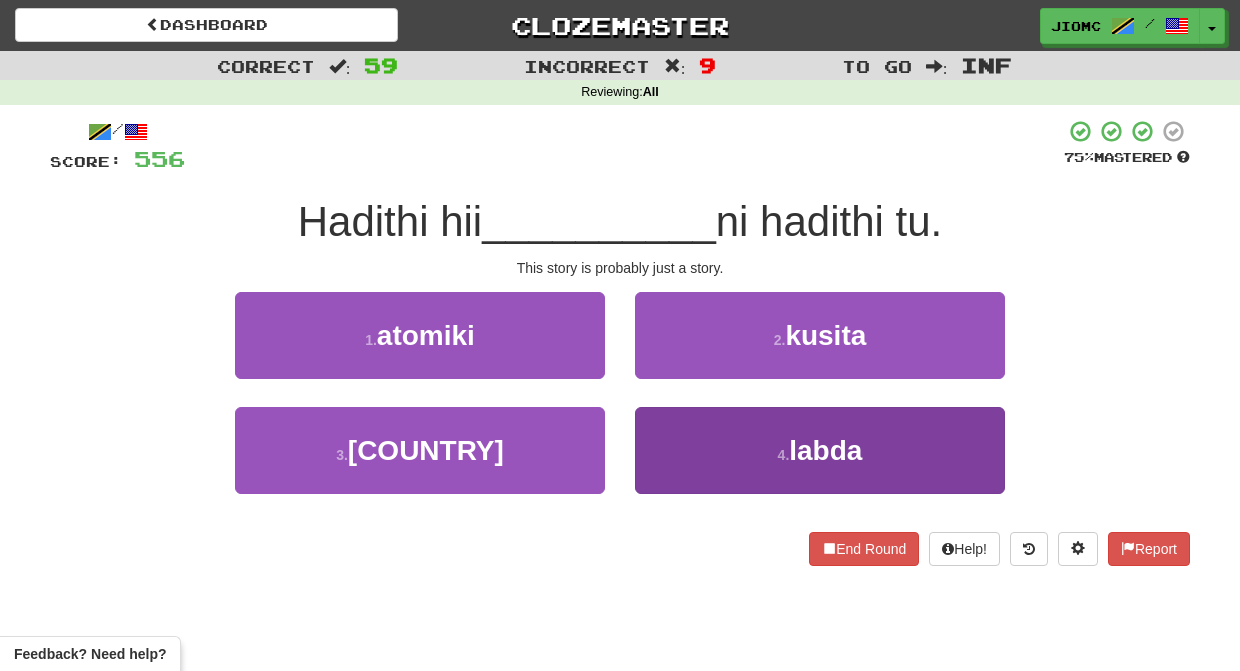 click on "4 .  labda" at bounding box center [820, 450] 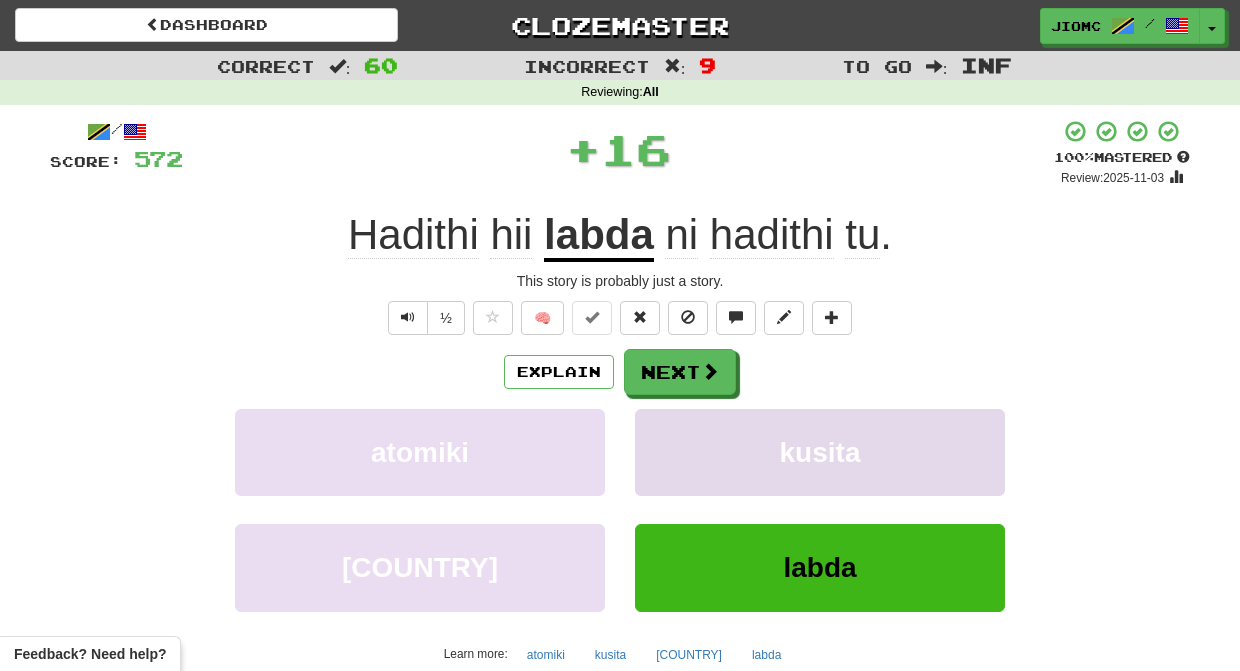 click on "kusita" at bounding box center (820, 452) 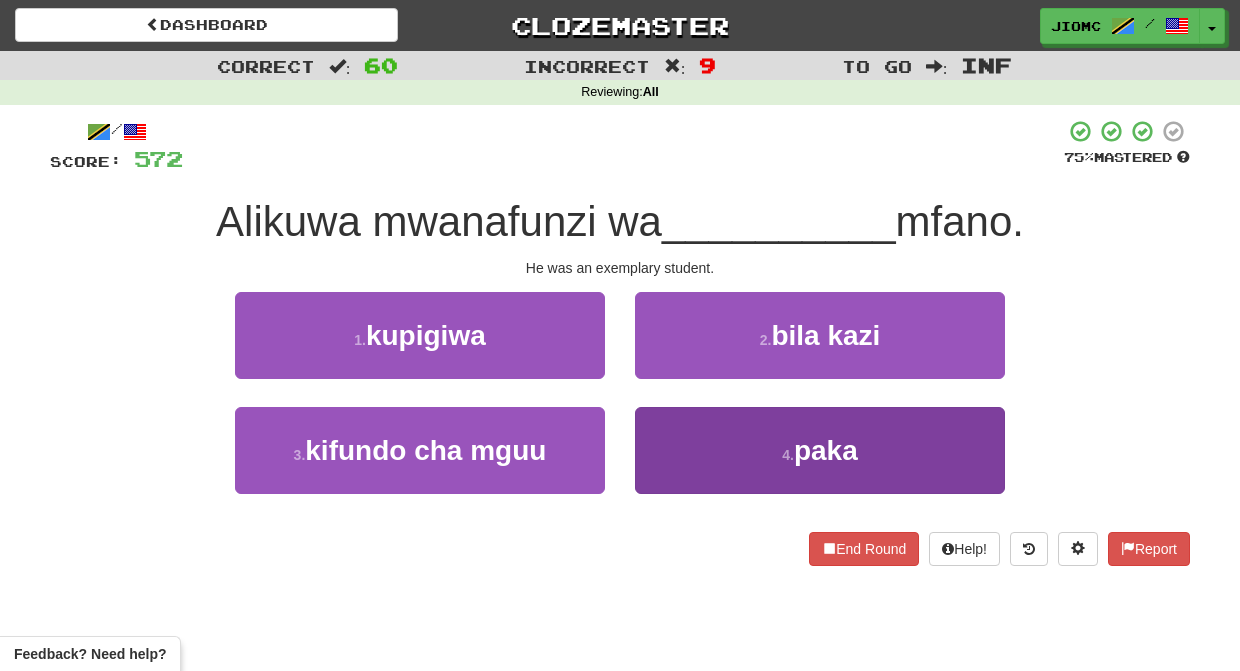 click on "4 .  paka" at bounding box center (820, 450) 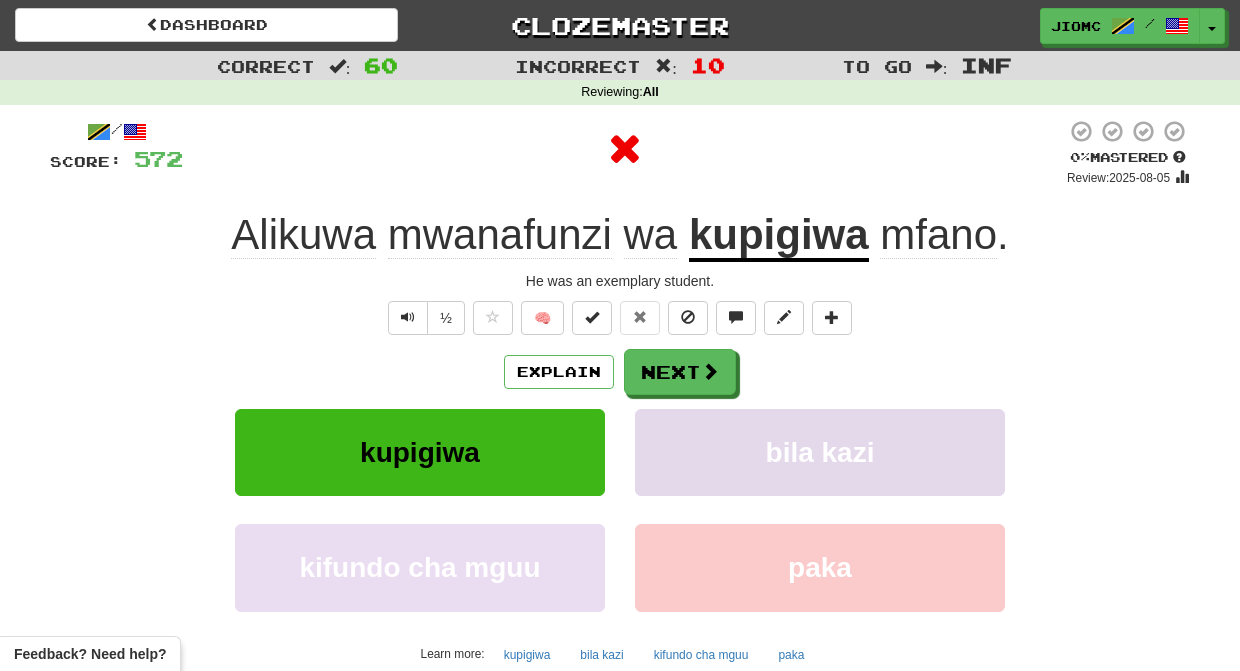 click on "bila kazi" at bounding box center (820, 452) 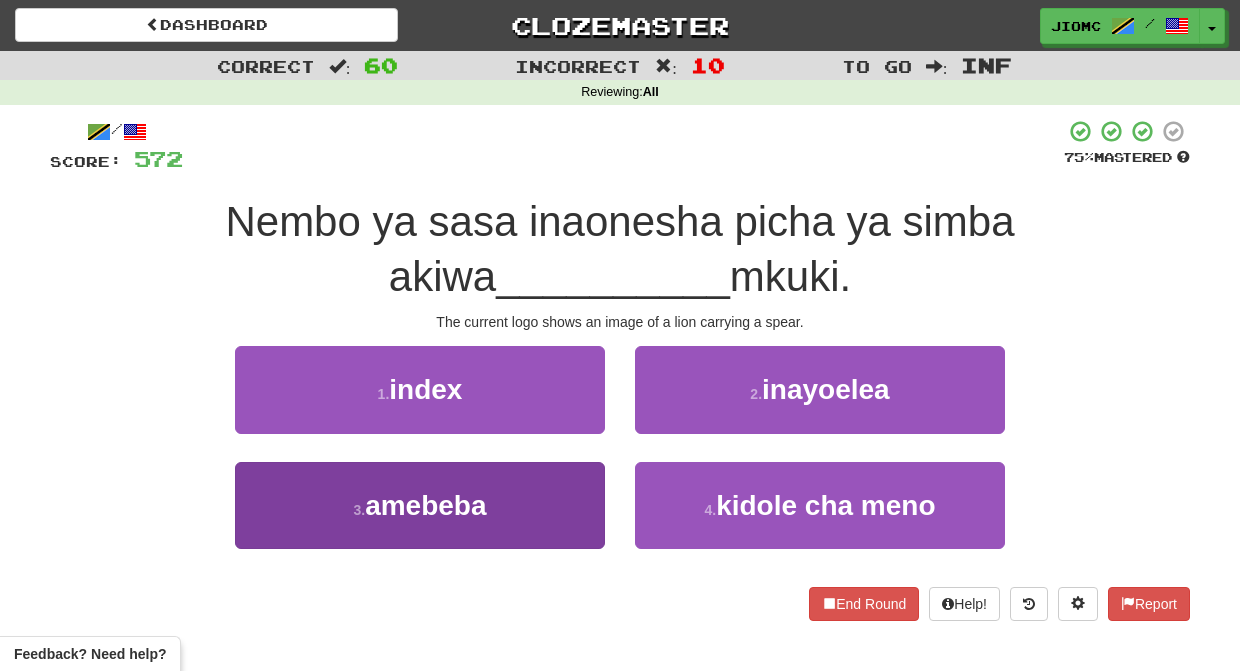 click on "3 .  amebeba" at bounding box center (420, 505) 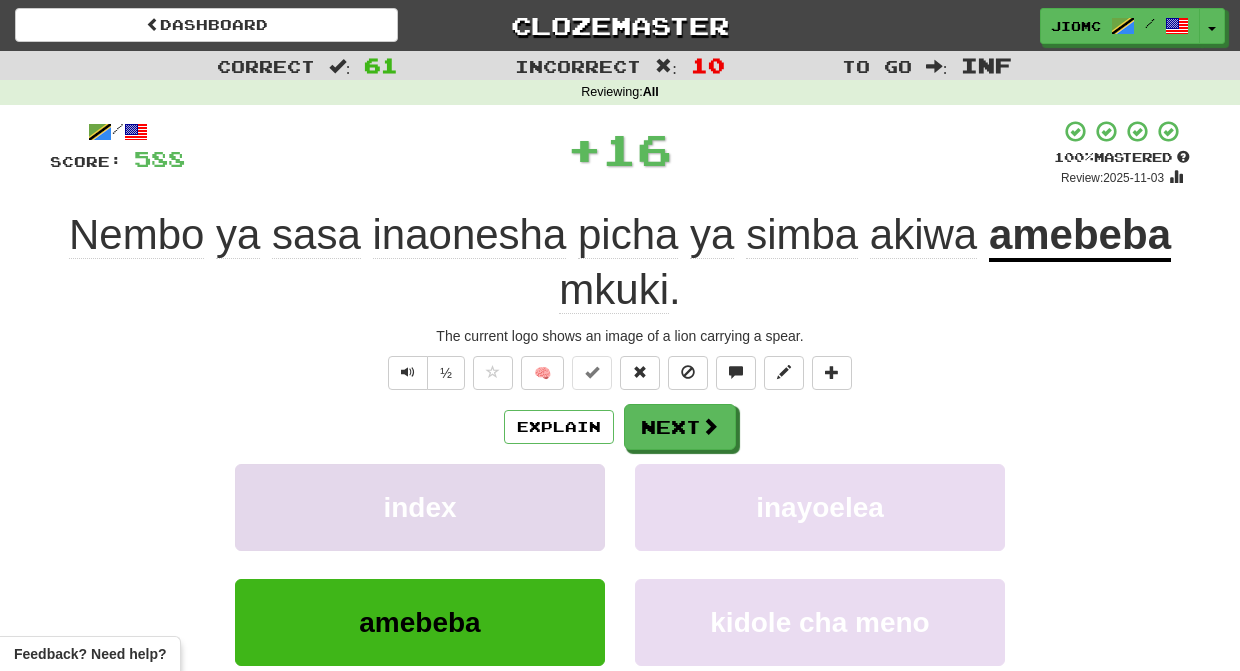 click on "index" at bounding box center [420, 507] 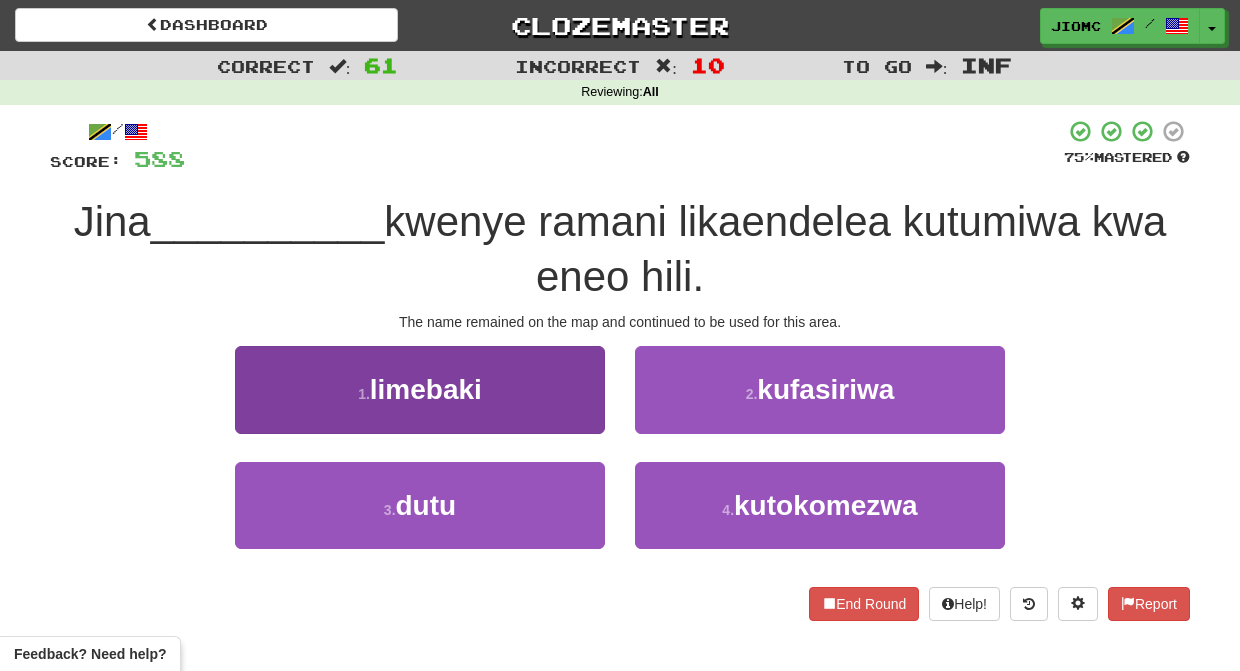 click on "1 .  limebaki" at bounding box center [420, 389] 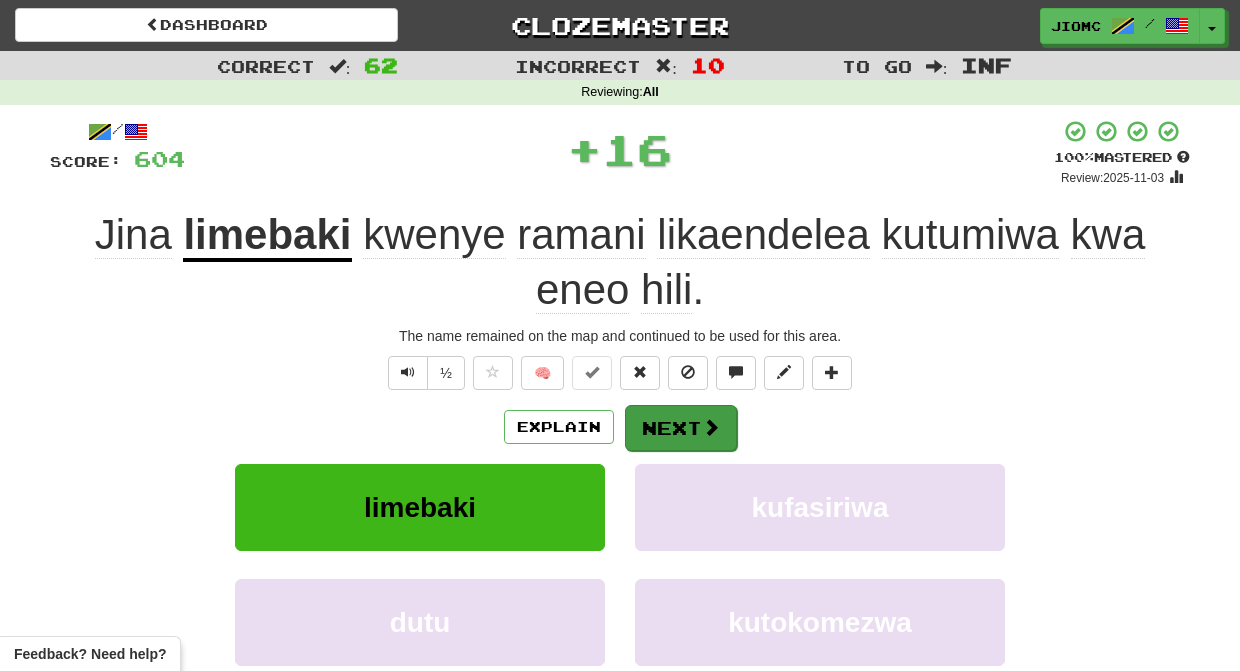 click on "Next" at bounding box center (681, 428) 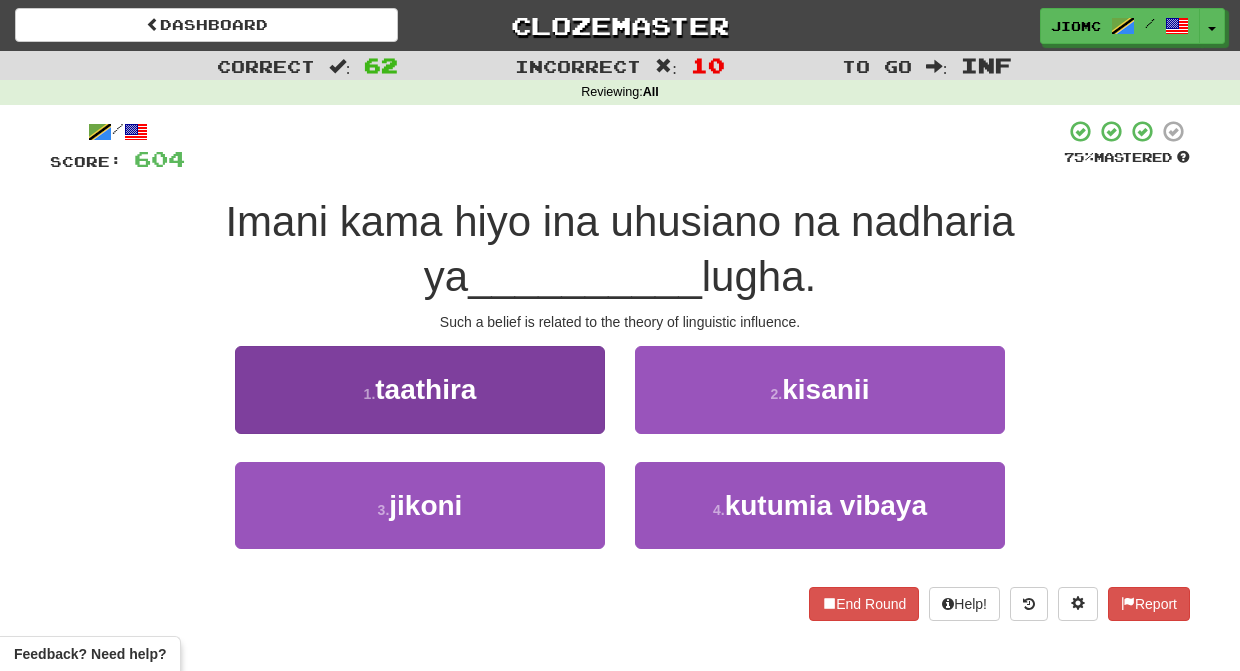 click on "1 .  taathira" at bounding box center [420, 389] 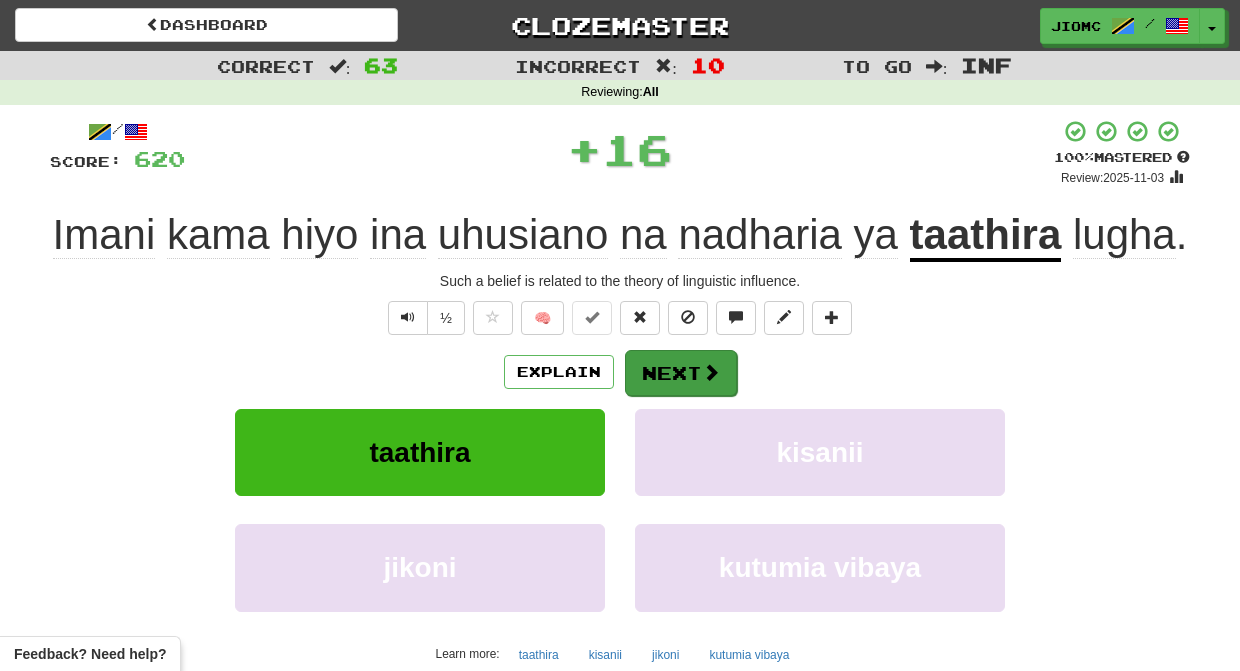 click on "Next" at bounding box center [681, 373] 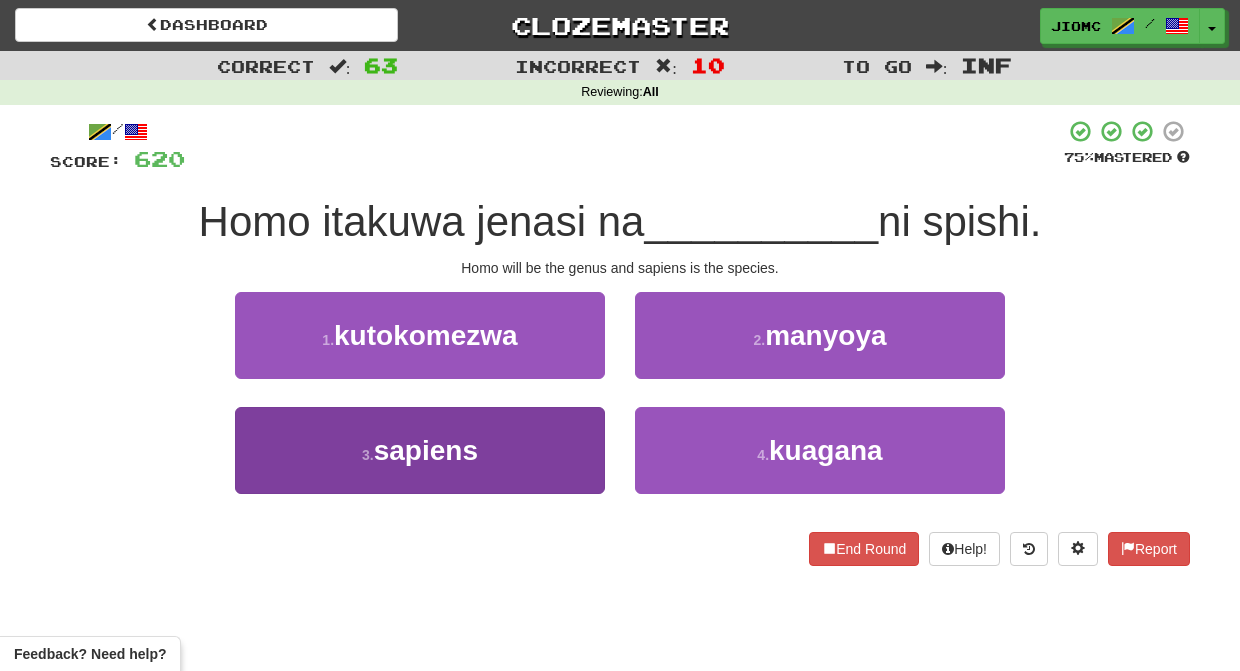 click on "3 .  sapiens" at bounding box center (420, 450) 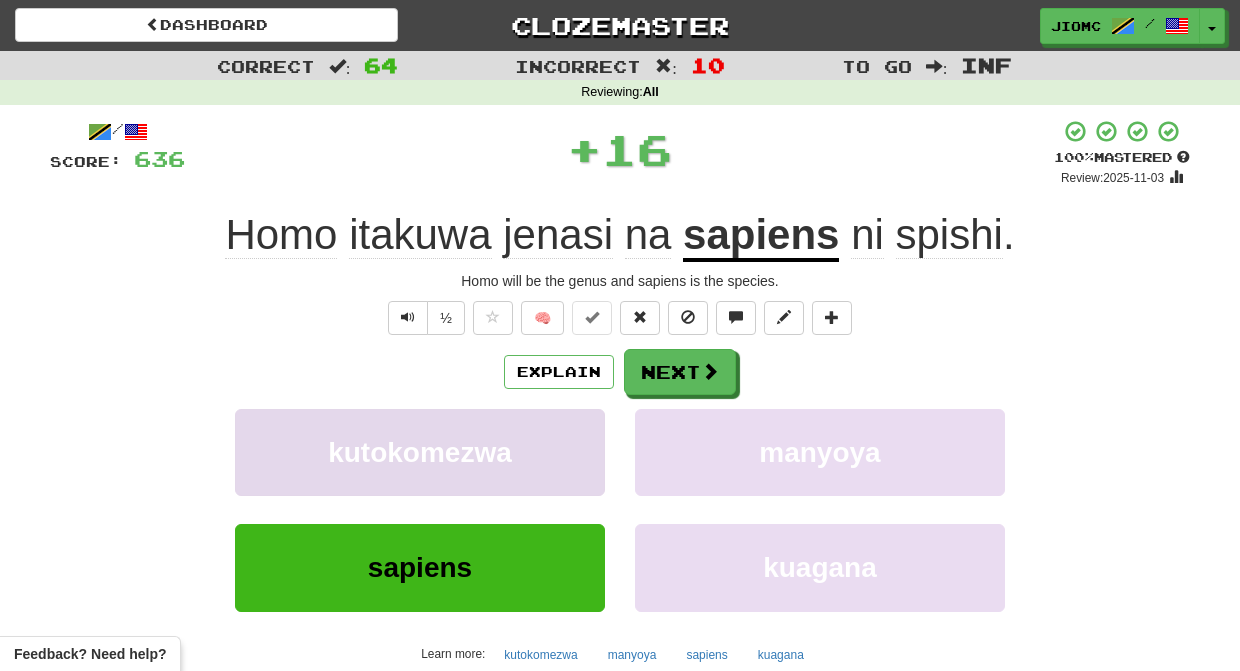 click on "kutokomezwa" at bounding box center (420, 452) 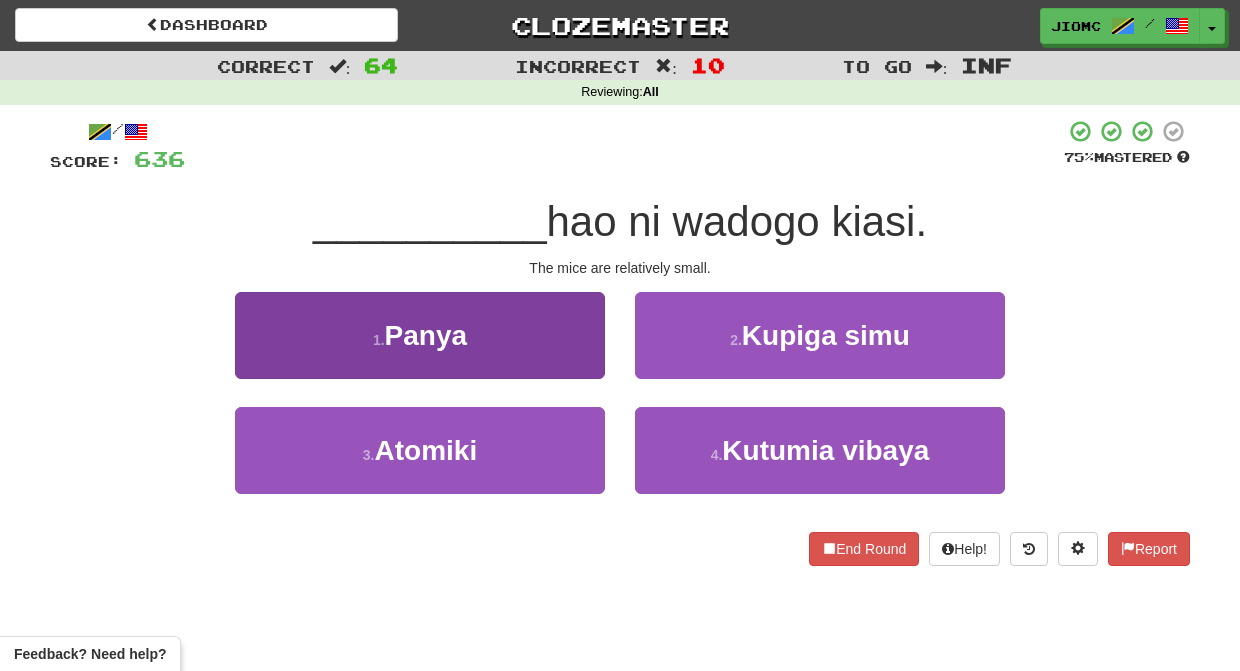 click on "1 .  Panya" at bounding box center [420, 335] 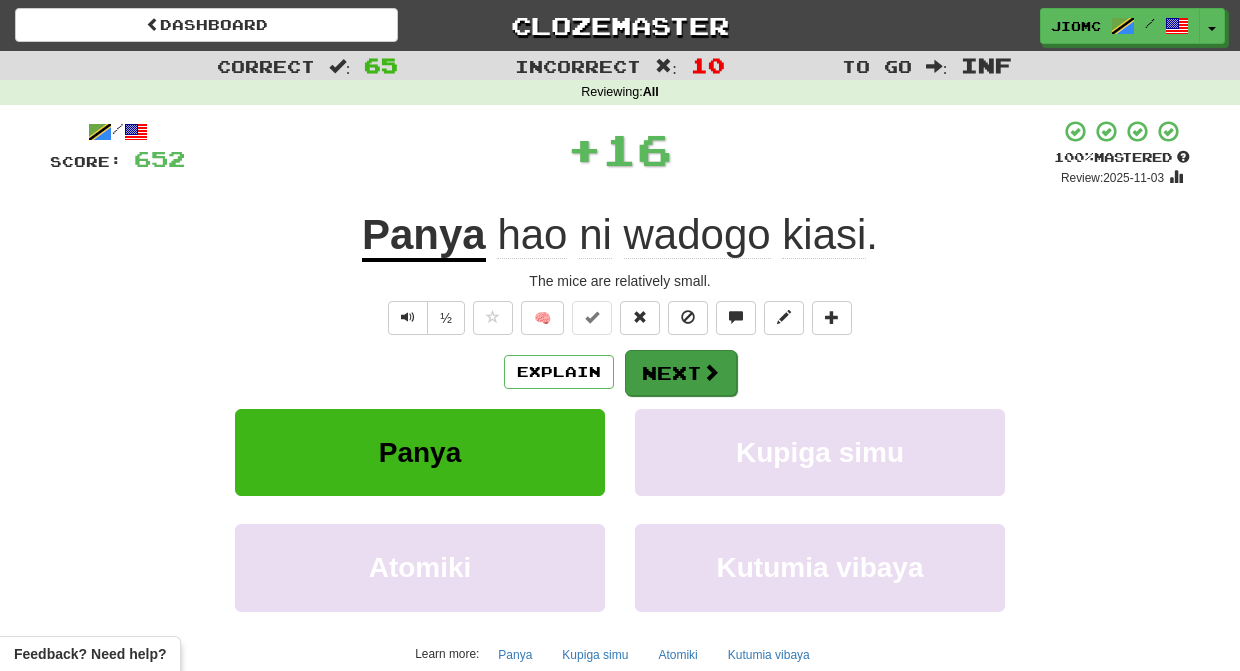 click on "Next" at bounding box center [681, 373] 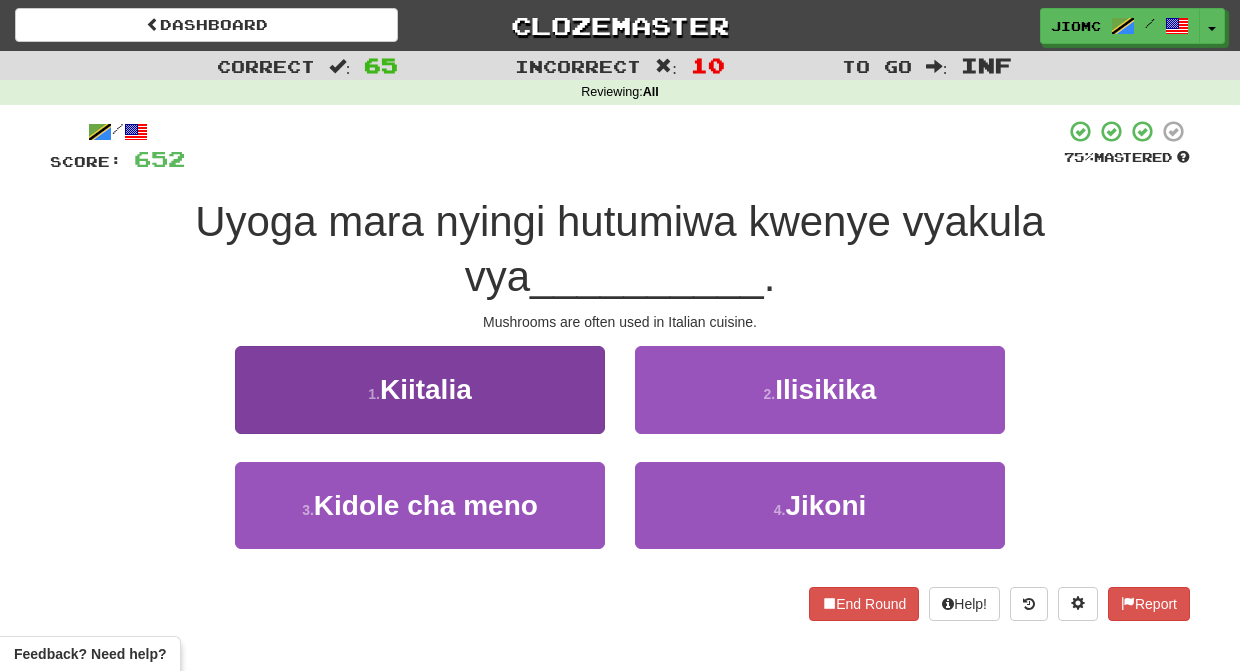click on "1 .  Kiitalia" at bounding box center (420, 389) 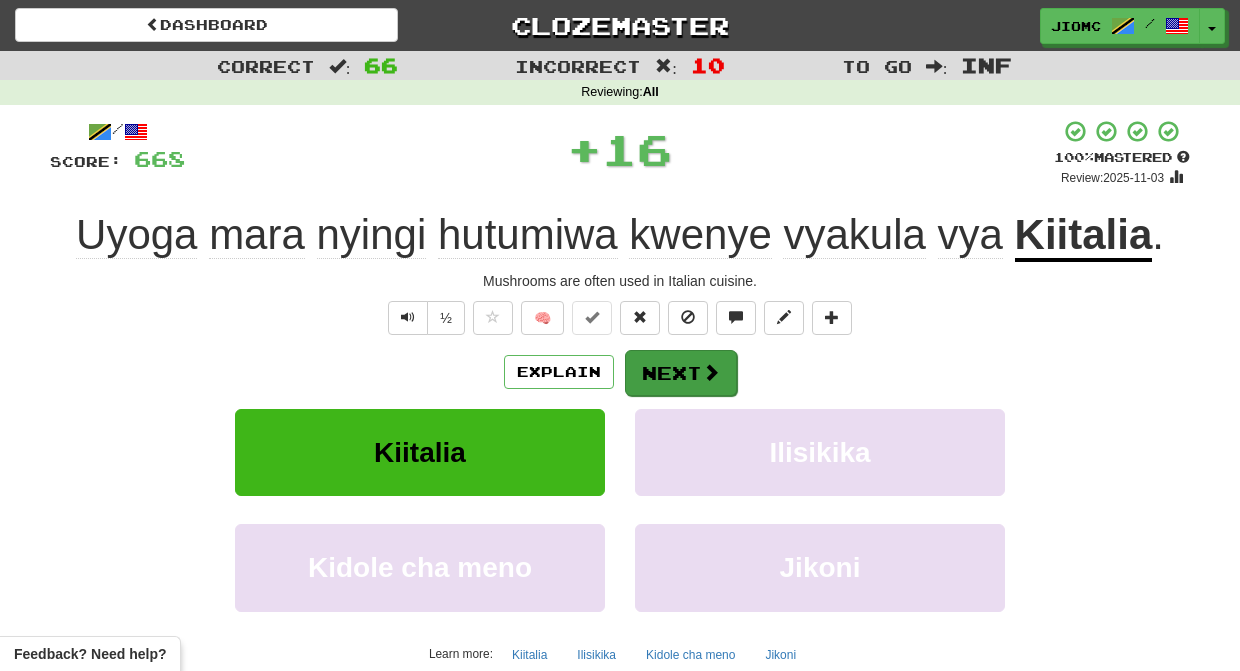 click on "Next" at bounding box center [681, 373] 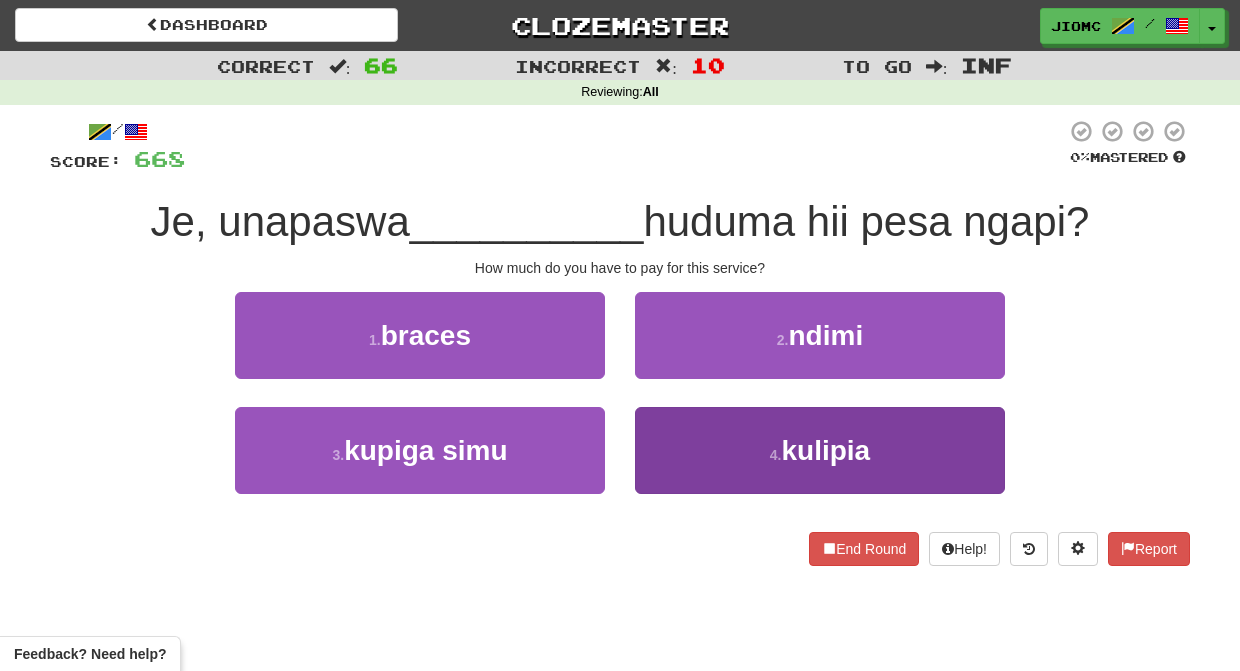 click on "4 .  kulipia" at bounding box center (820, 450) 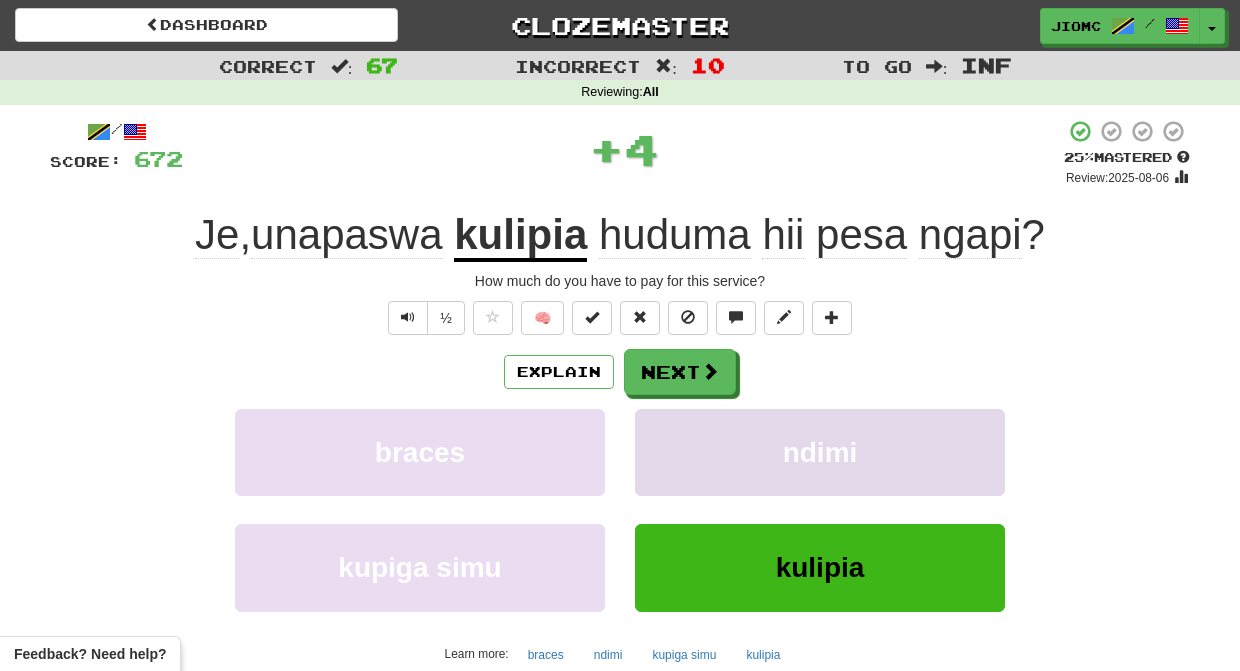 click on "ndimi" at bounding box center (820, 452) 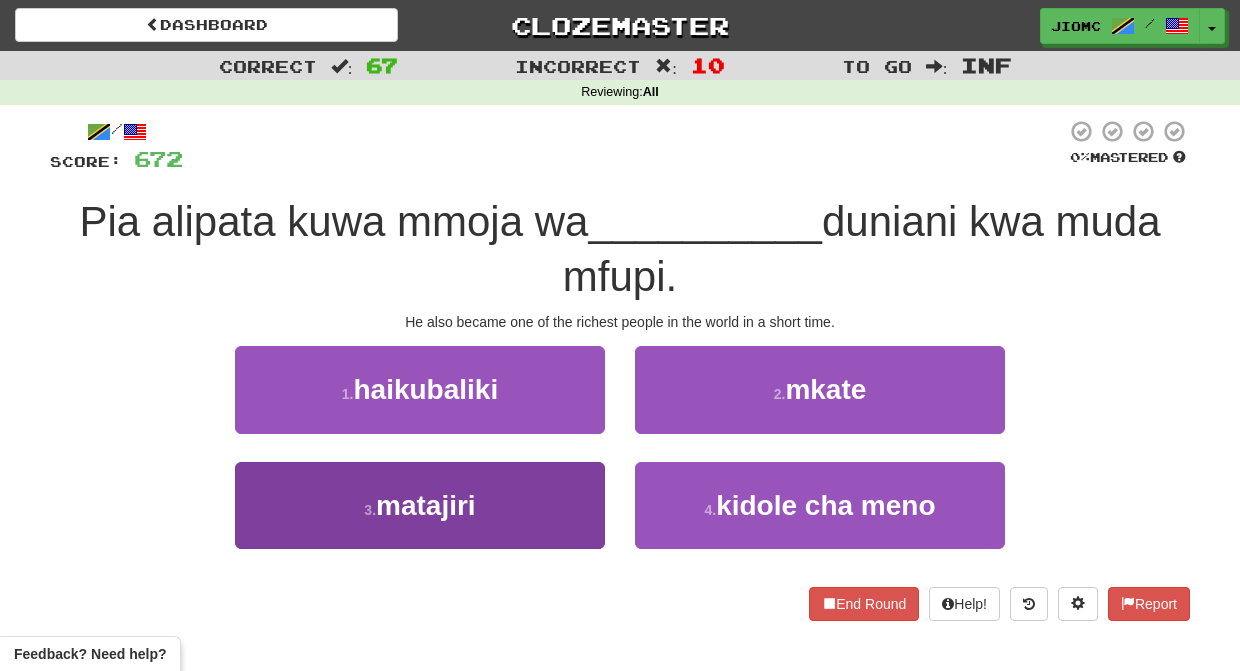 click on "3 .  matajiri" at bounding box center [420, 505] 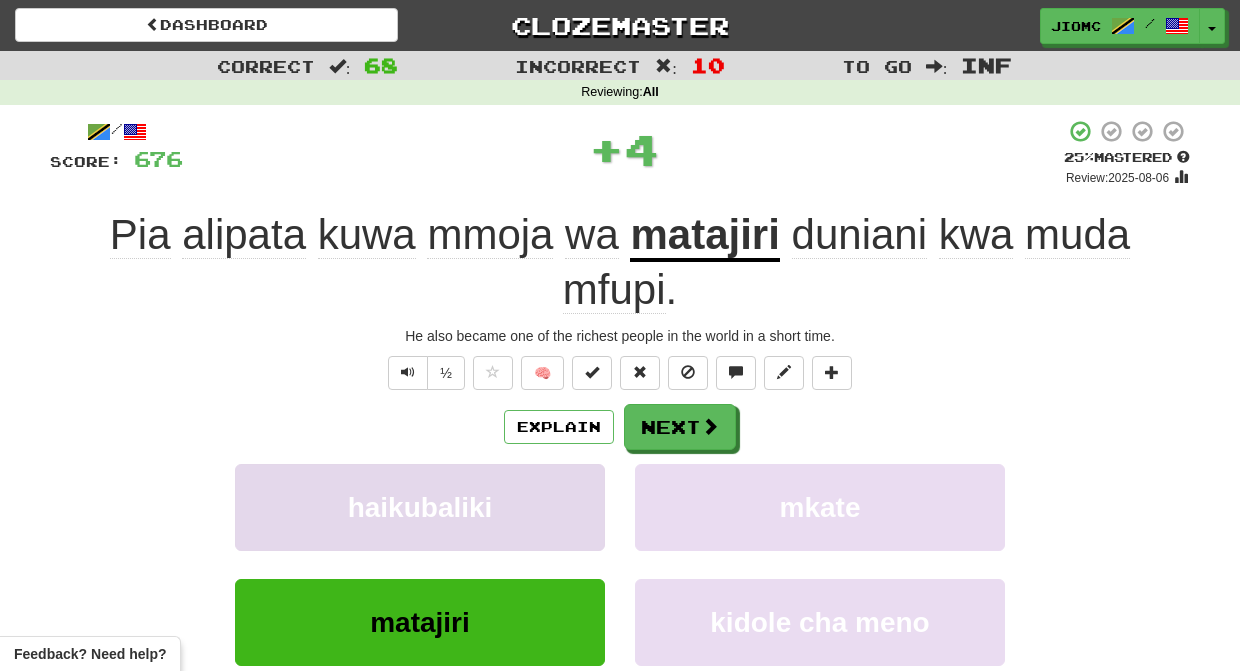 click on "haikubaliki" at bounding box center [420, 507] 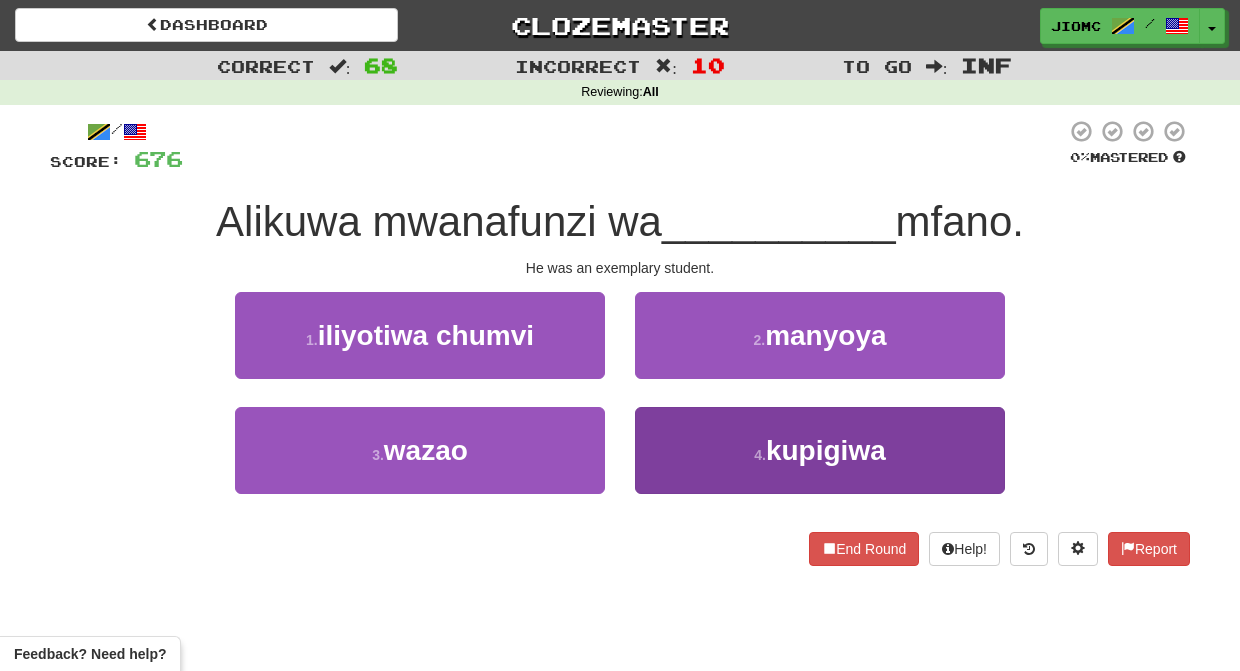 click on "4 .  kupigiwa" at bounding box center [820, 450] 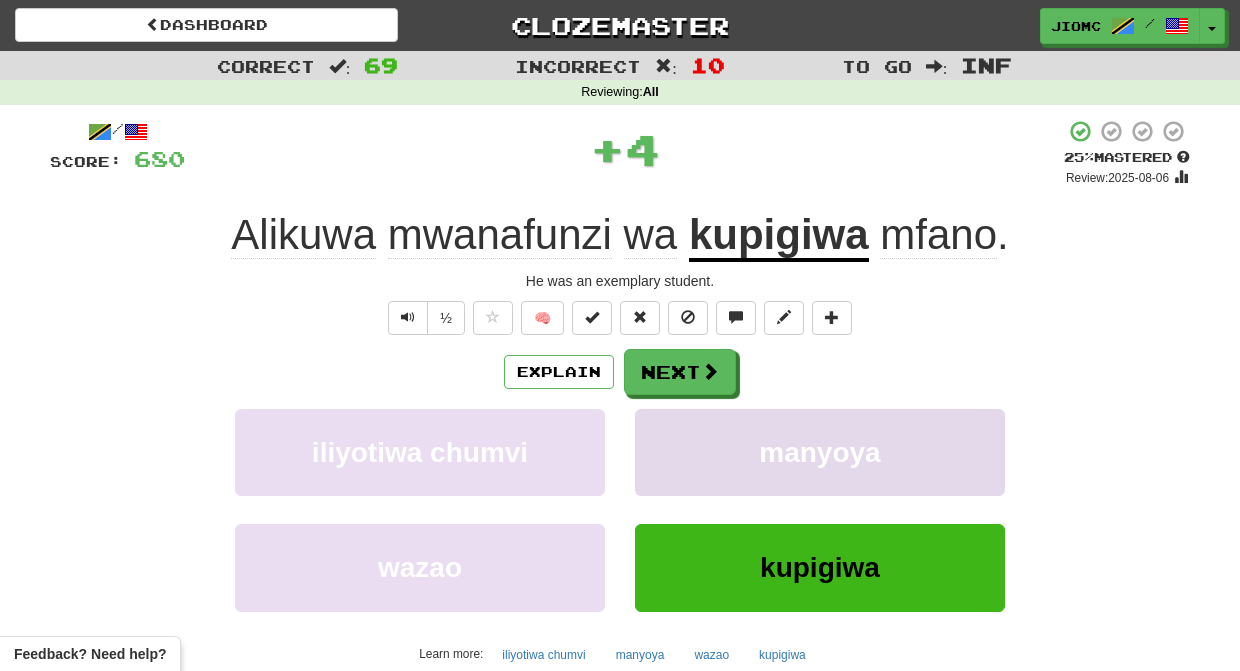 click on "manyoya" at bounding box center [820, 452] 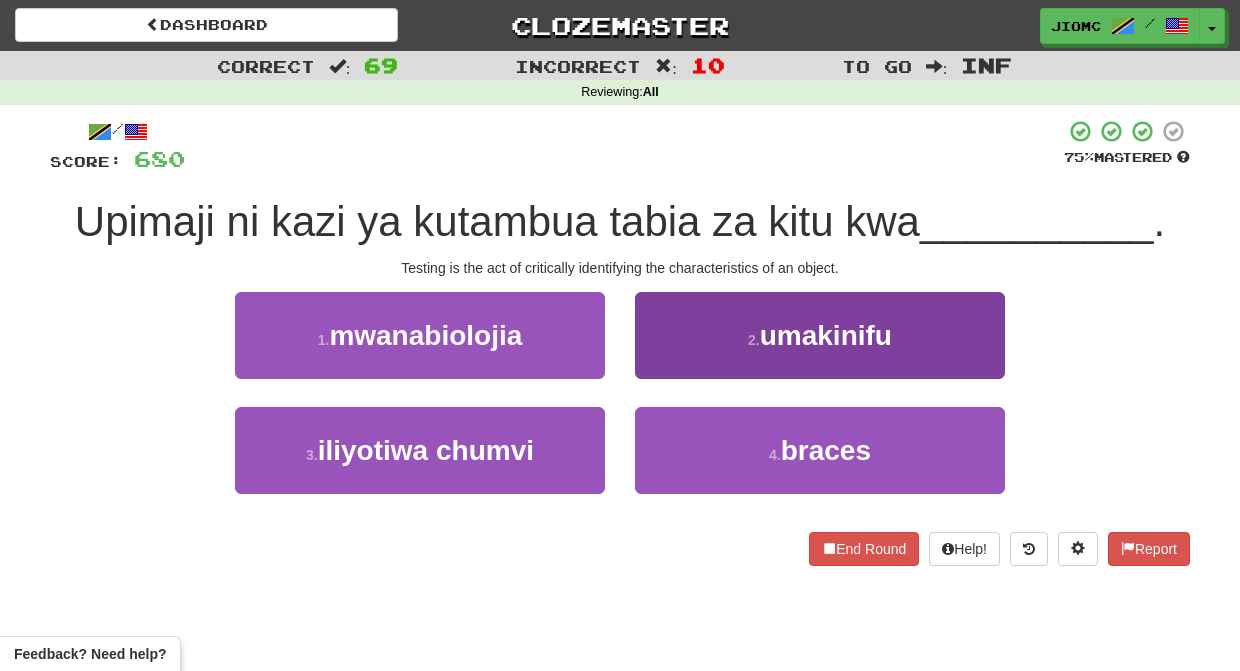 click on "2 .  umakinifu" at bounding box center (820, 335) 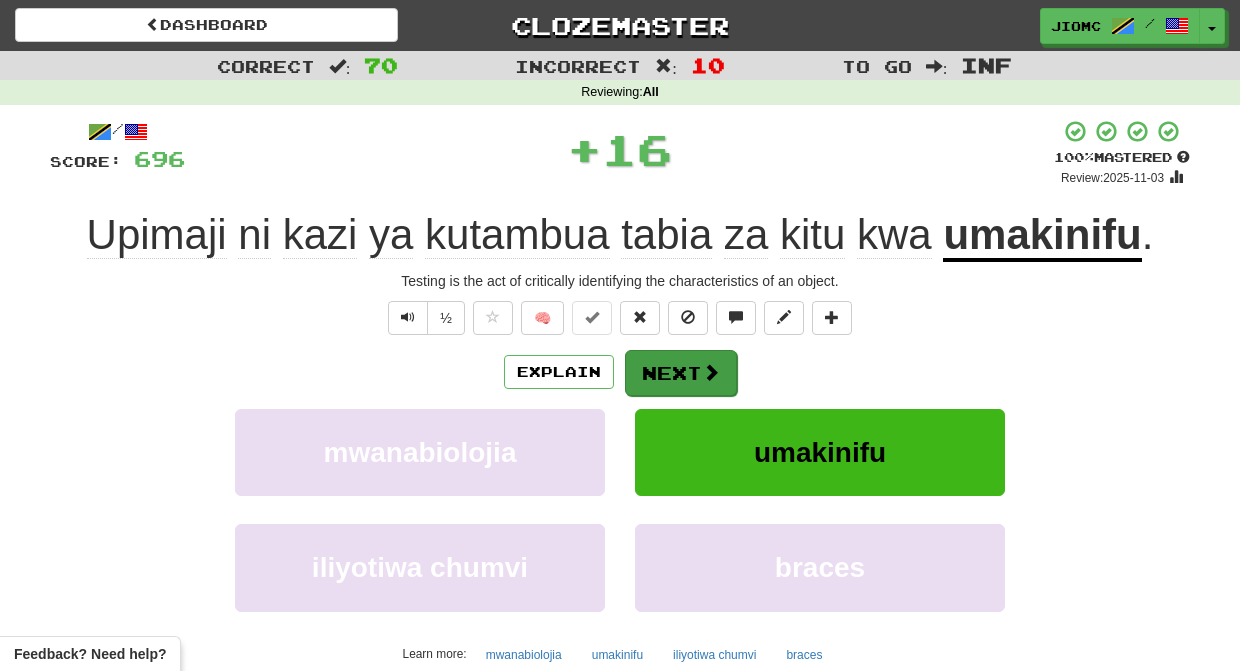 click on "Next" at bounding box center [681, 373] 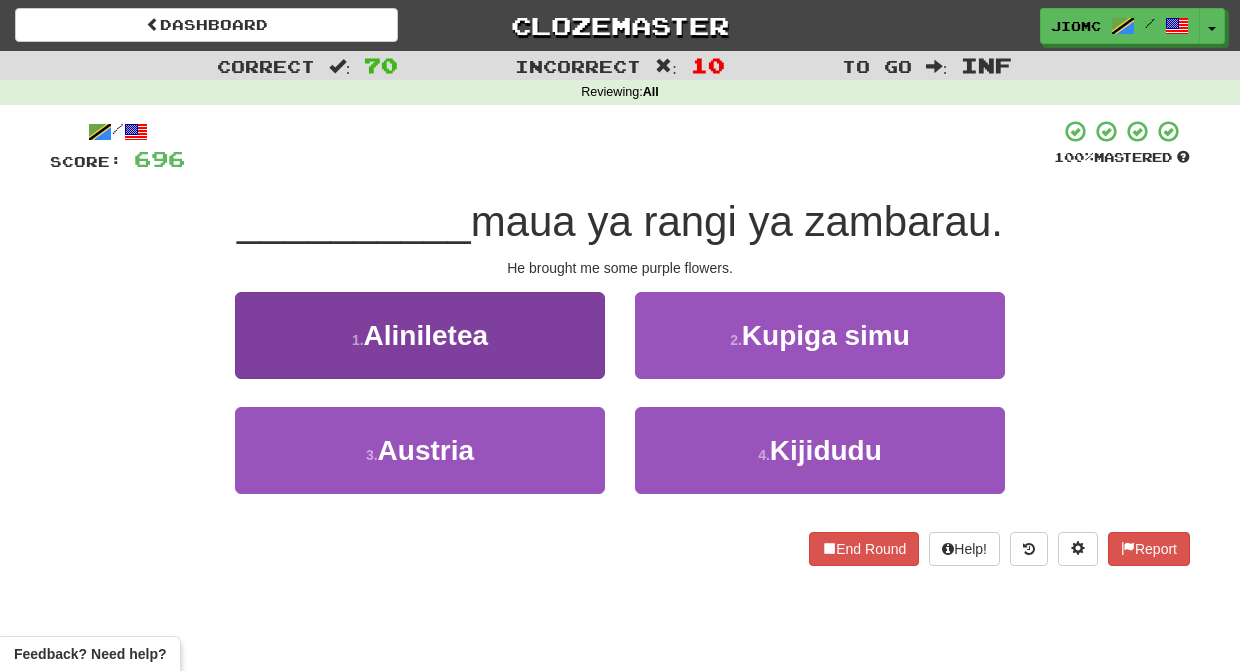 click on "1 .  Aliniletea" at bounding box center [420, 335] 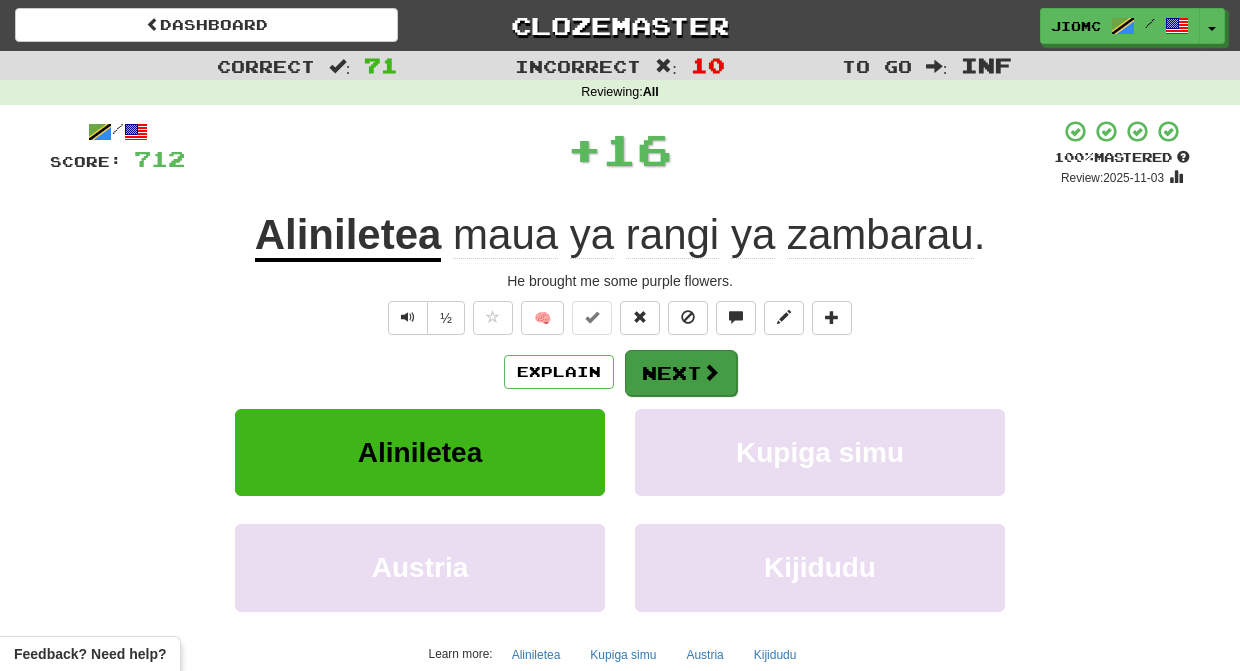 click on "Next" at bounding box center (681, 373) 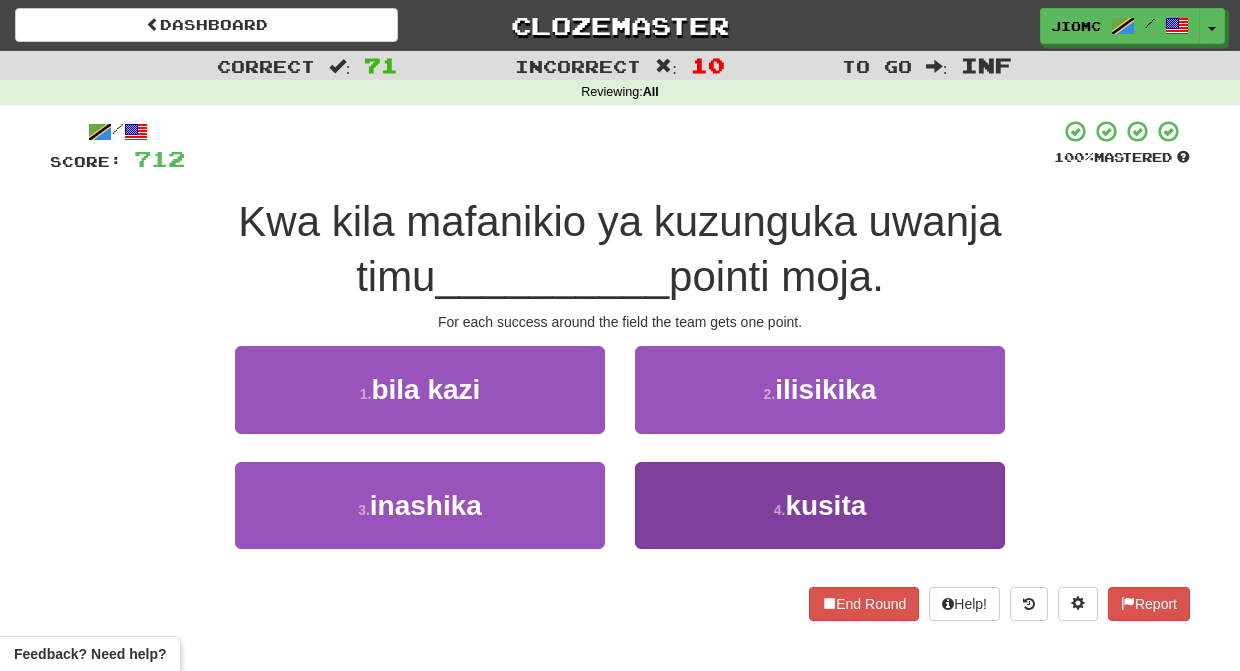 click on "4 .  kusita" at bounding box center (820, 505) 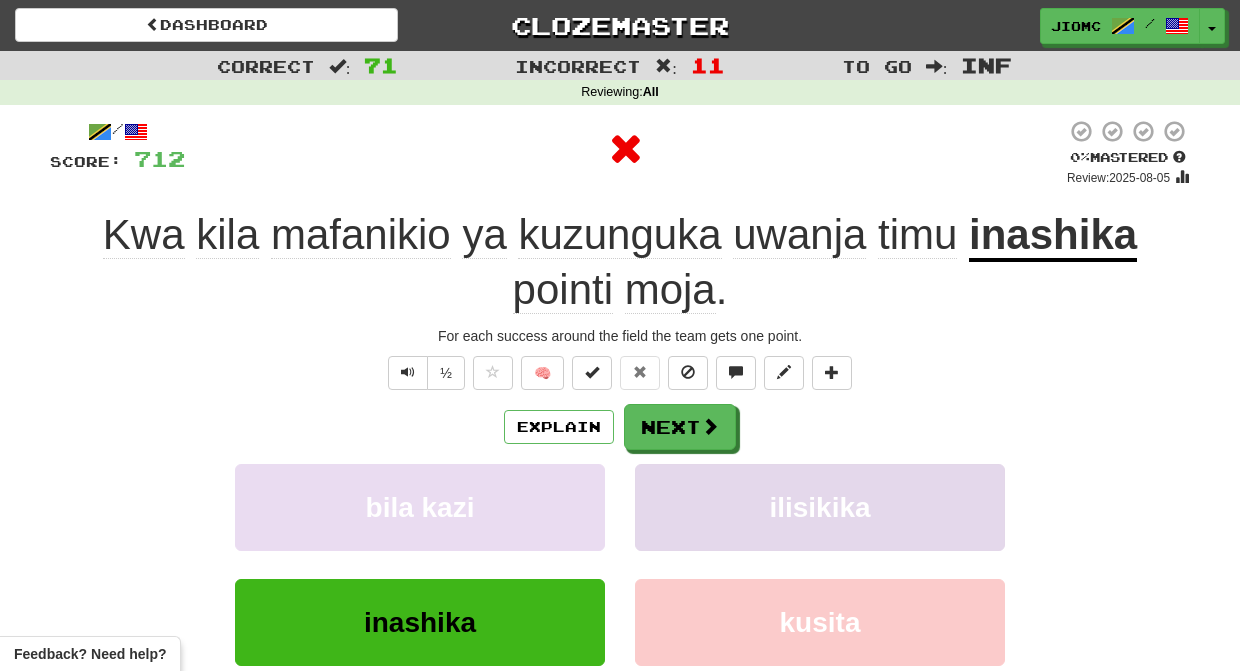 click on "ilisikika" at bounding box center [820, 507] 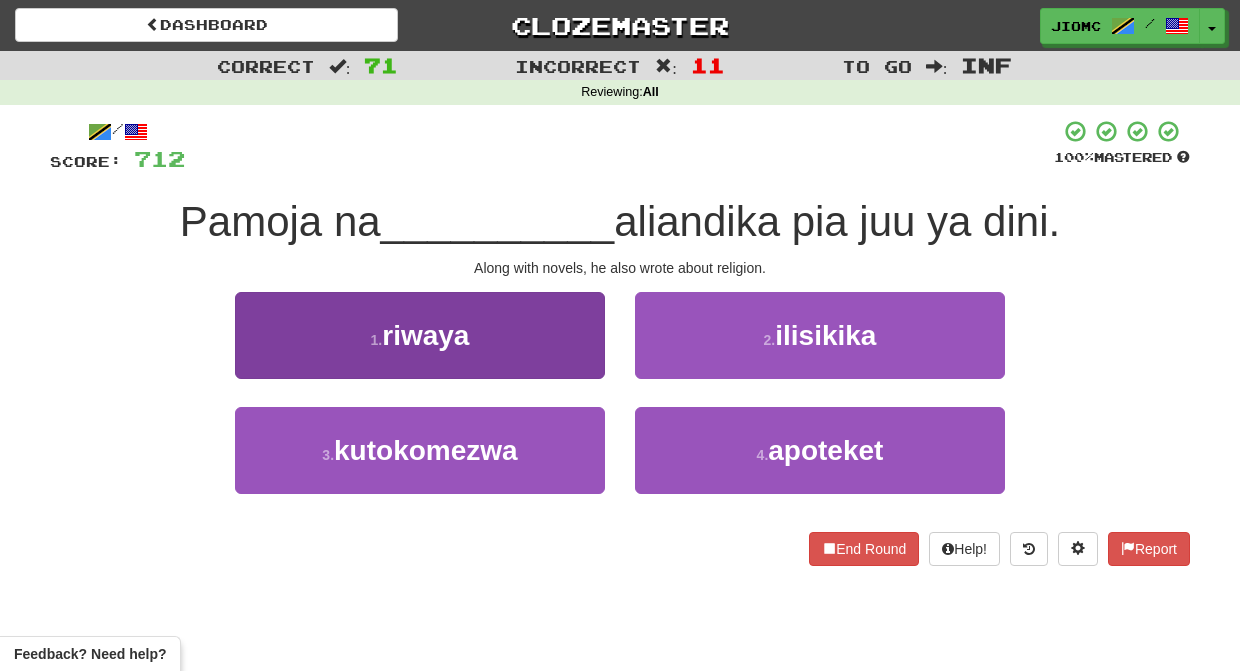 click on "1 .  riwaya" at bounding box center (420, 335) 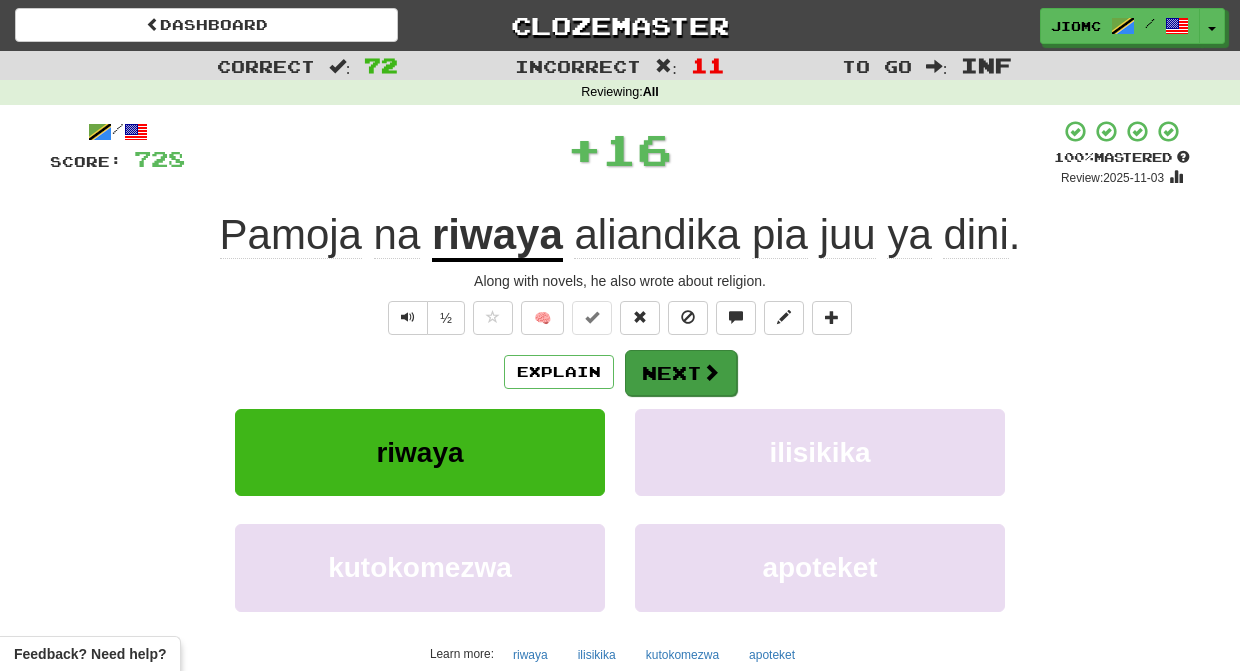 click on "Next" at bounding box center [681, 373] 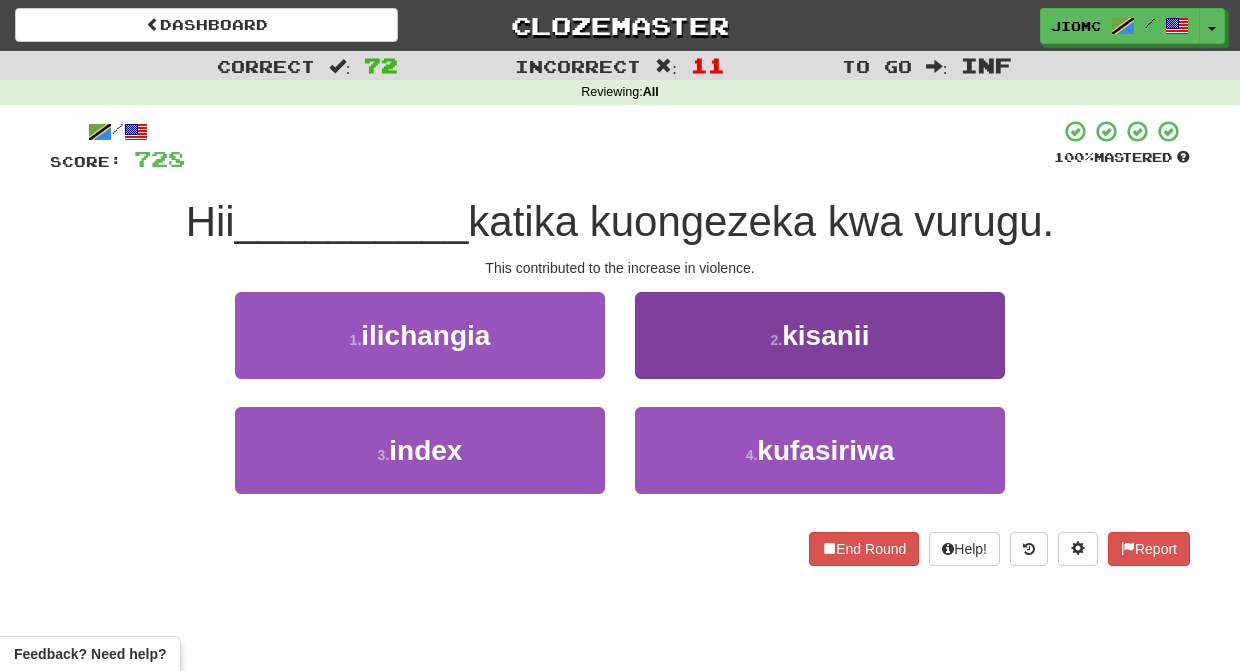 click on "2 .  kisanii" at bounding box center [820, 335] 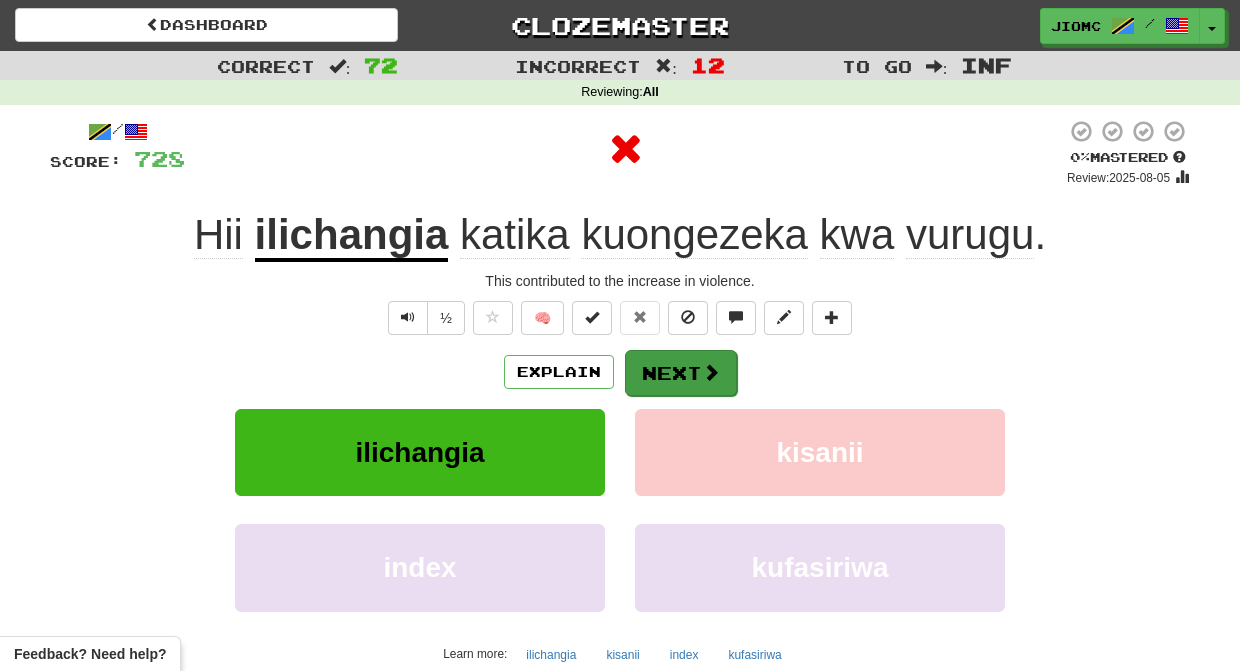 click on "Next" at bounding box center [681, 373] 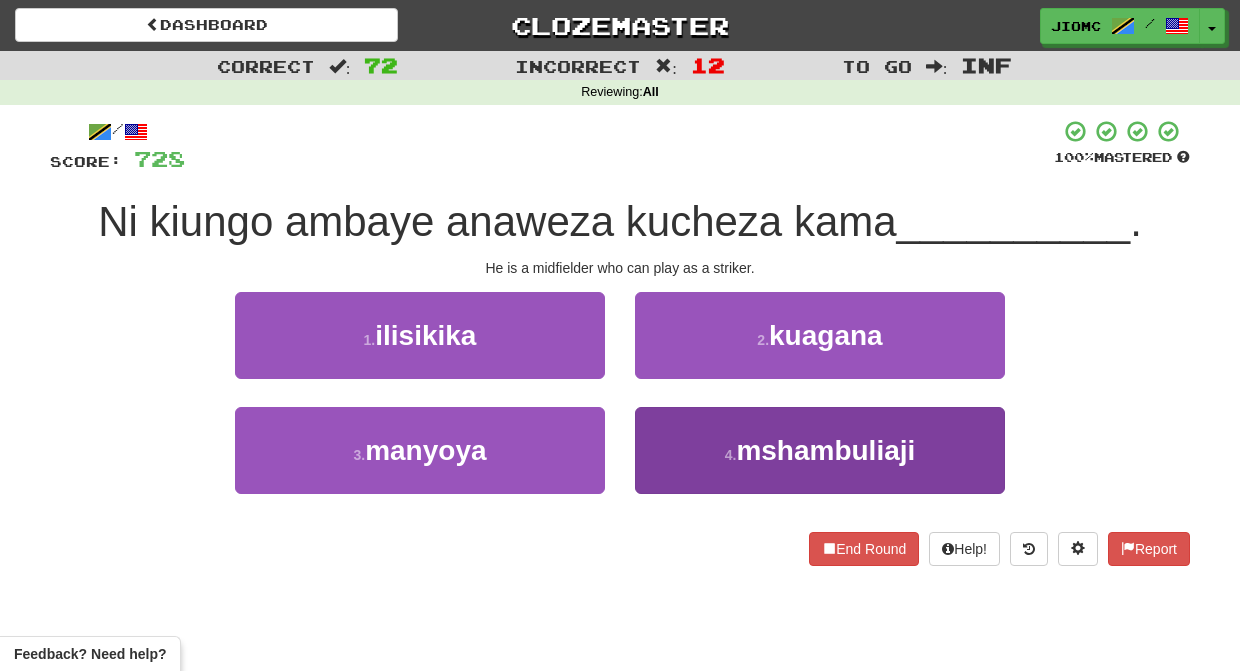 click on "4 .  mshambuliaji" at bounding box center [820, 450] 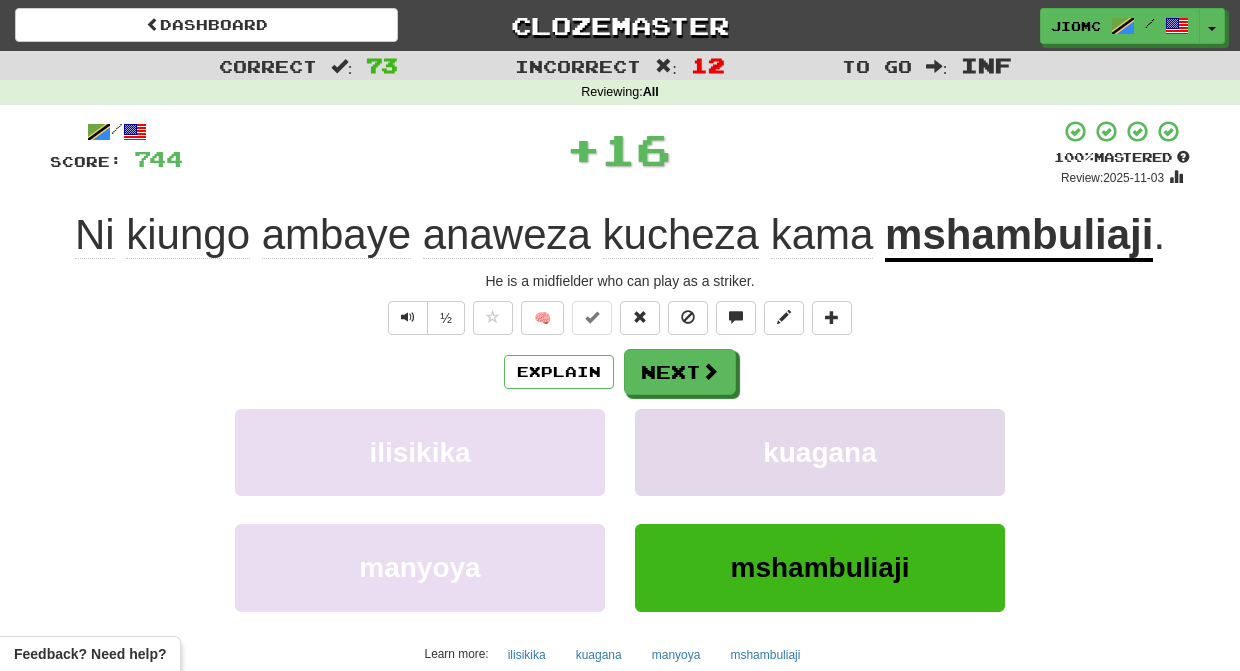 click on "kuagana" at bounding box center (820, 452) 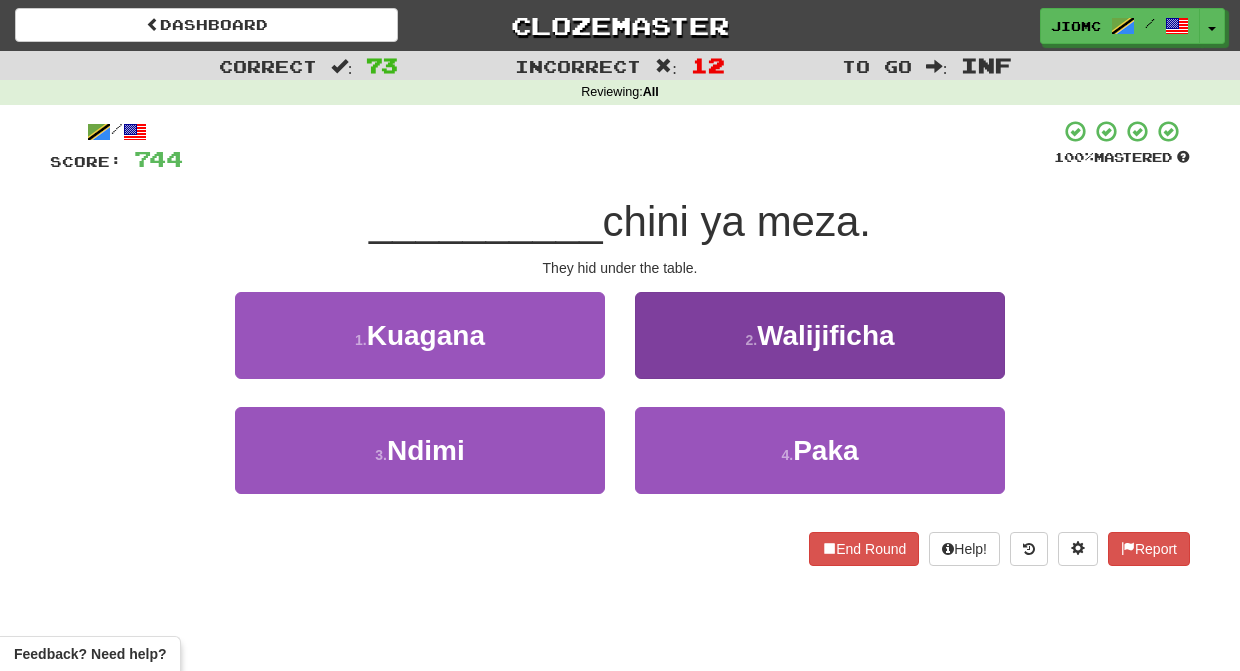 click on "2 .  Walijificha" at bounding box center (820, 335) 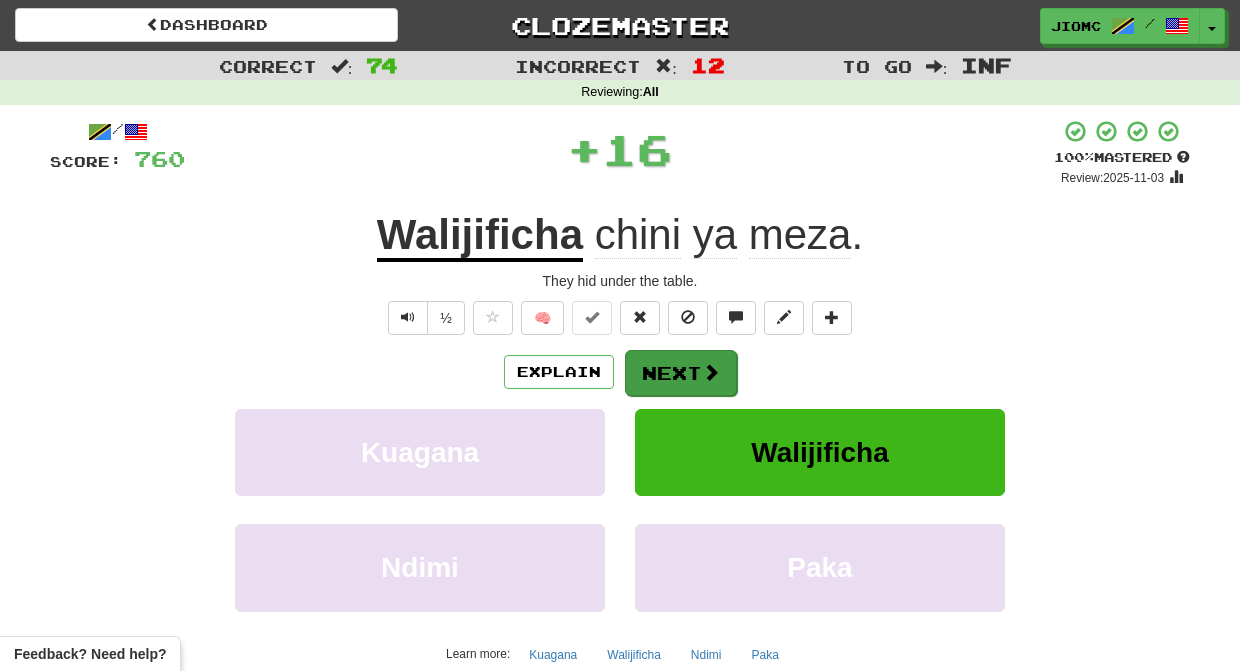 click on "Next" at bounding box center [681, 373] 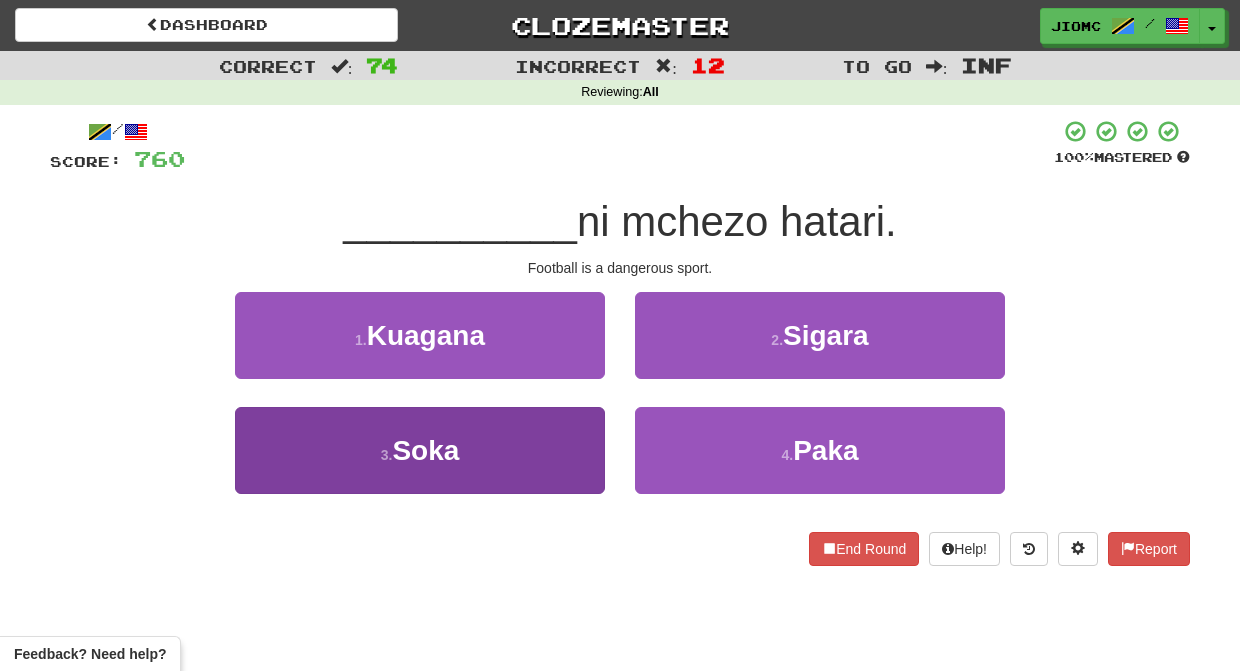 click on "3 .  Soka" at bounding box center [420, 450] 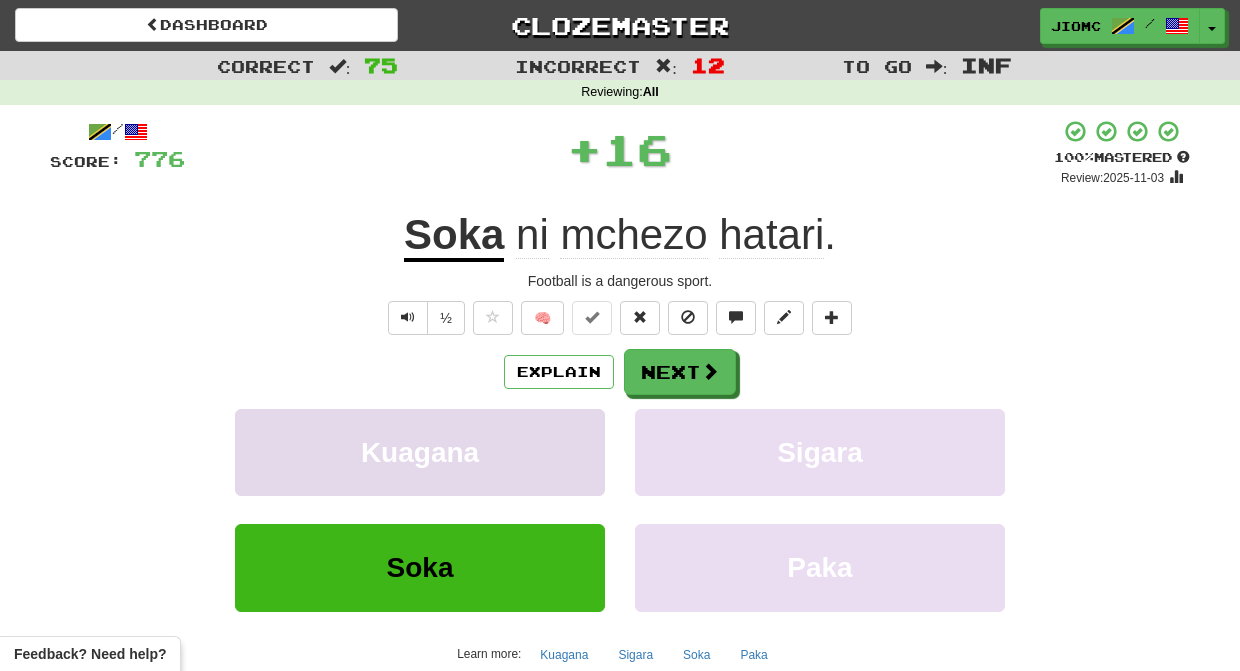 click on "Kuagana" at bounding box center (420, 452) 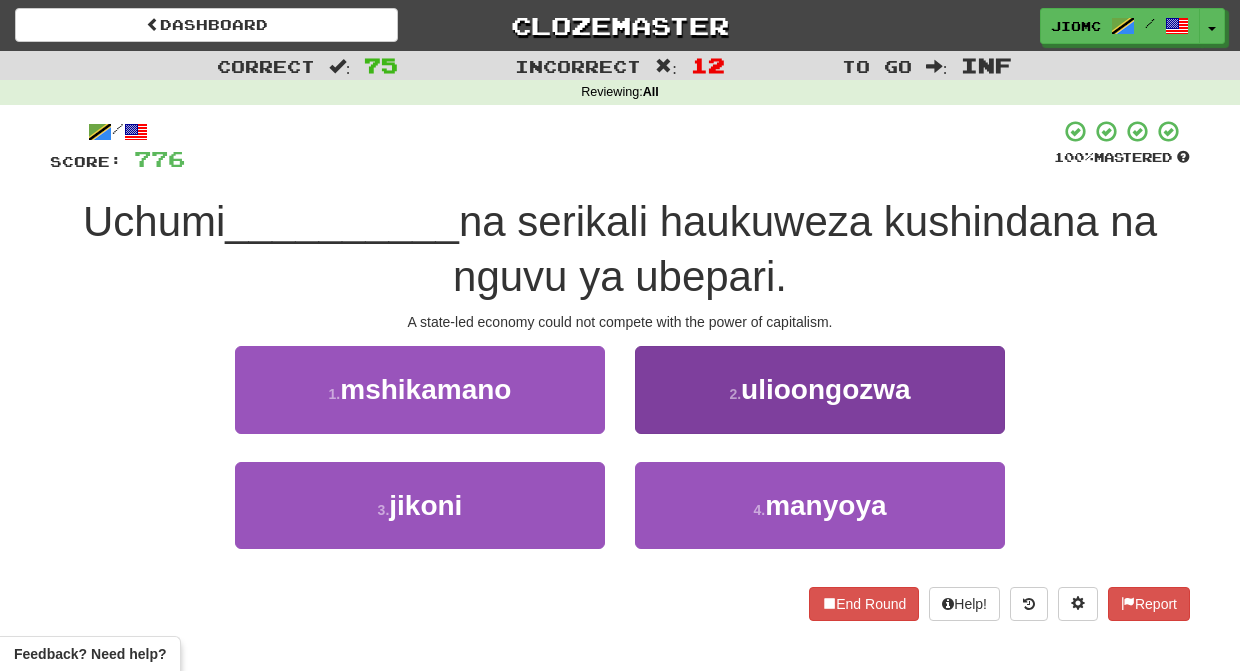 click on "2 .  ulioongozwa" at bounding box center [820, 389] 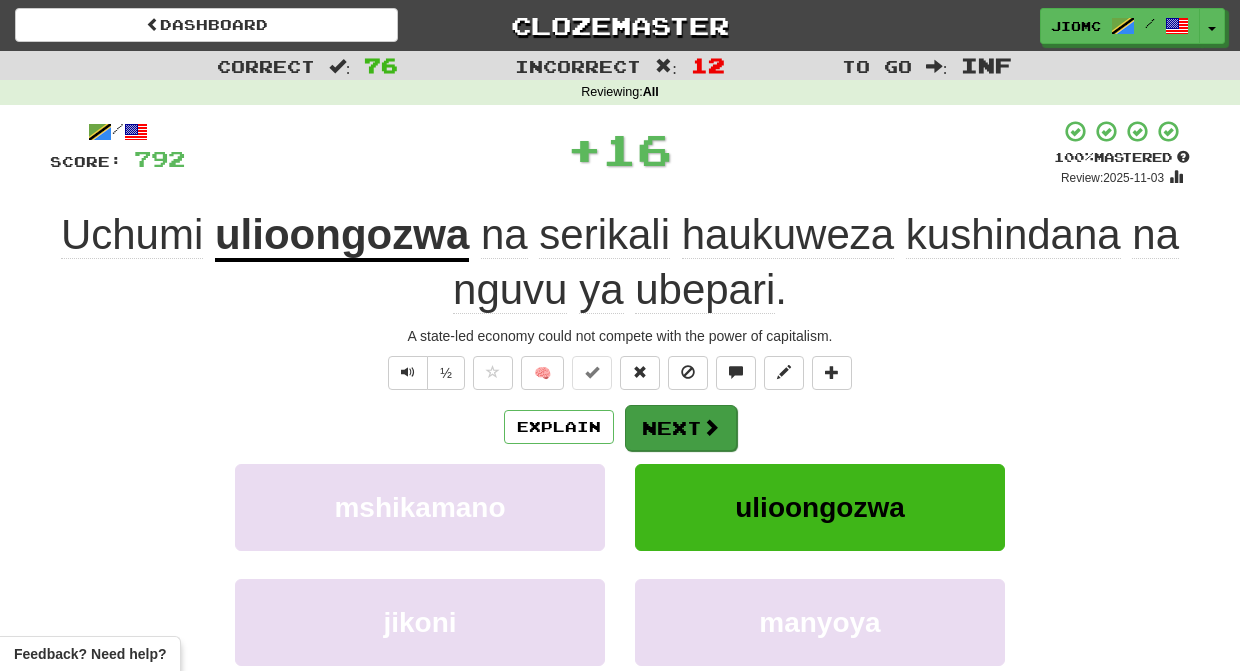 click on "Next" at bounding box center [681, 428] 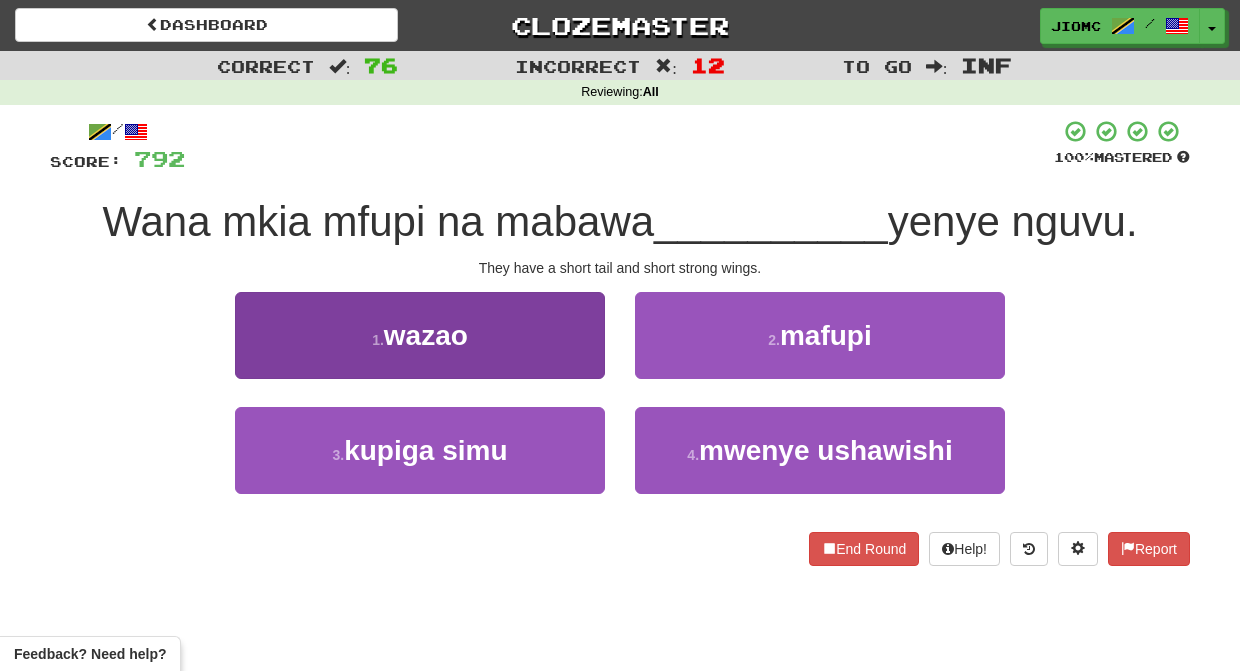 click on "1 .  wazao" at bounding box center (420, 335) 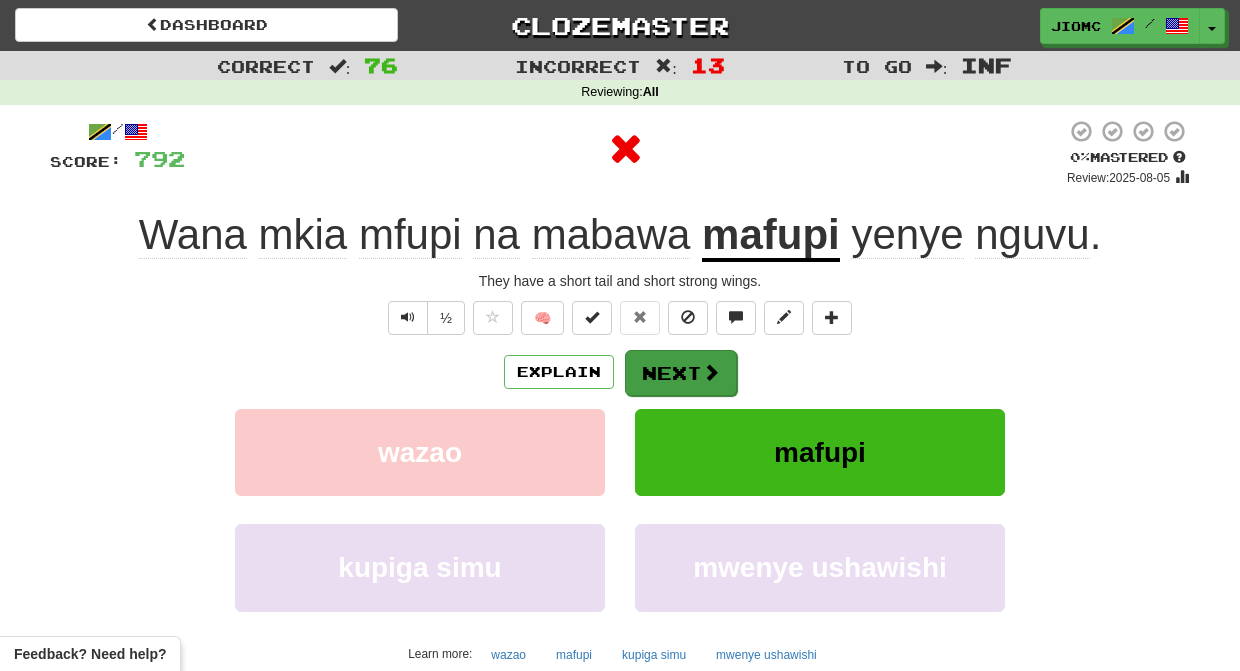 click on "Next" at bounding box center (681, 373) 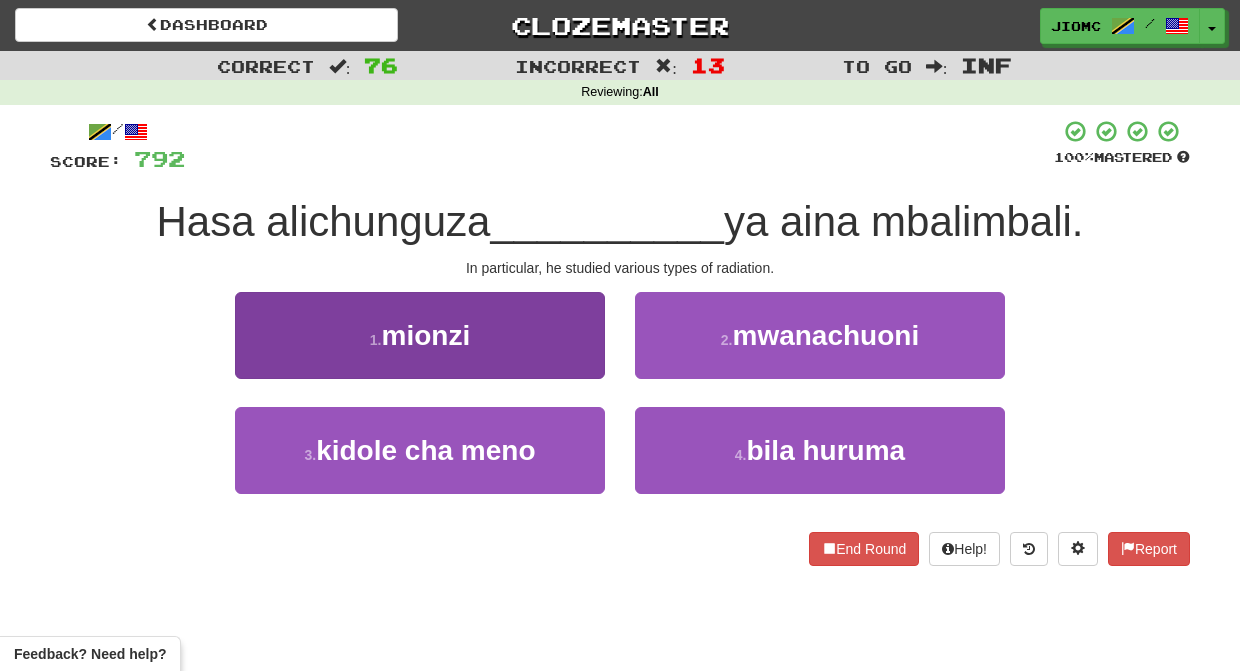 click on "1 .  mionzi" at bounding box center [420, 335] 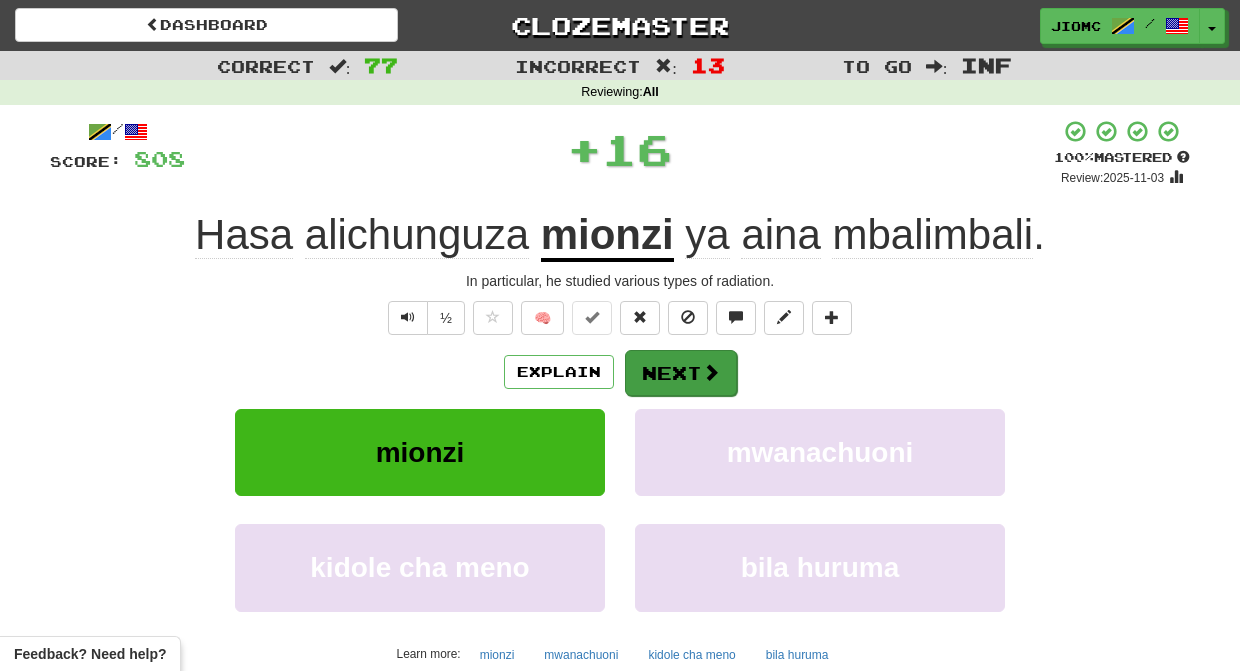 click on "Next" at bounding box center (681, 373) 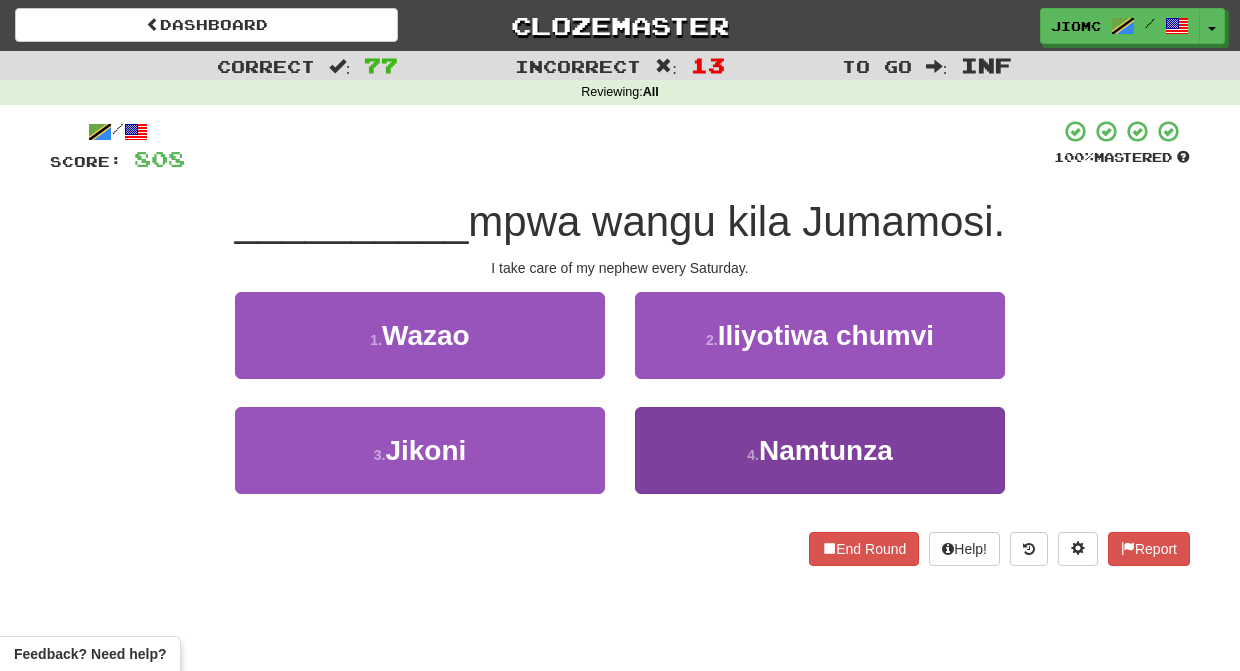 click on "4 .  Namtunza" at bounding box center (820, 450) 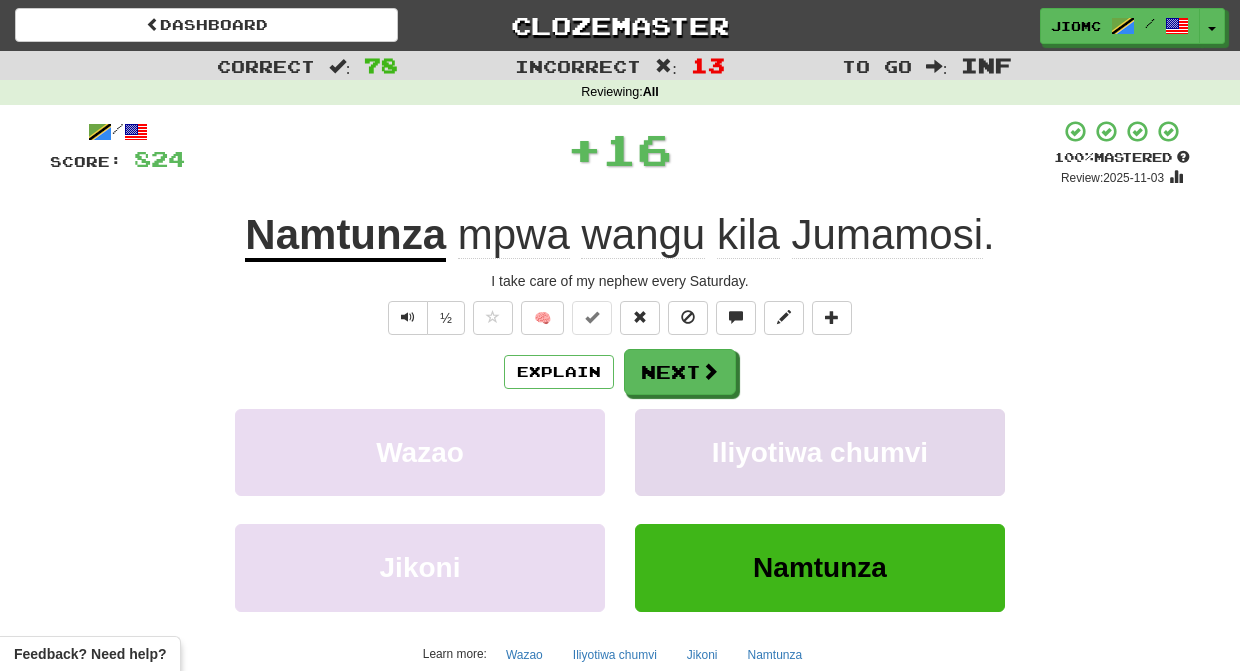 click on "Iliyotiwa chumvi" at bounding box center [820, 452] 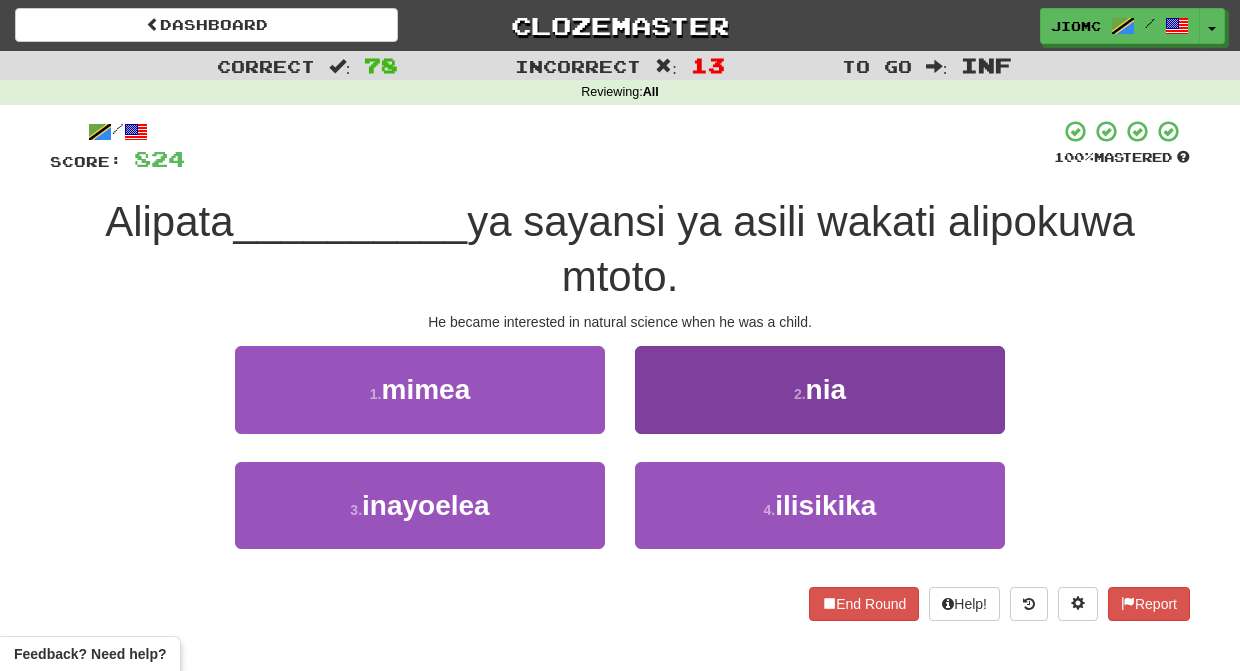 click on "2 .  nia" at bounding box center [820, 389] 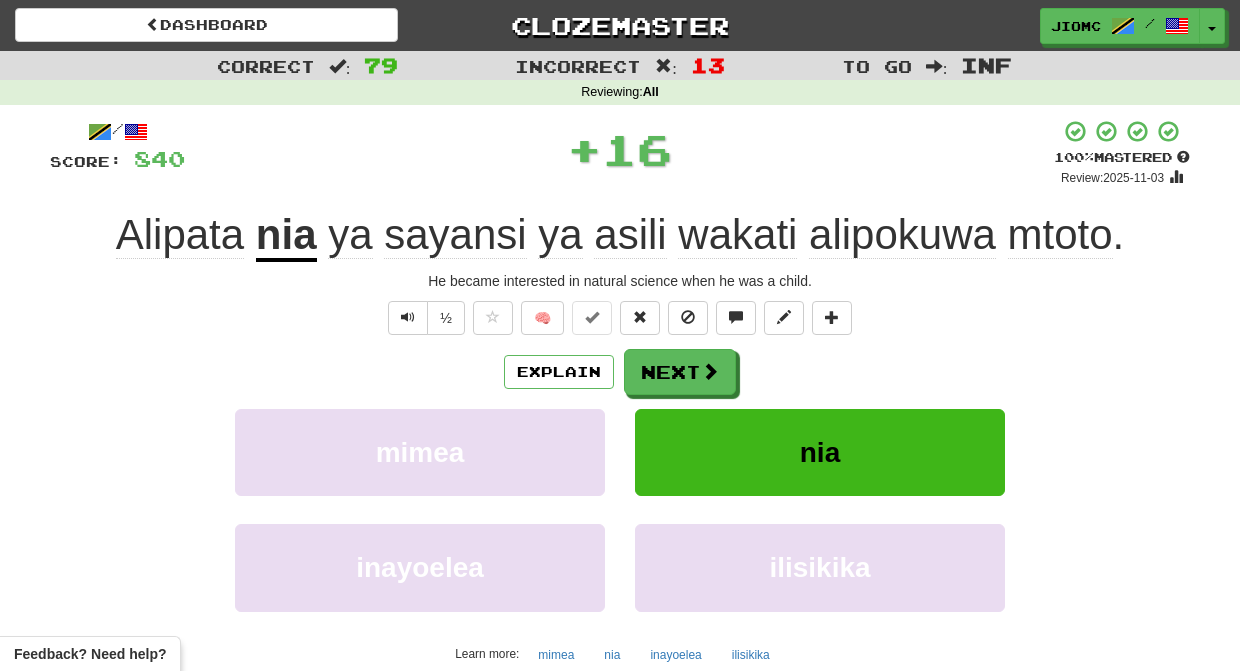 click on "nia" at bounding box center (820, 452) 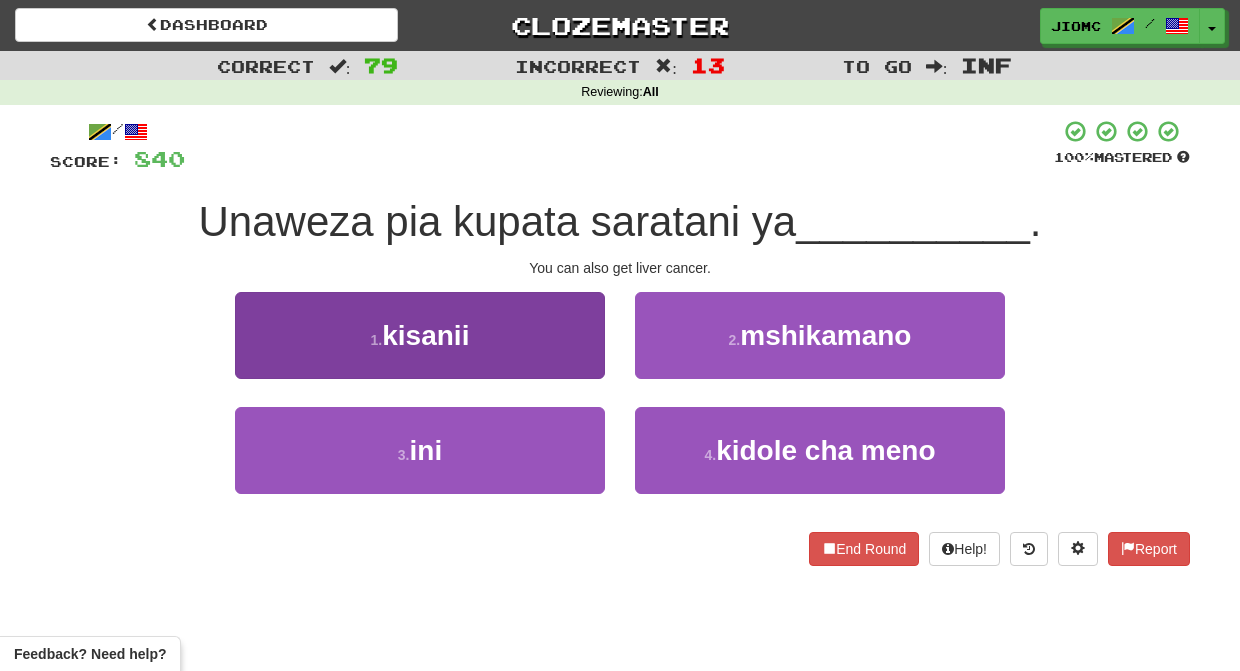 click on "1 .  kisanii" at bounding box center [420, 335] 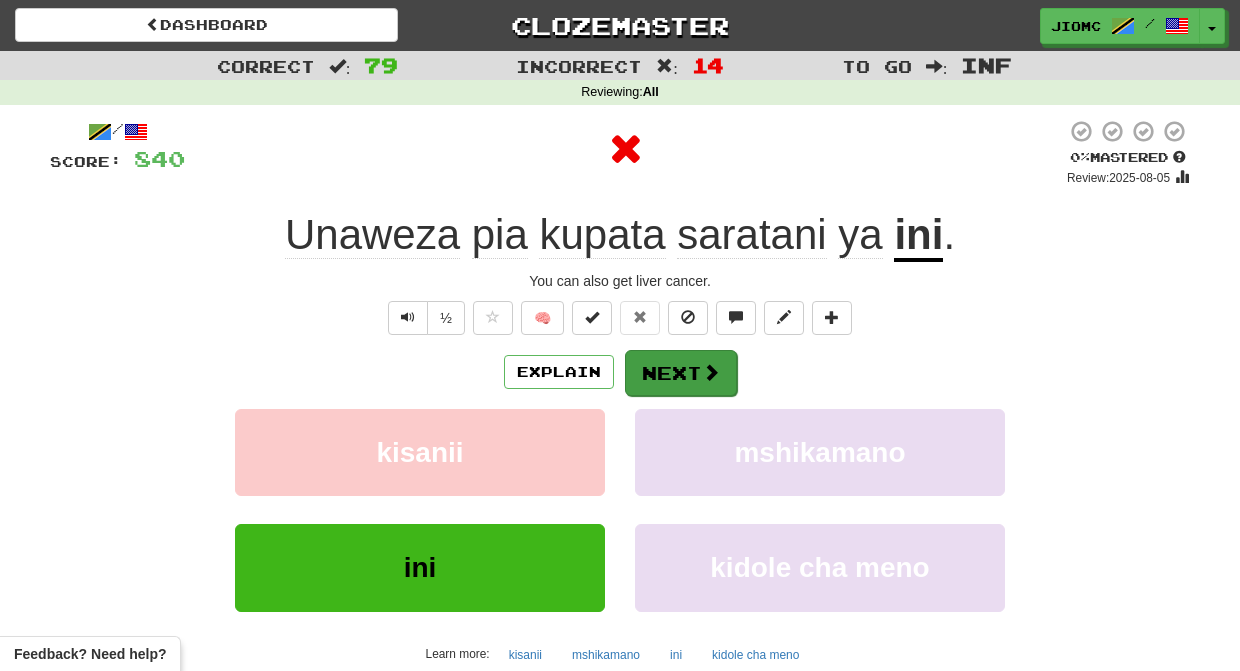 click on "Next" at bounding box center (681, 373) 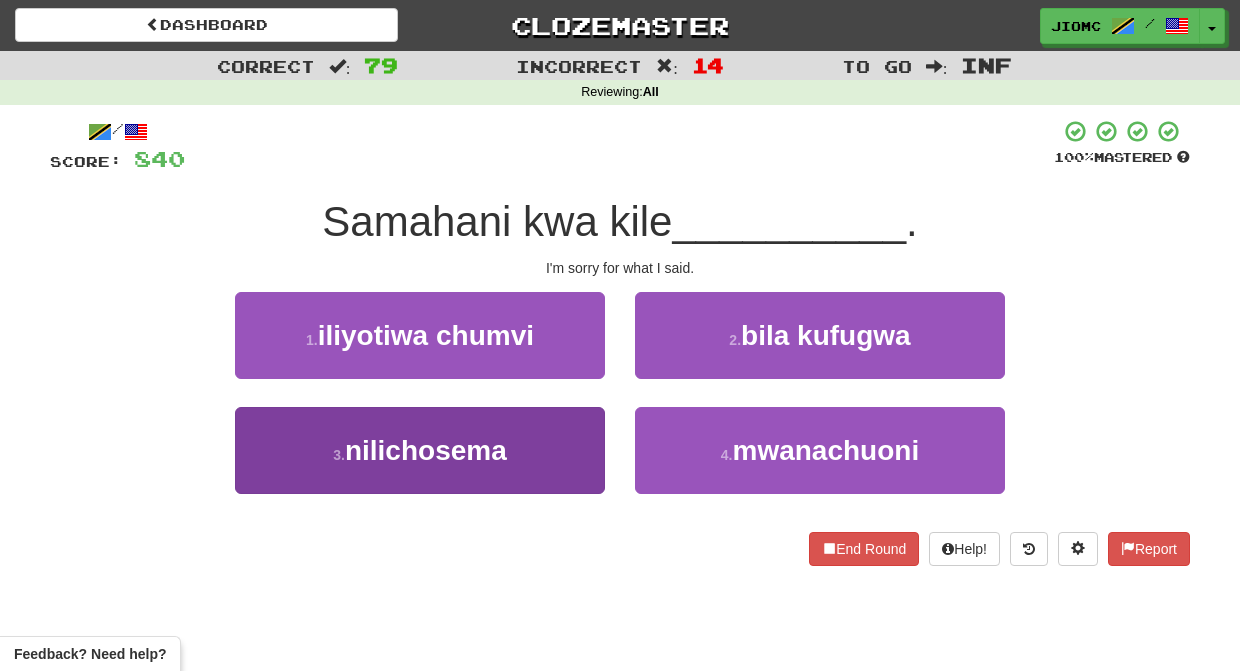 click on "3 .  nilichosema" at bounding box center (420, 450) 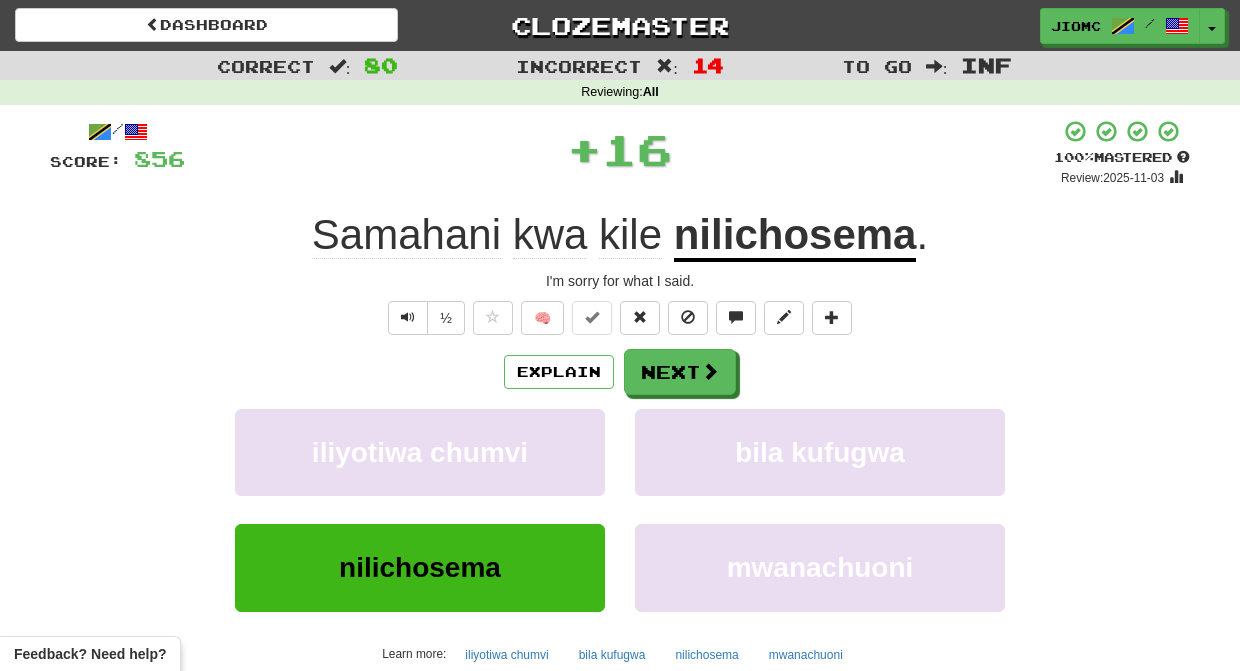 click on "iliyotiwa chumvi" at bounding box center [420, 452] 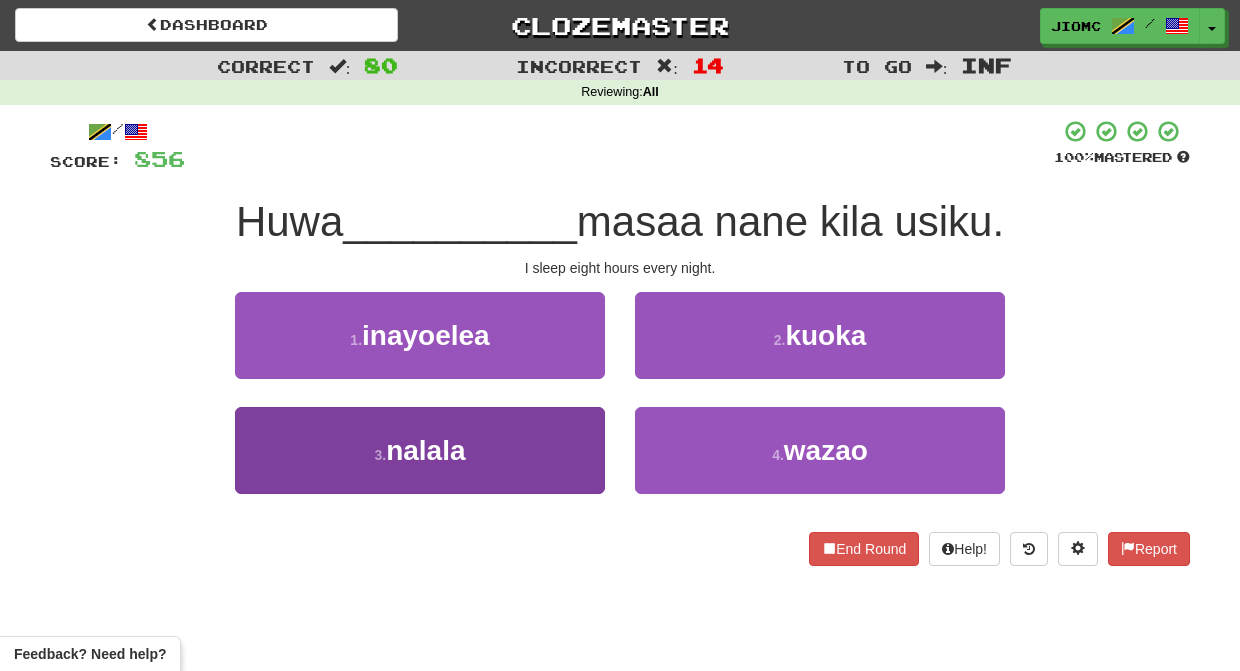 click on "3 .  nalala" at bounding box center [420, 450] 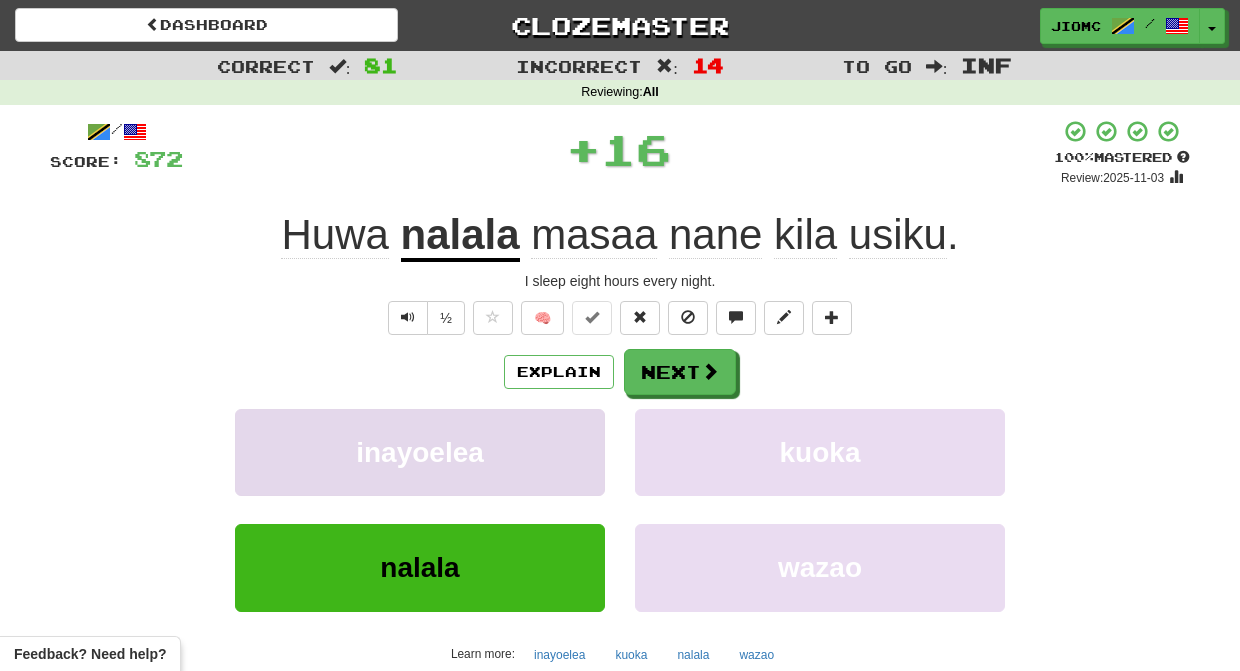 click on "inayoelea" at bounding box center (420, 452) 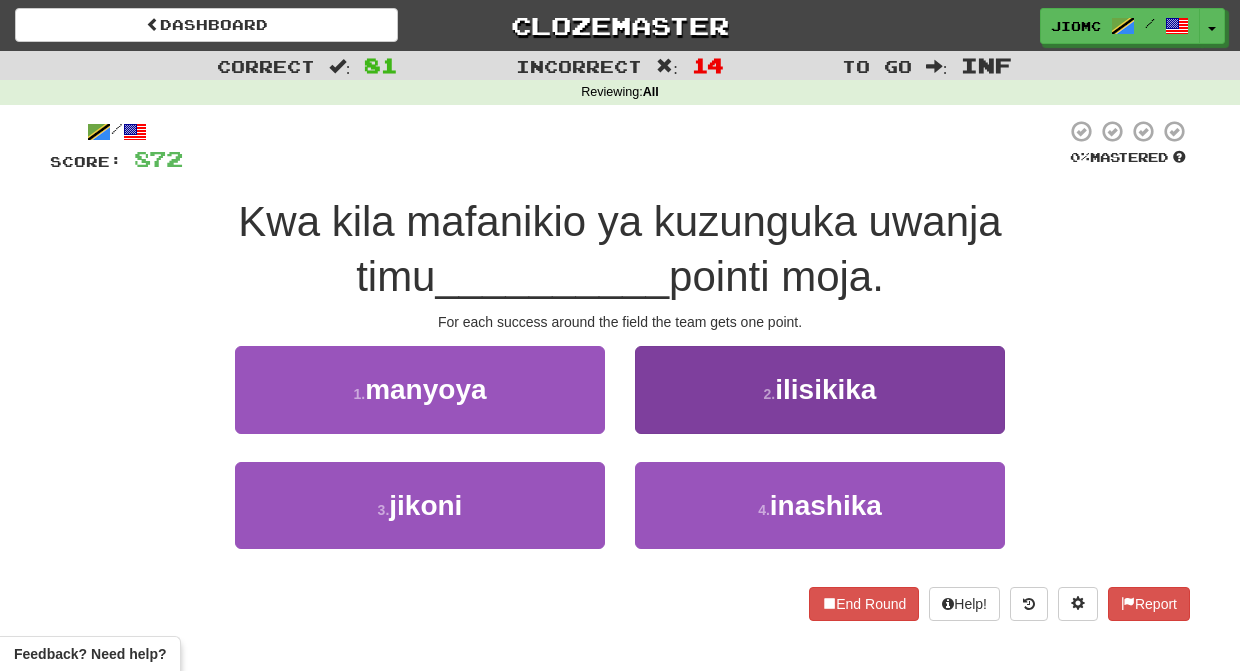 click on "2 .  ilisikika" at bounding box center [820, 389] 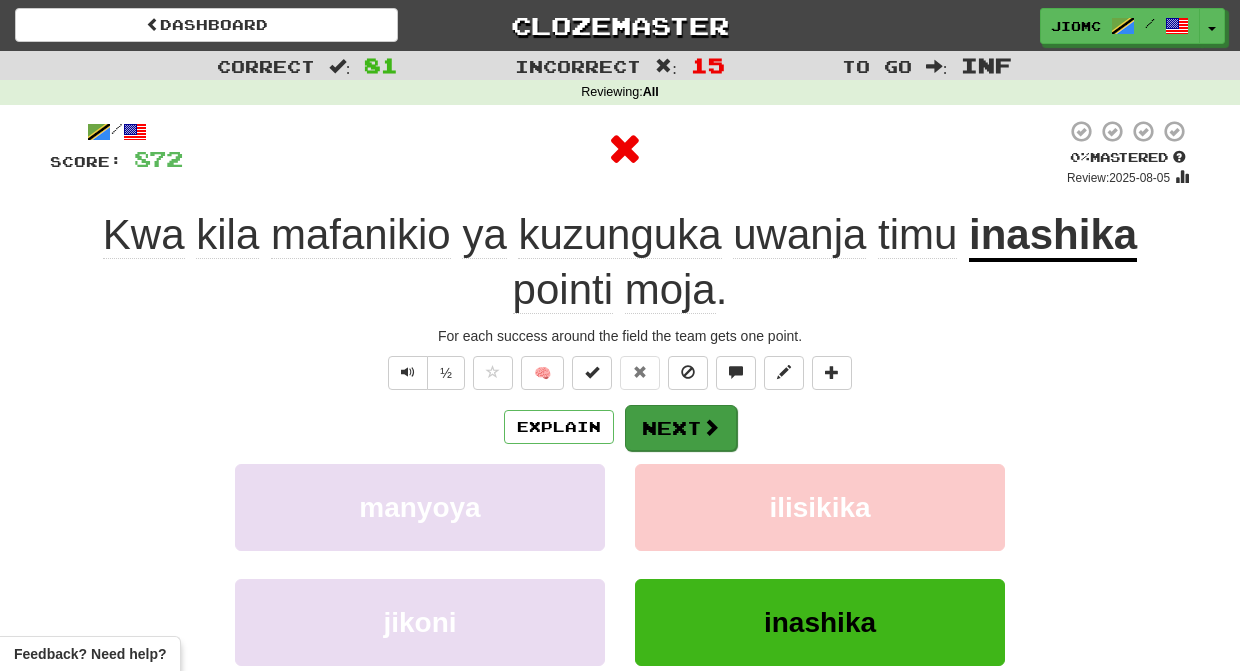 click on "Next" at bounding box center (681, 428) 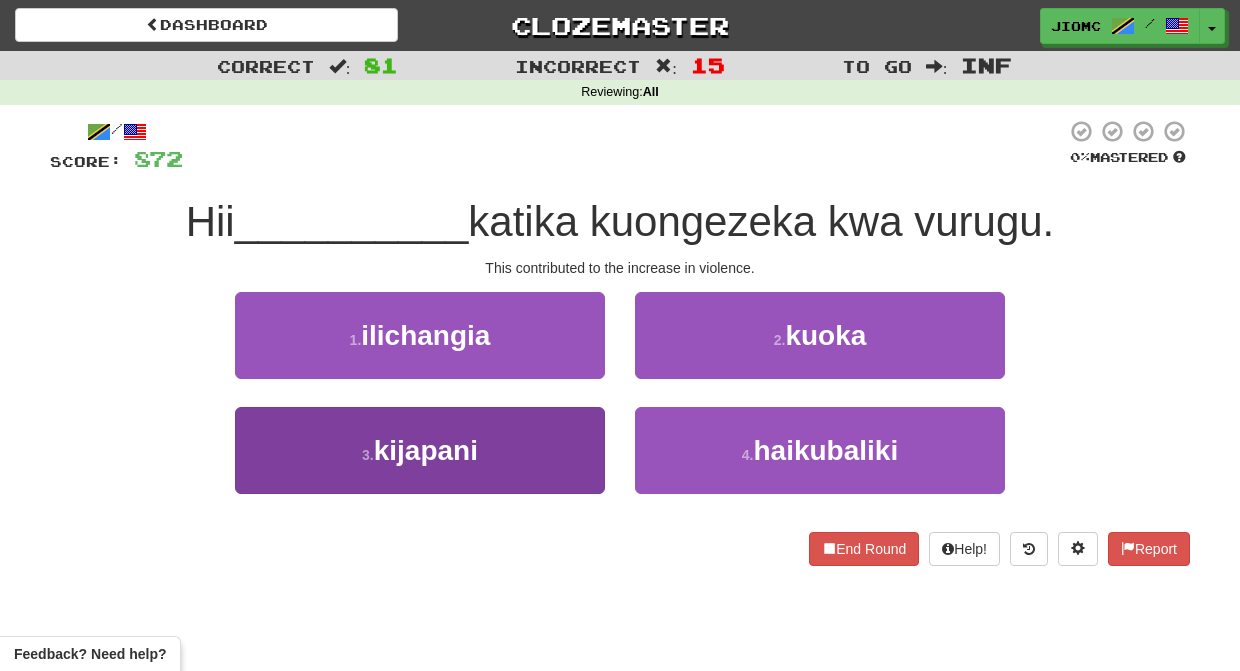 click on "3 .  kijapani" at bounding box center [420, 450] 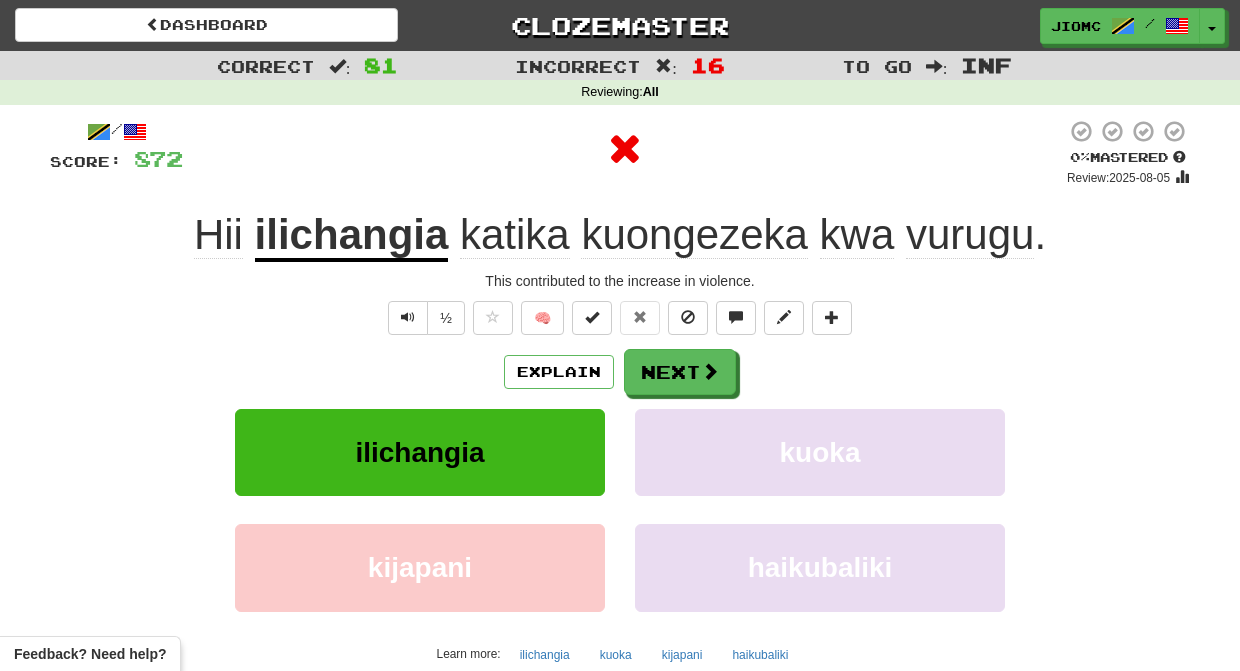 click on "ilichangia" at bounding box center [420, 452] 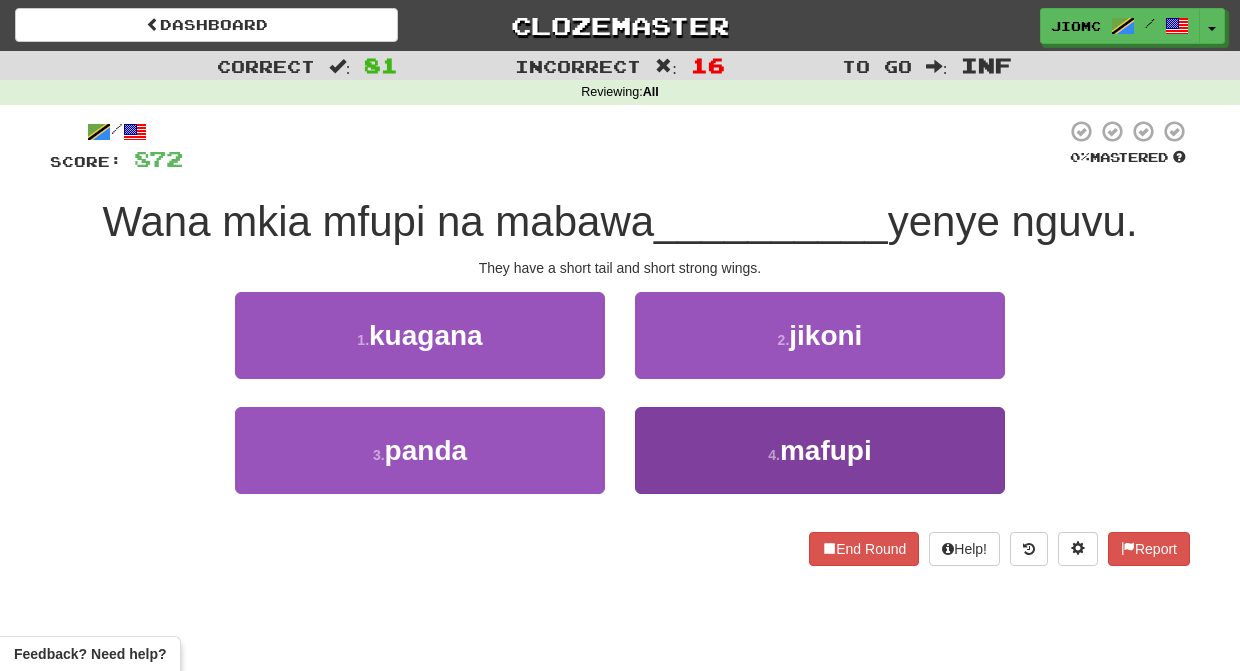 click on "4 .  mafupi" at bounding box center (820, 450) 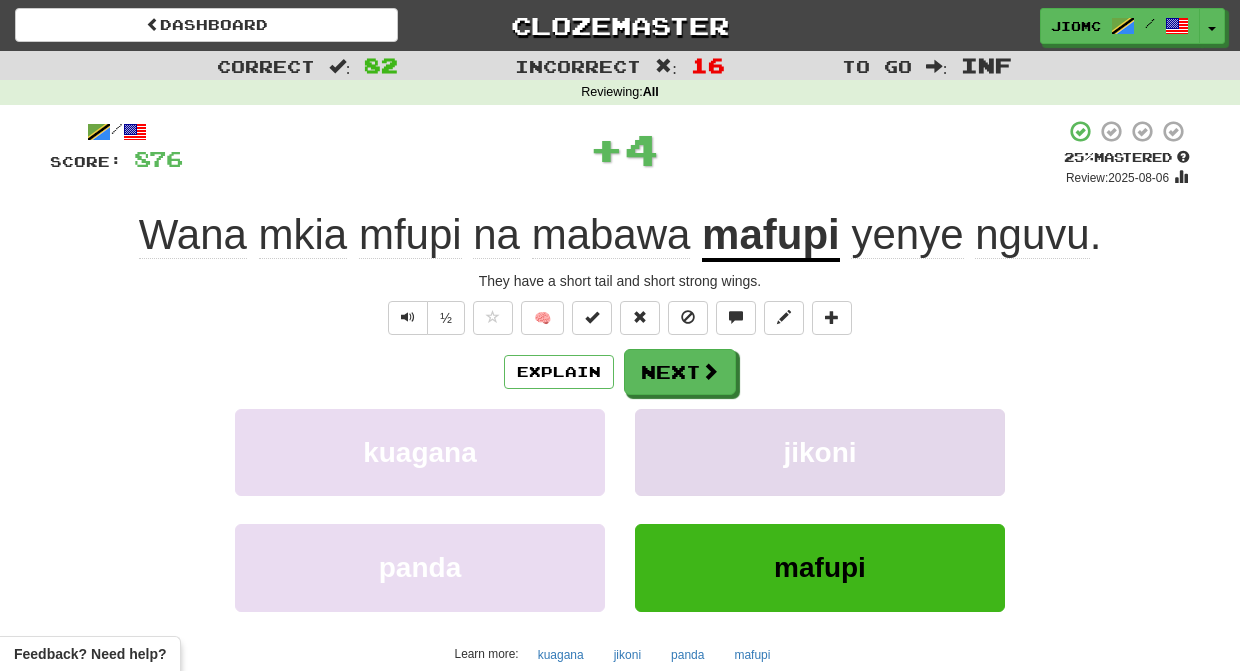 click on "jikoni" at bounding box center (820, 452) 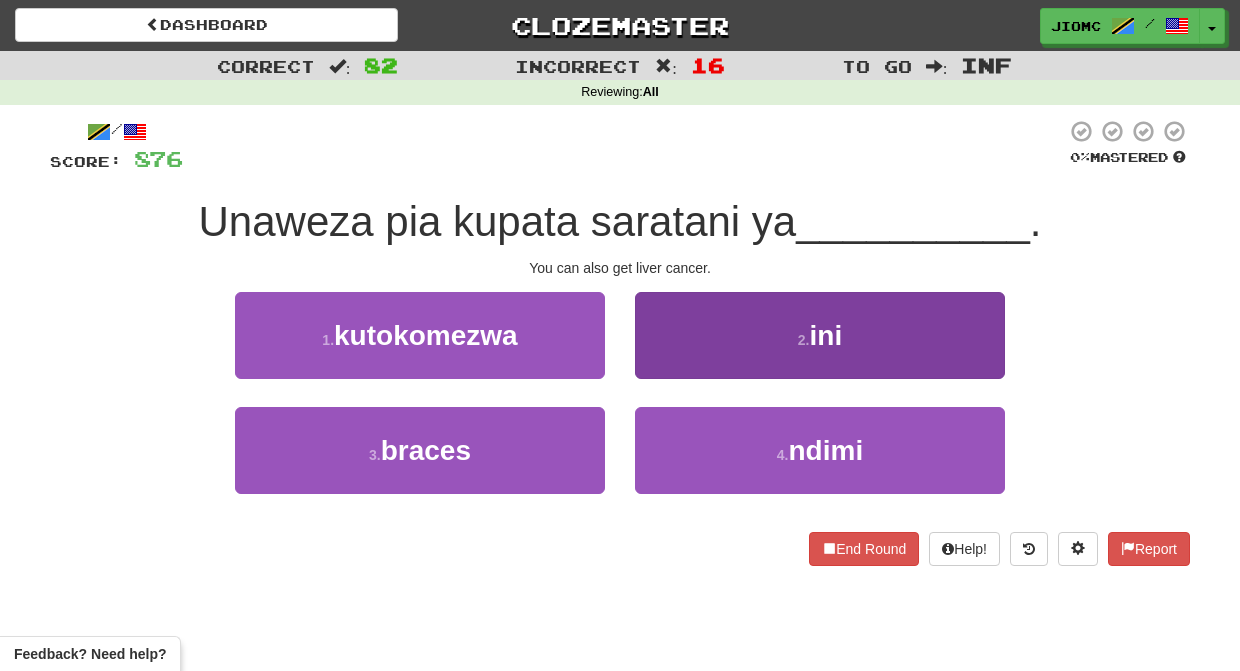 click on "2 .  ini" at bounding box center [820, 335] 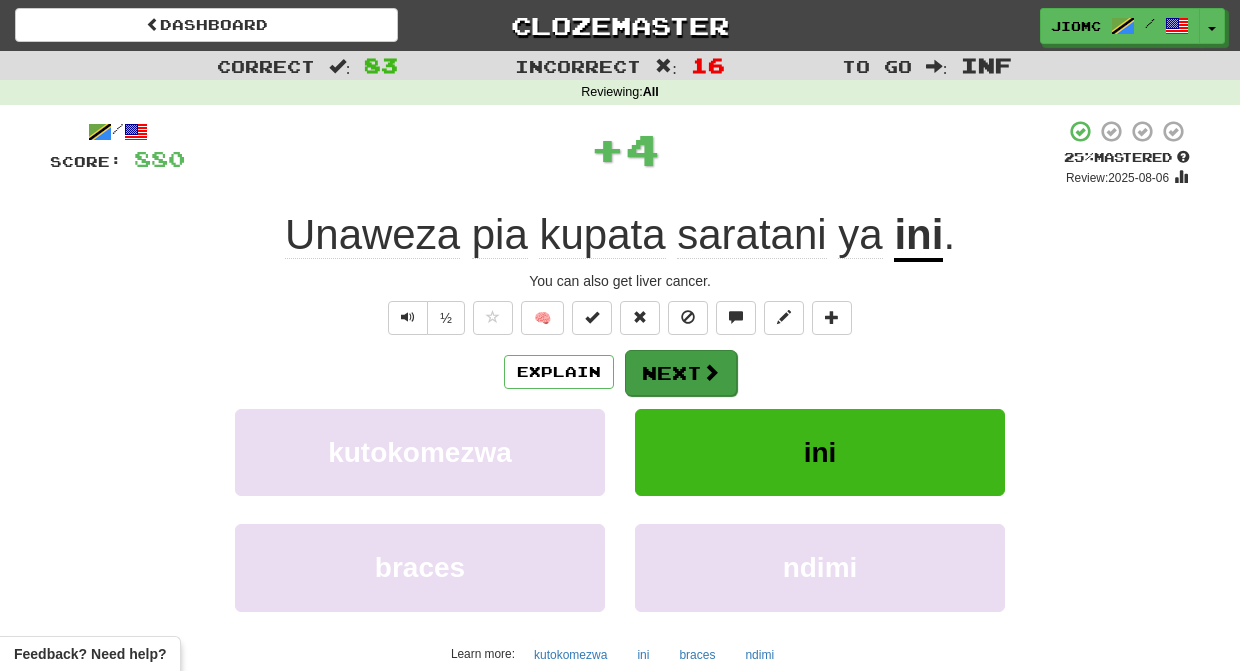 click on "Next" at bounding box center [681, 373] 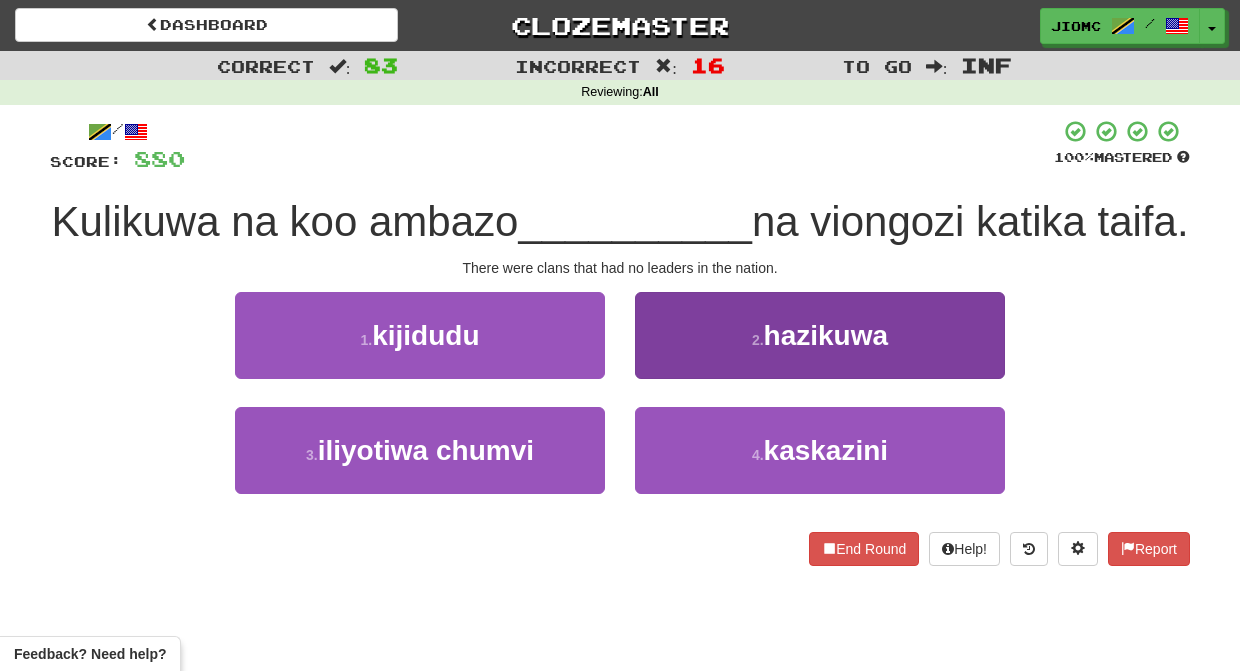 click on "2 .  hazikuwa" at bounding box center (820, 335) 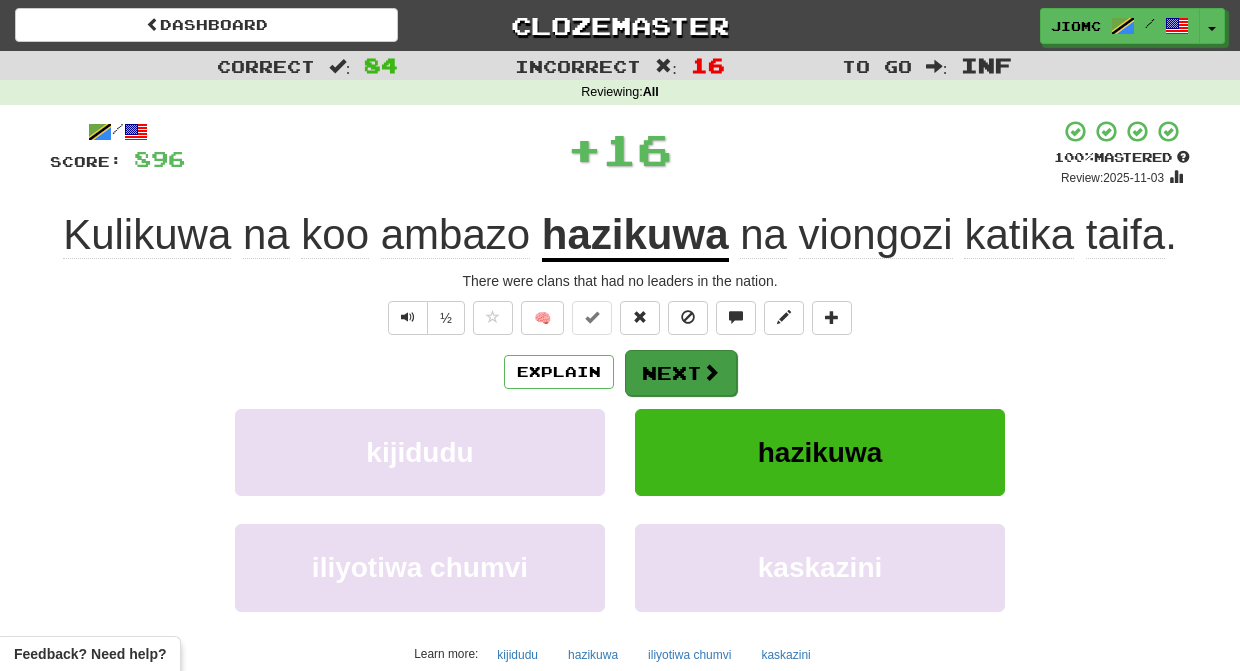 click on "Next" at bounding box center [681, 373] 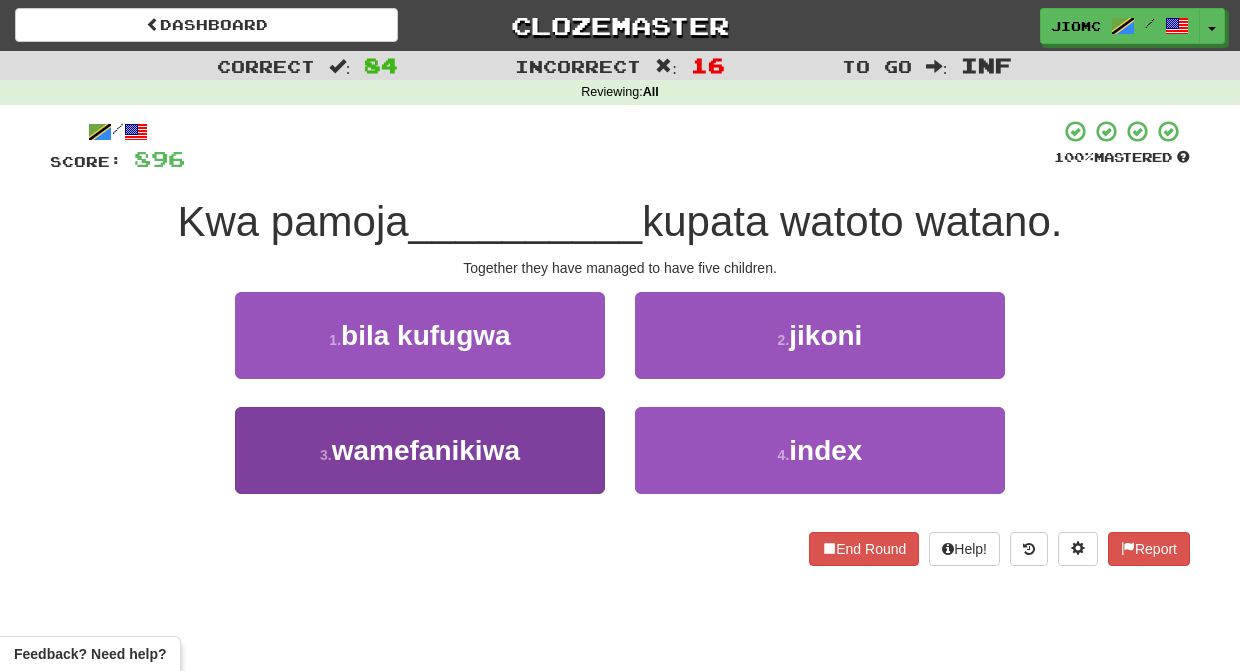 click on "3 .  wamefanikiwa" at bounding box center [420, 450] 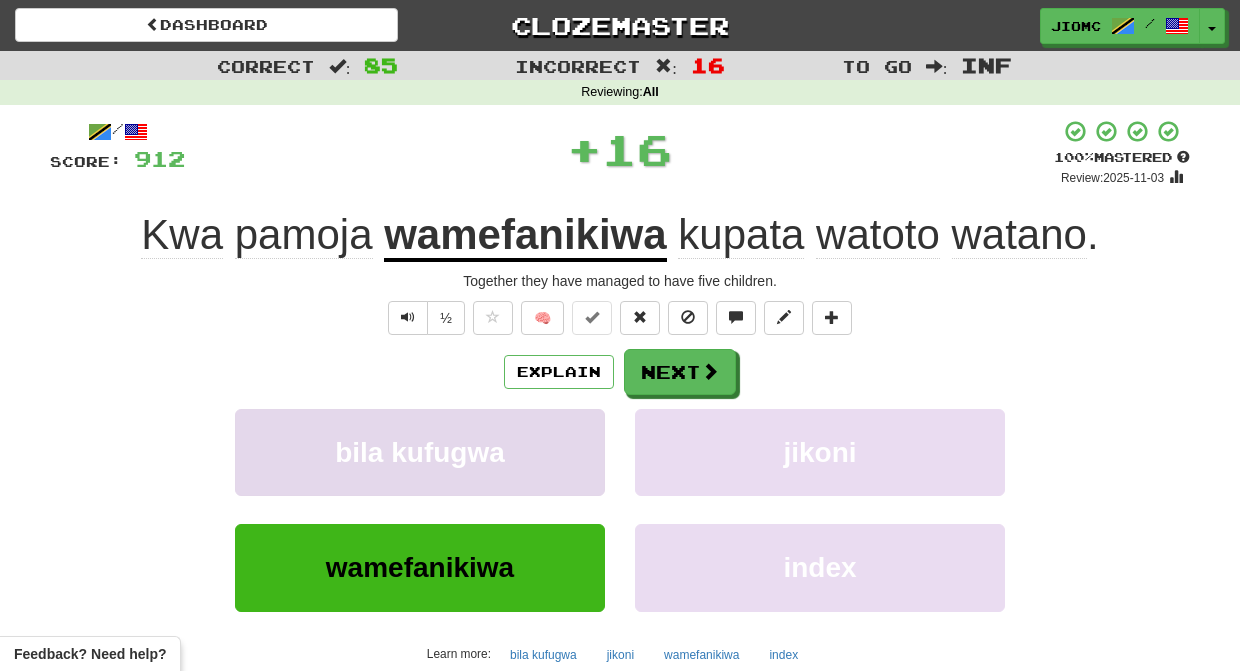 click on "bila kufugwa" at bounding box center (420, 452) 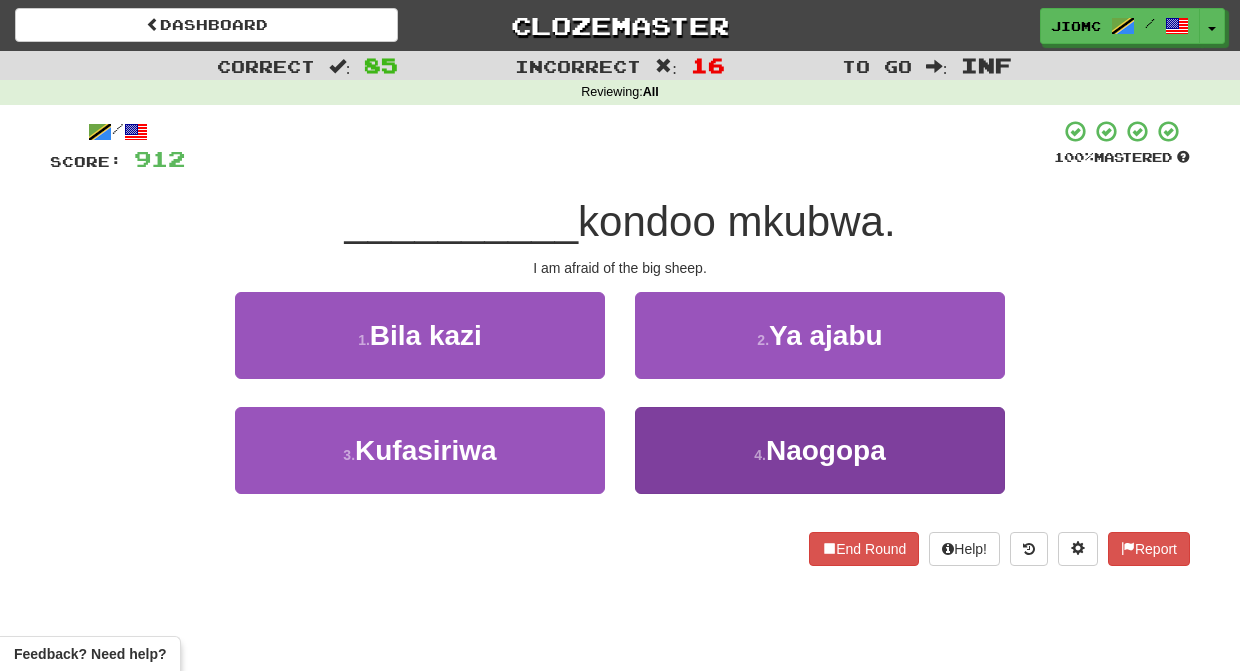 click on "4 .  Naogopa" at bounding box center [820, 450] 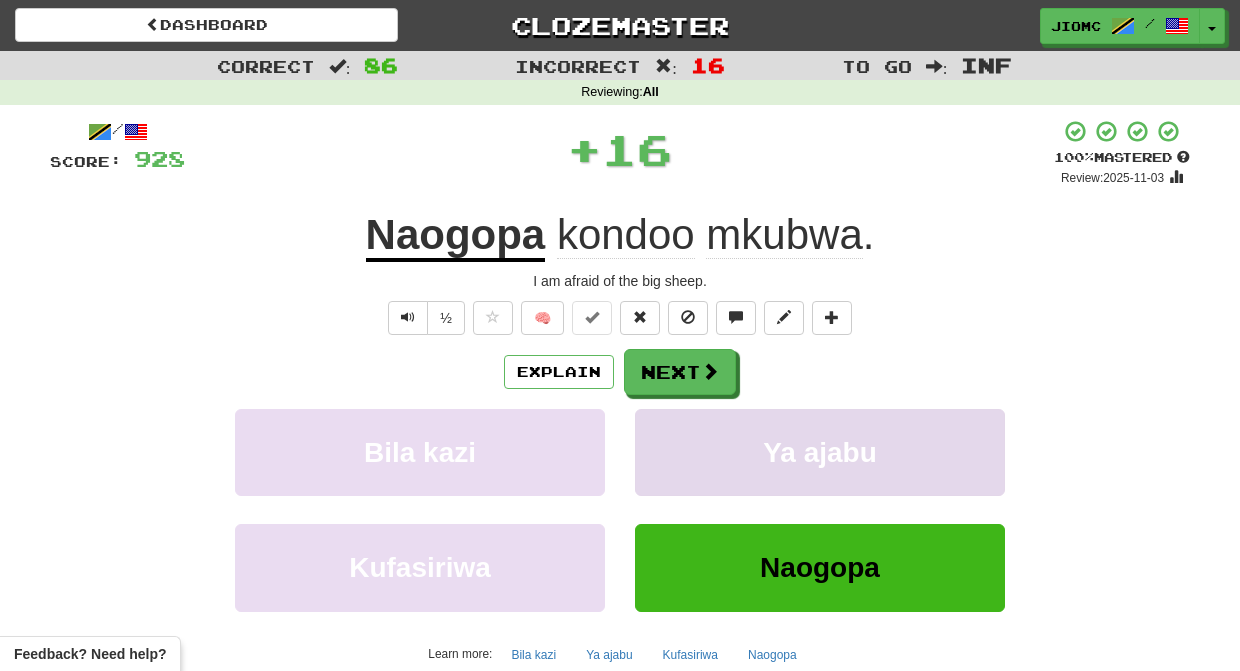 click on "Ya ajabu" at bounding box center [820, 452] 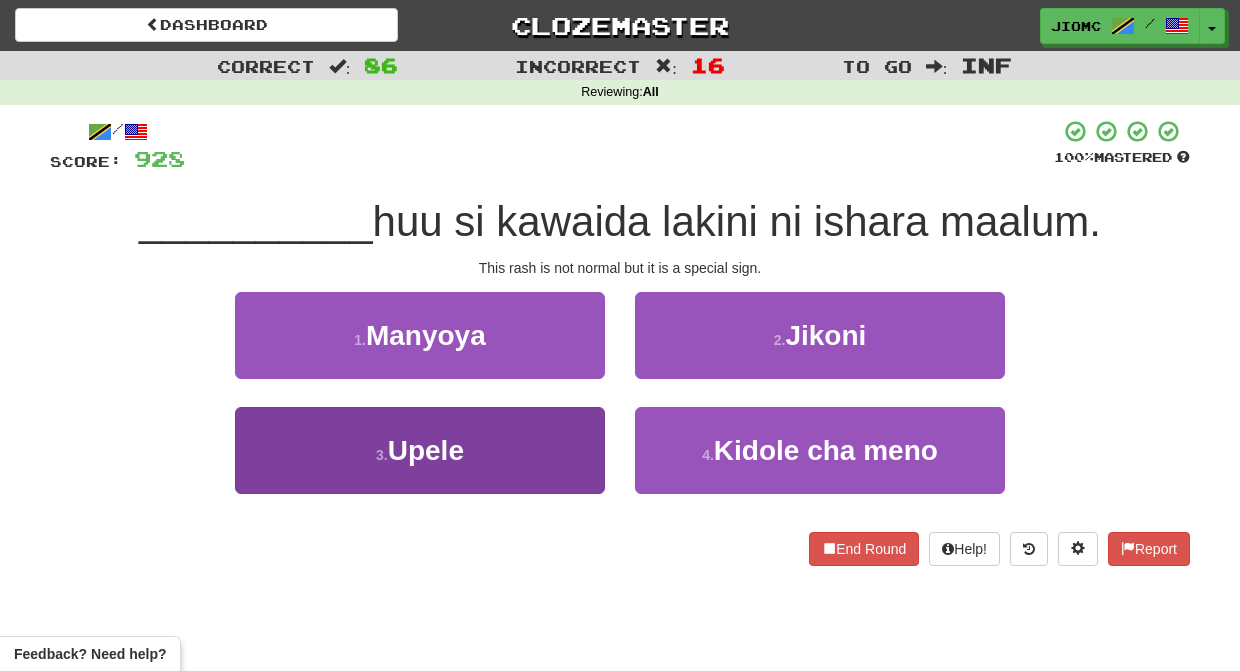 click on "3 .  Upele" at bounding box center (420, 450) 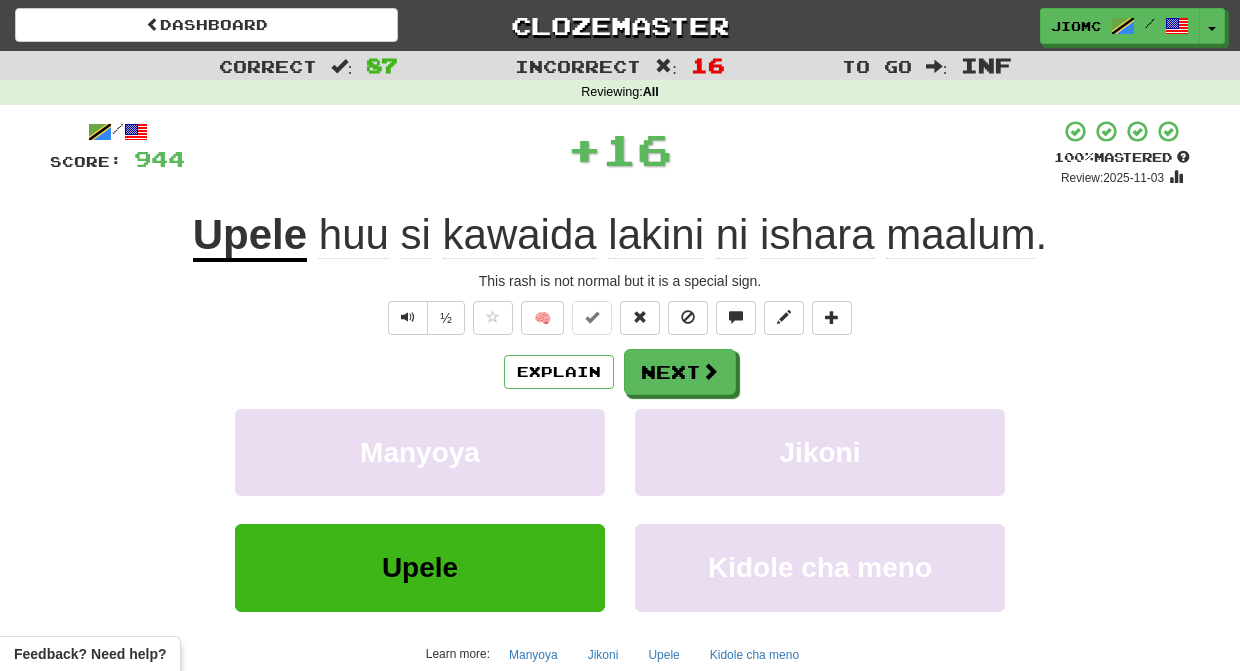 click on "Manyoya" at bounding box center (420, 452) 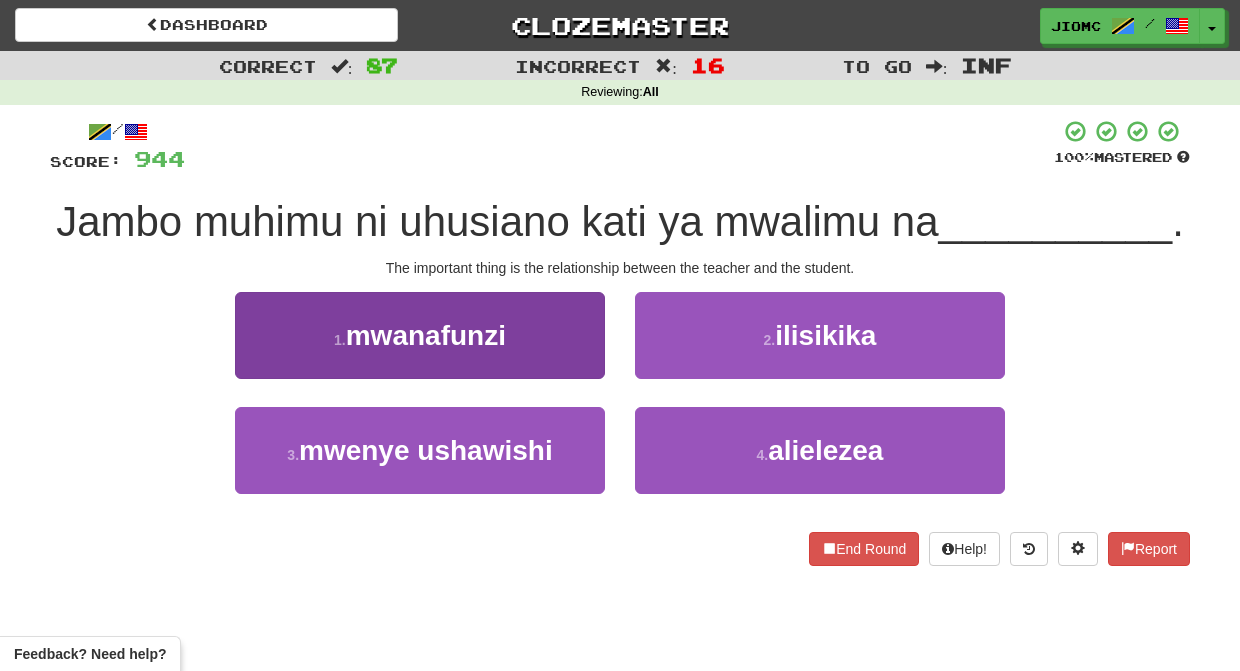 click on "1 .  mwanafunzi" at bounding box center (420, 335) 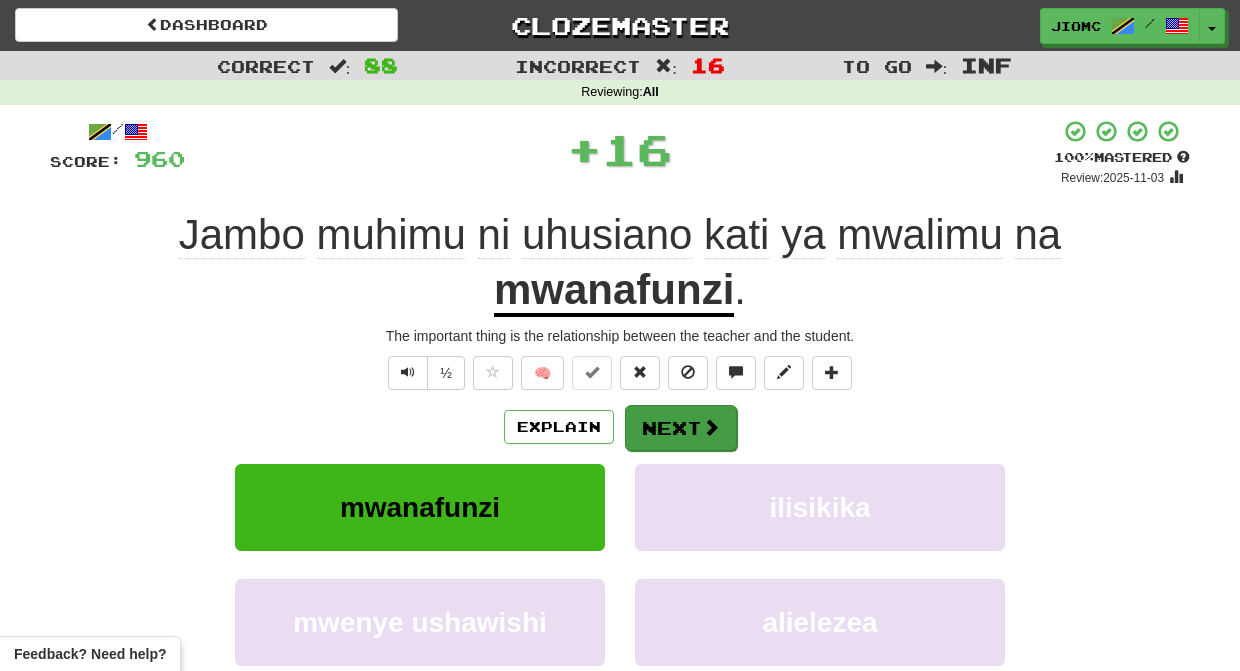 click on "Next" at bounding box center (681, 428) 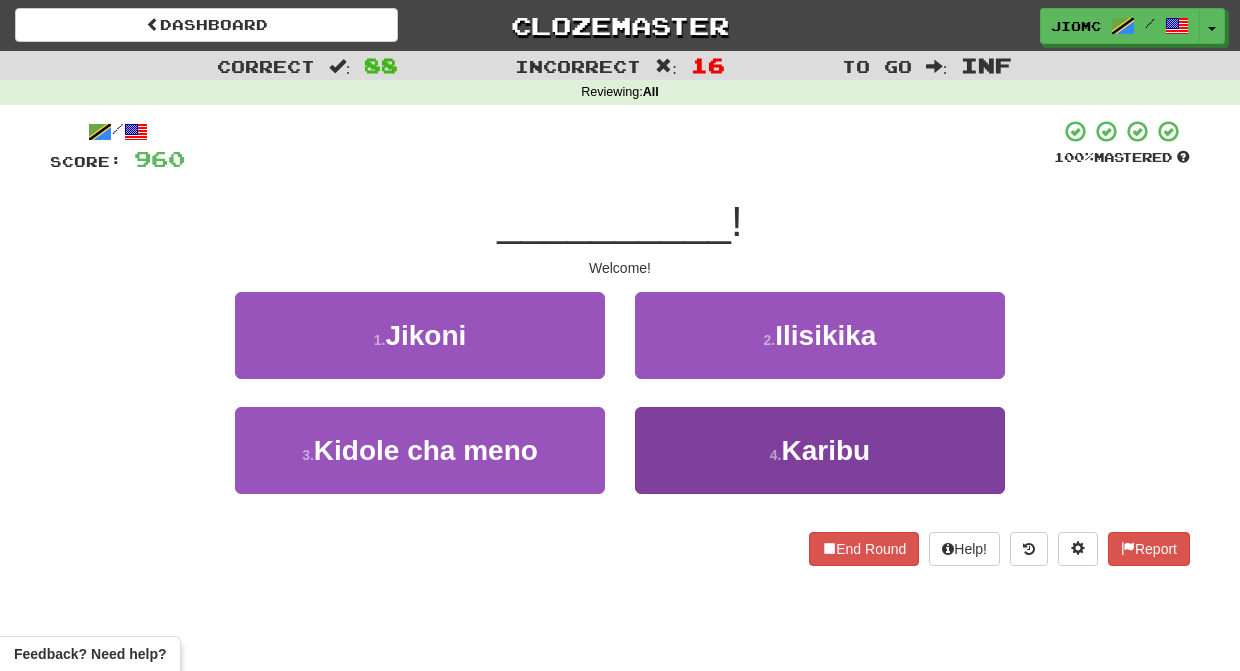 click on "4 .  Karibu" at bounding box center (820, 450) 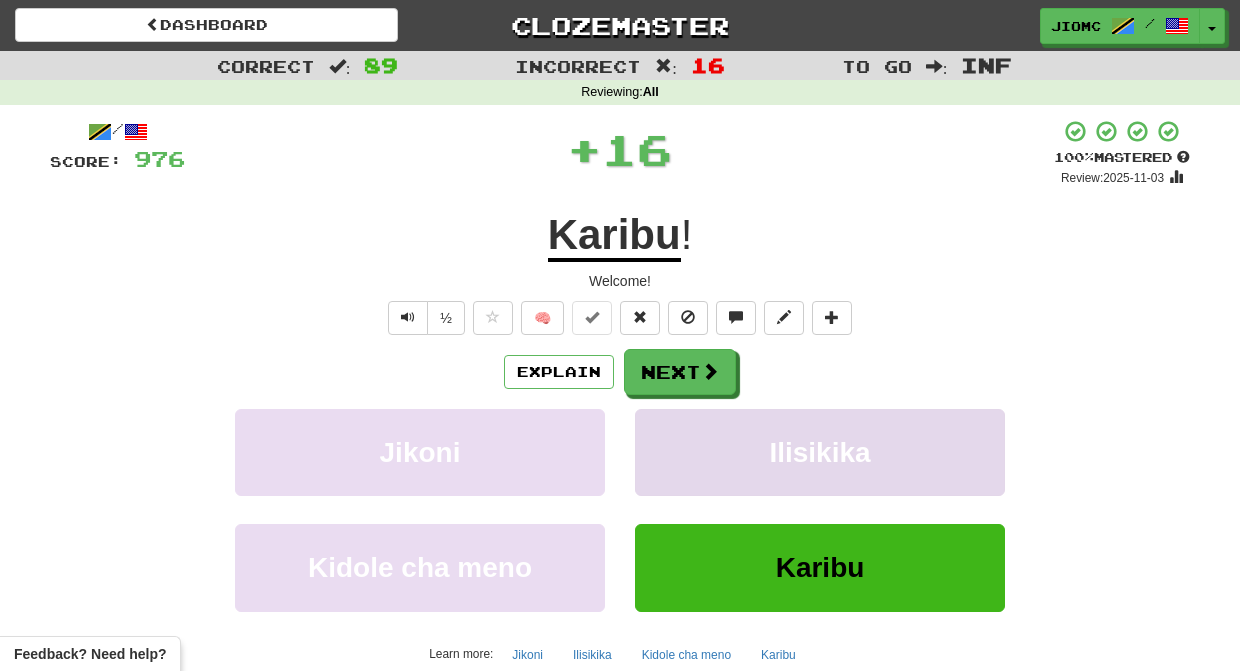 click on "Ilisikika" at bounding box center [820, 452] 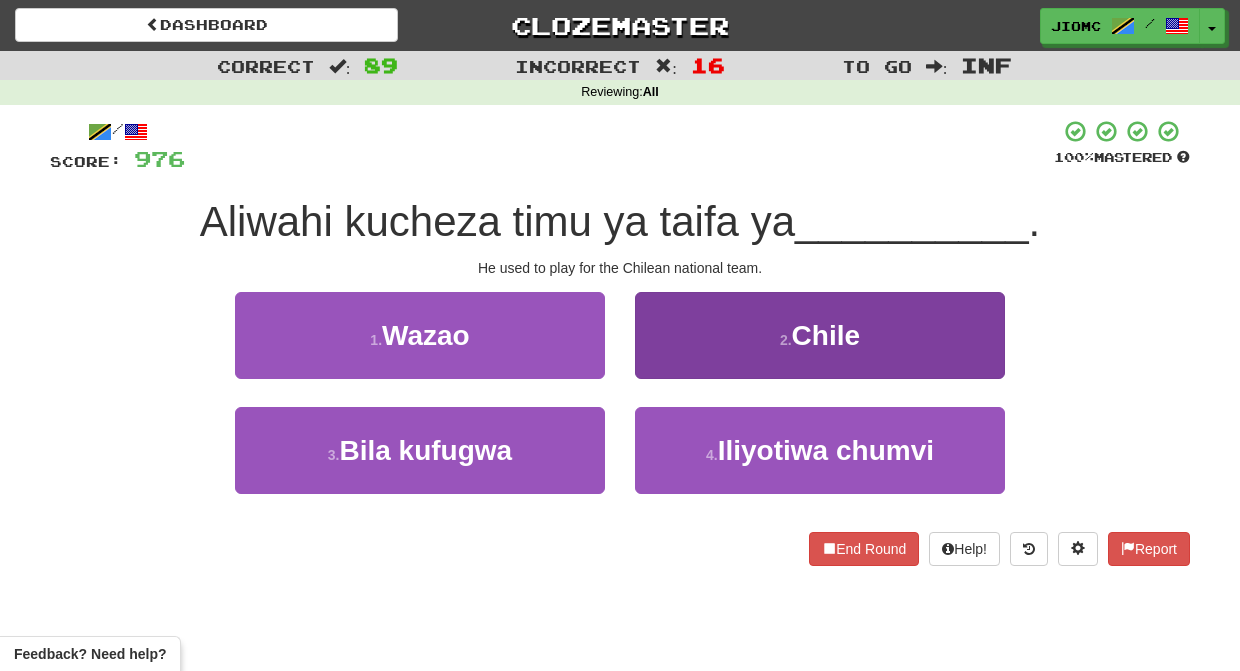 click on "2 .  Chile" at bounding box center (820, 335) 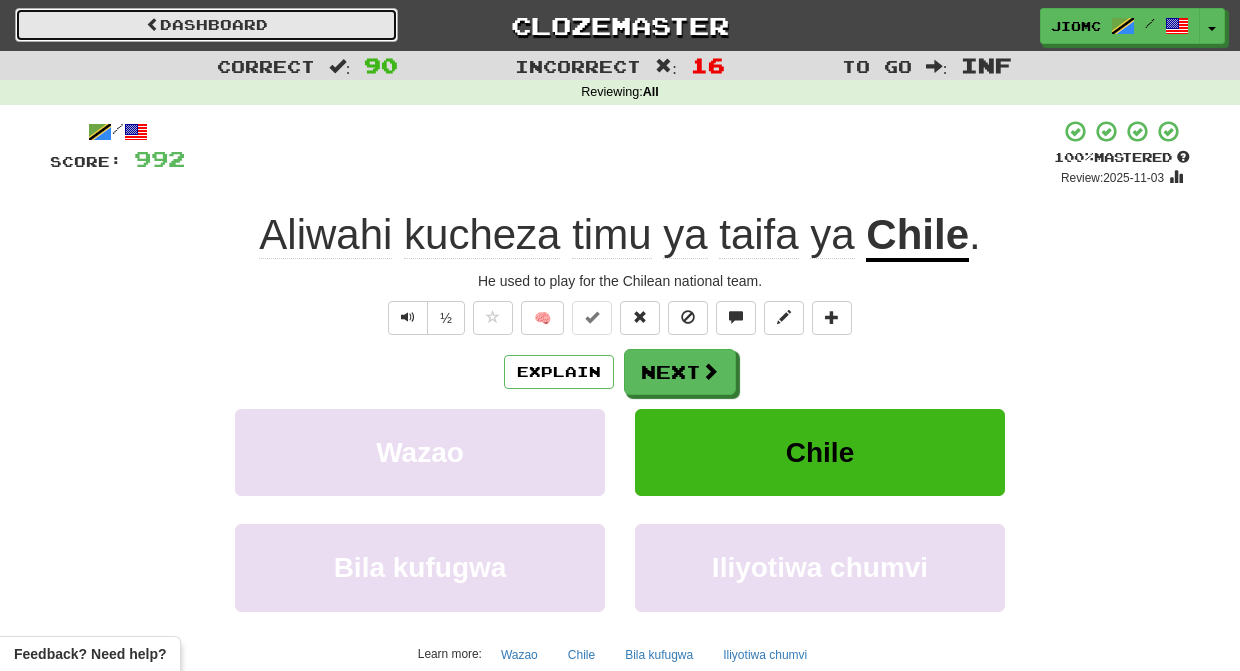 click on "Dashboard" at bounding box center [206, 25] 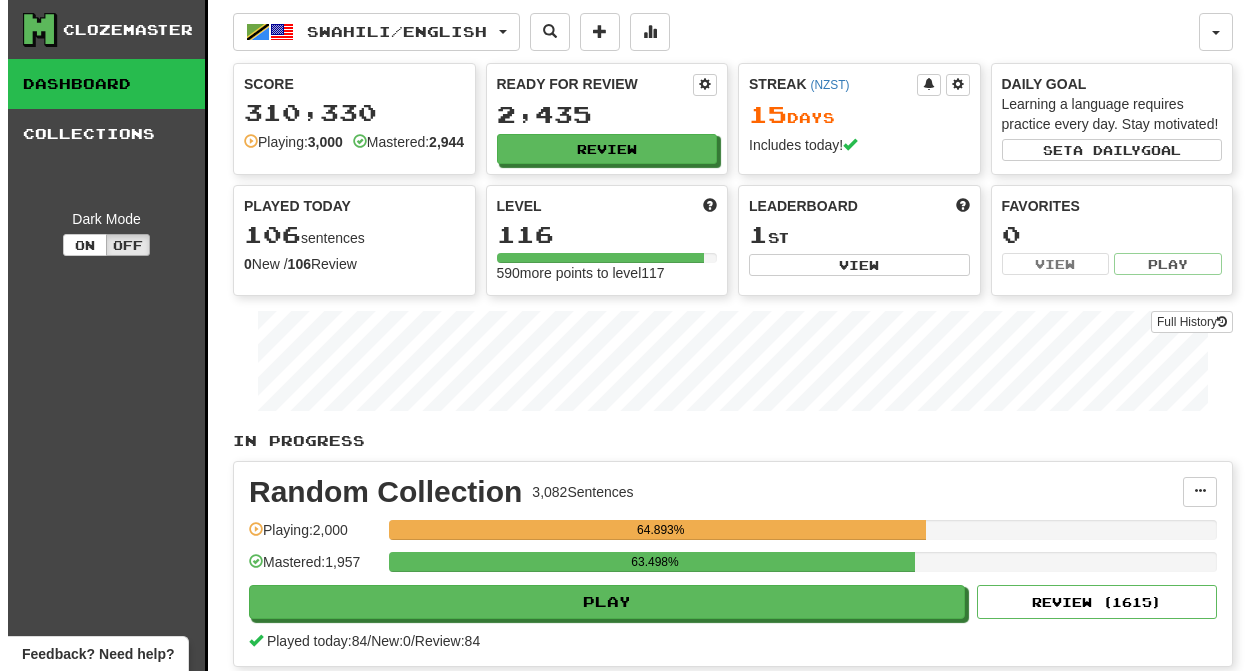 scroll, scrollTop: 0, scrollLeft: 0, axis: both 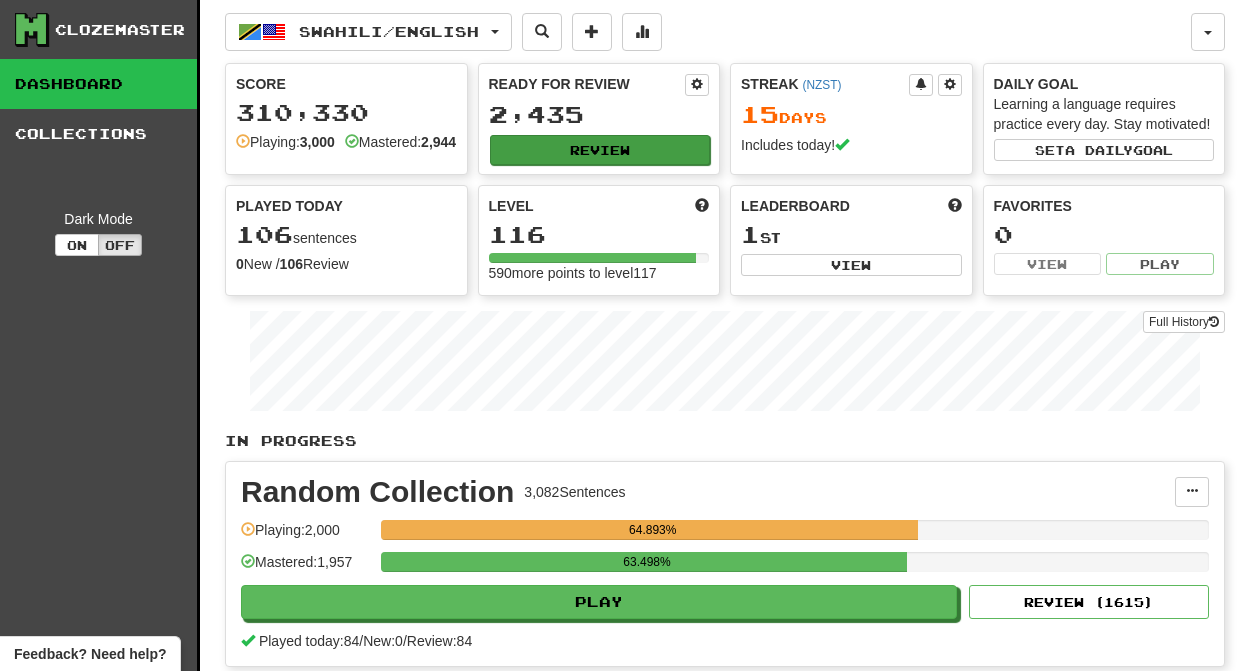 click on "Review" at bounding box center (600, 150) 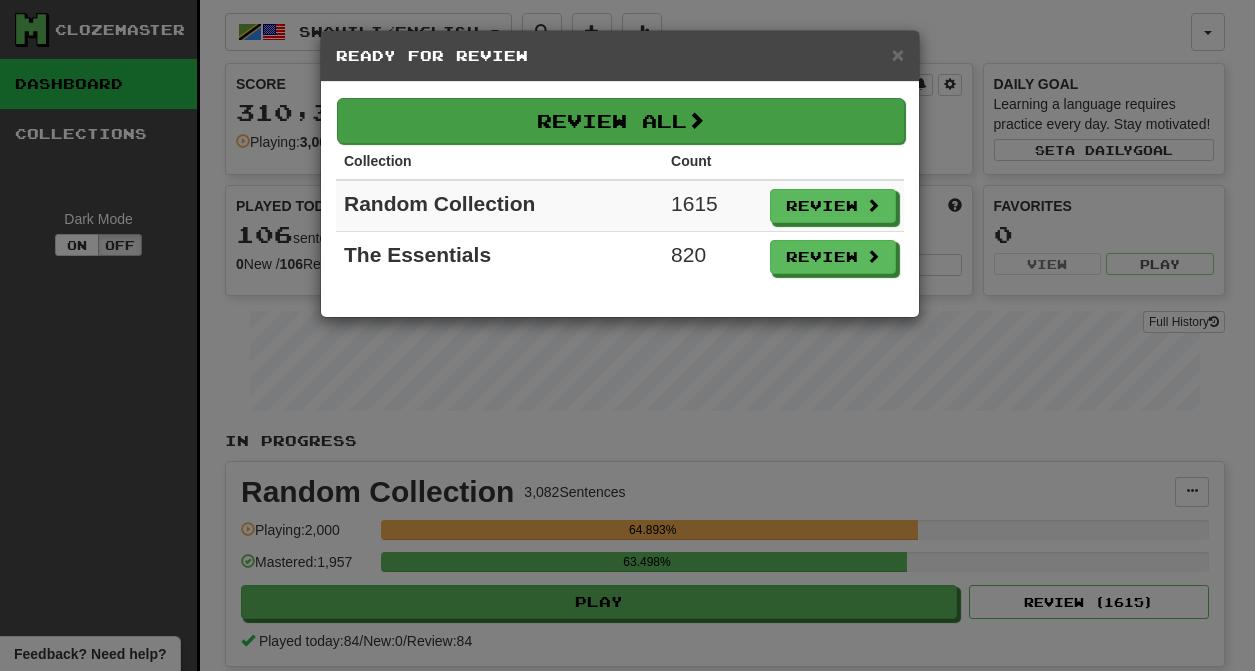 click on "Review All" at bounding box center [621, 121] 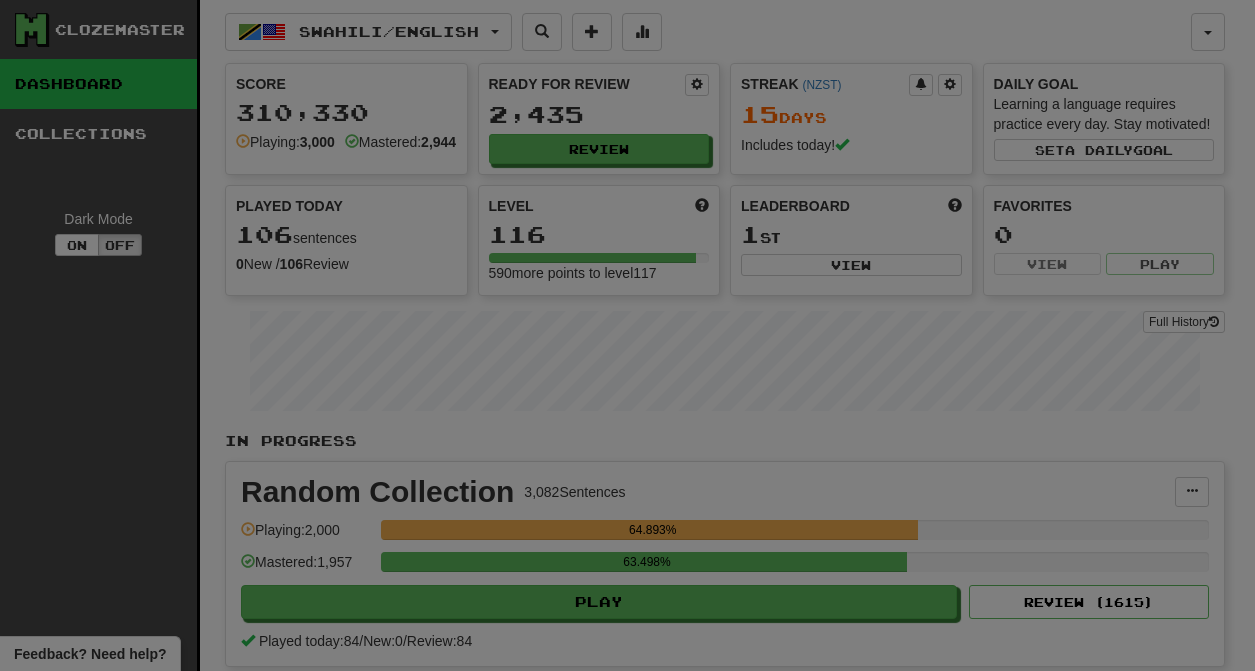 select on "********" 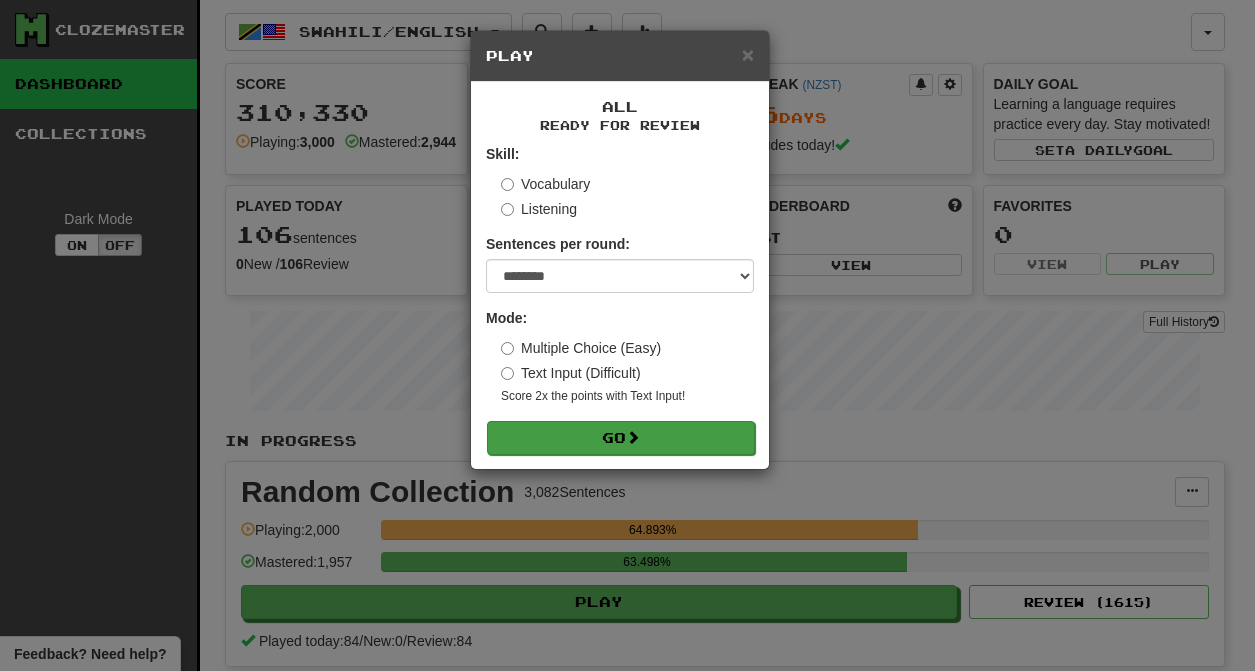 click on "Go" at bounding box center (621, 438) 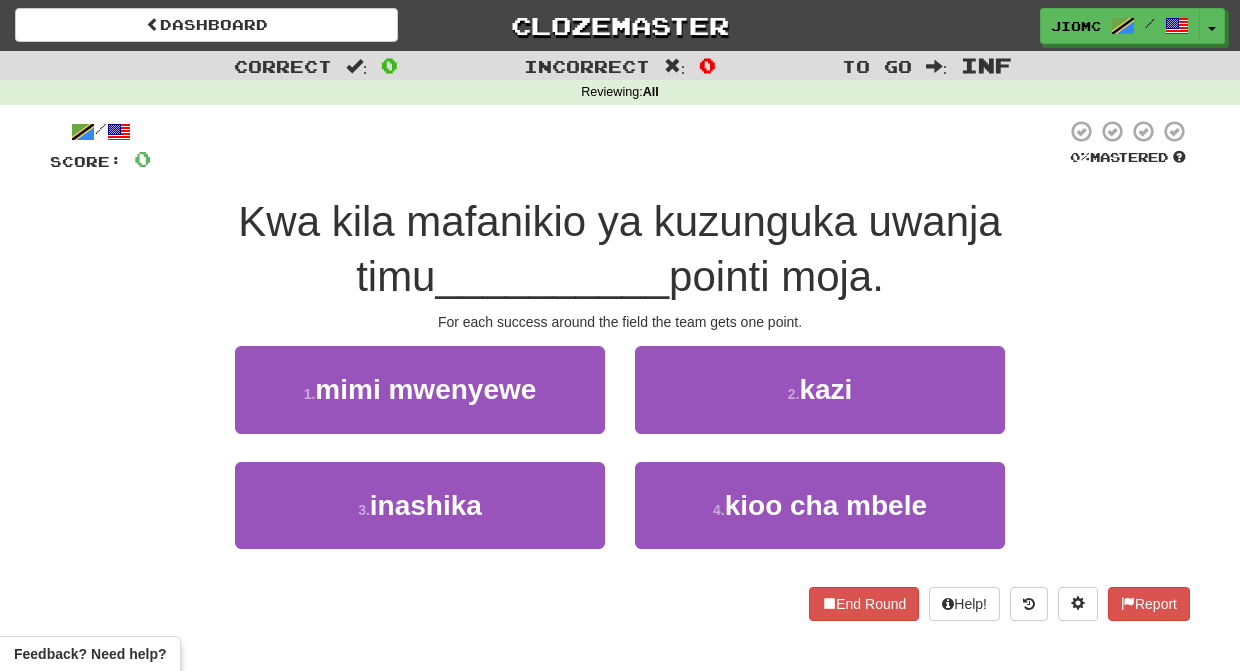 scroll, scrollTop: 0, scrollLeft: 0, axis: both 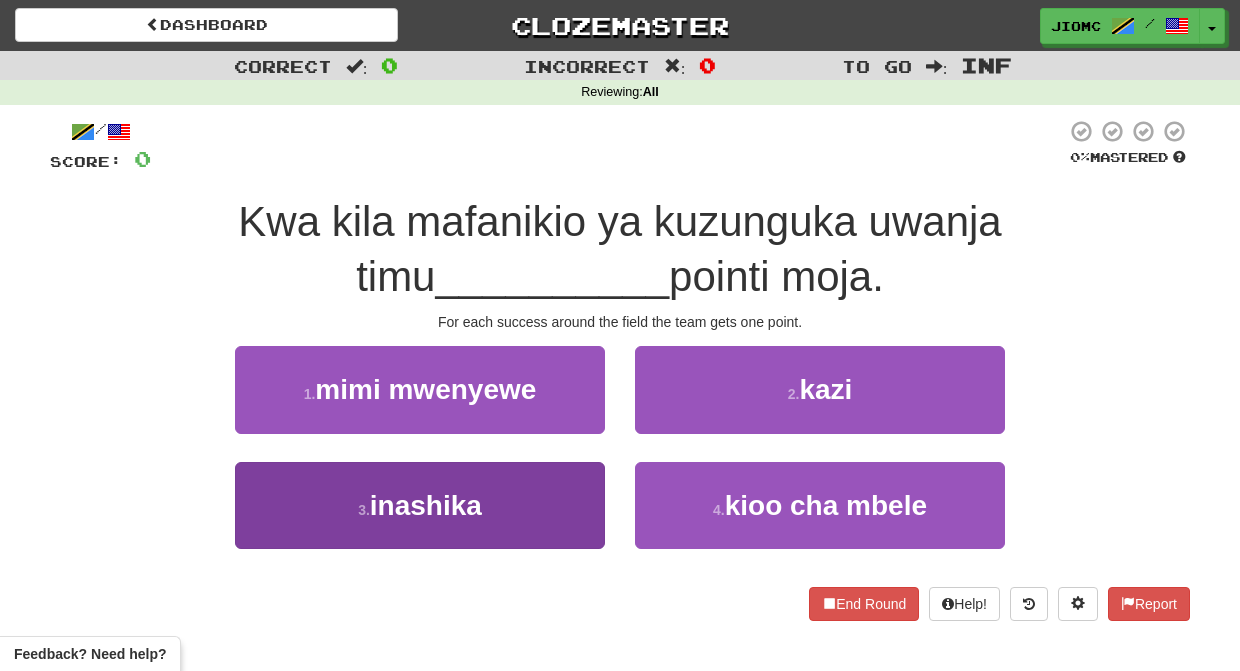 click on "3 .  inashika" at bounding box center [420, 505] 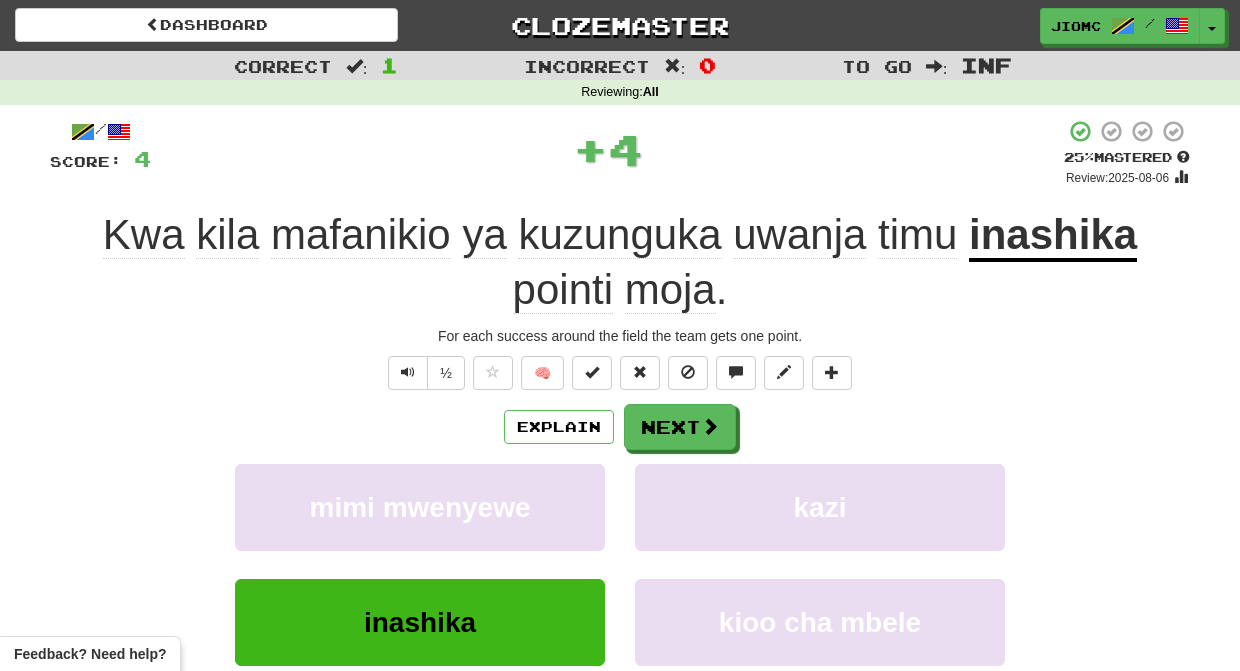 click on "mimi mwenyewe" at bounding box center [420, 507] 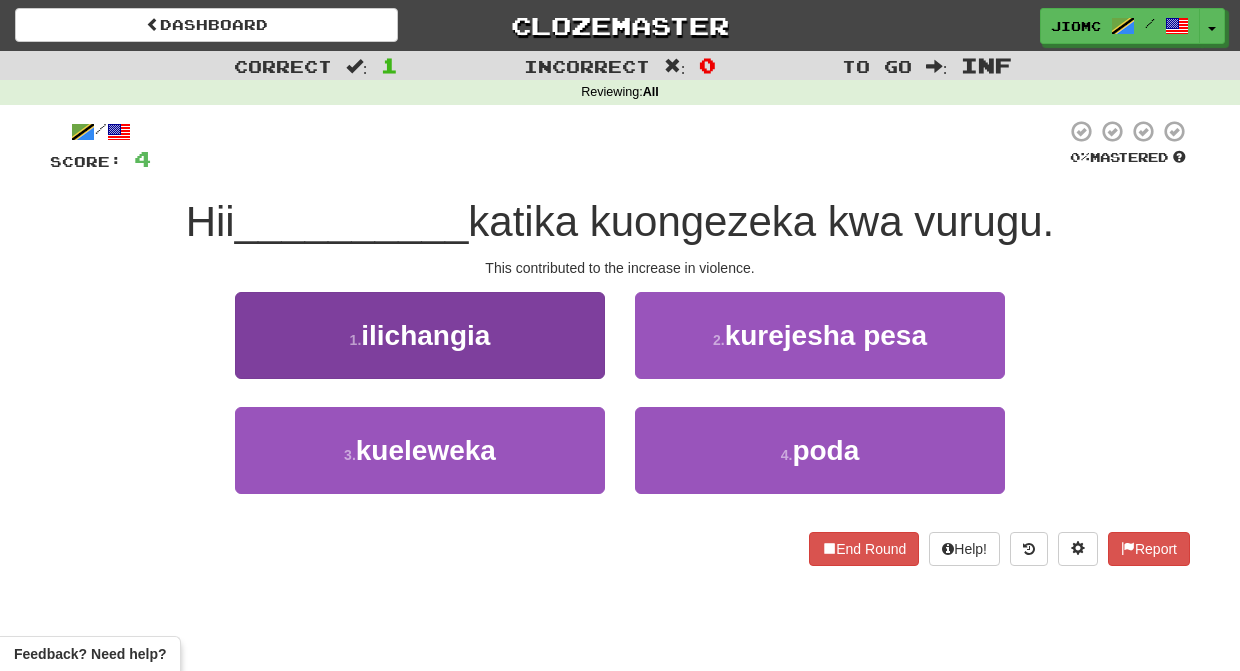 click on "1 .  ilichangia" at bounding box center [420, 335] 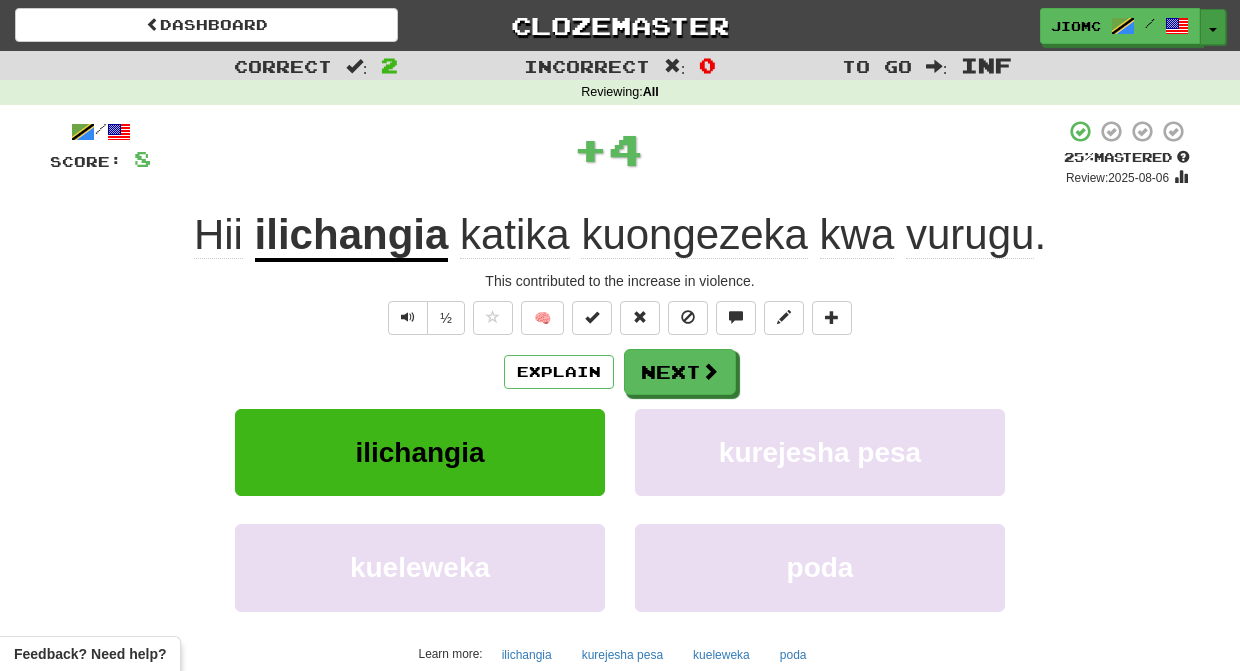 click at bounding box center [1213, 30] 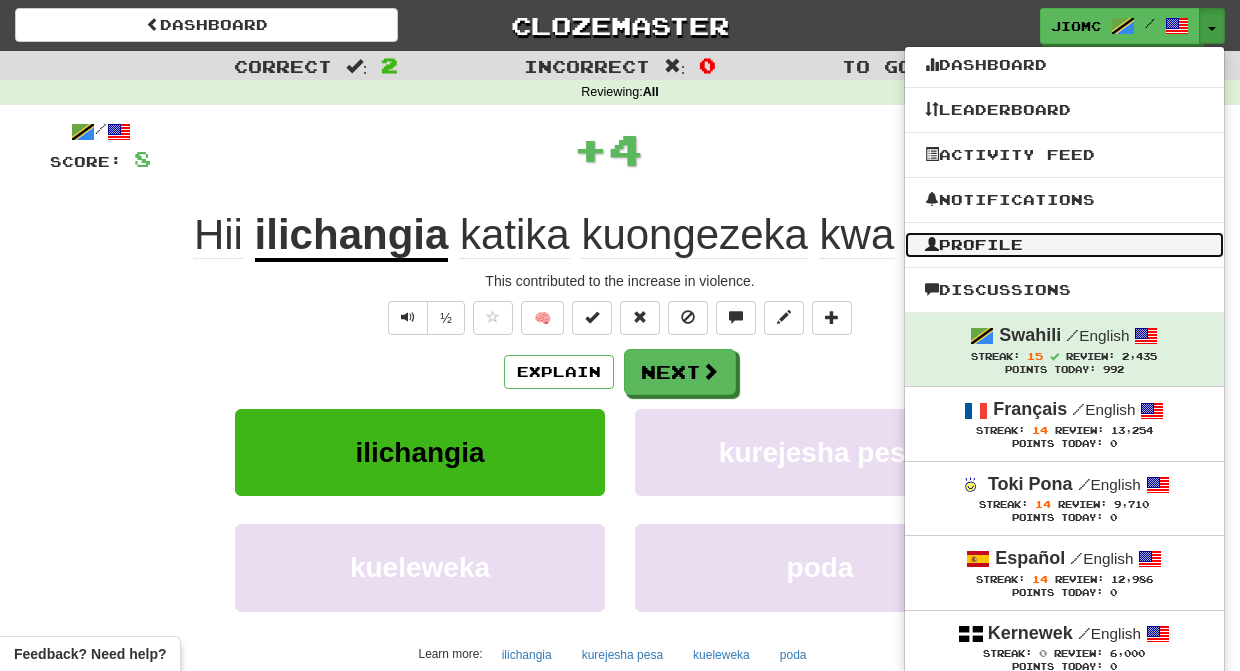 click on "Profile" at bounding box center [1064, 245] 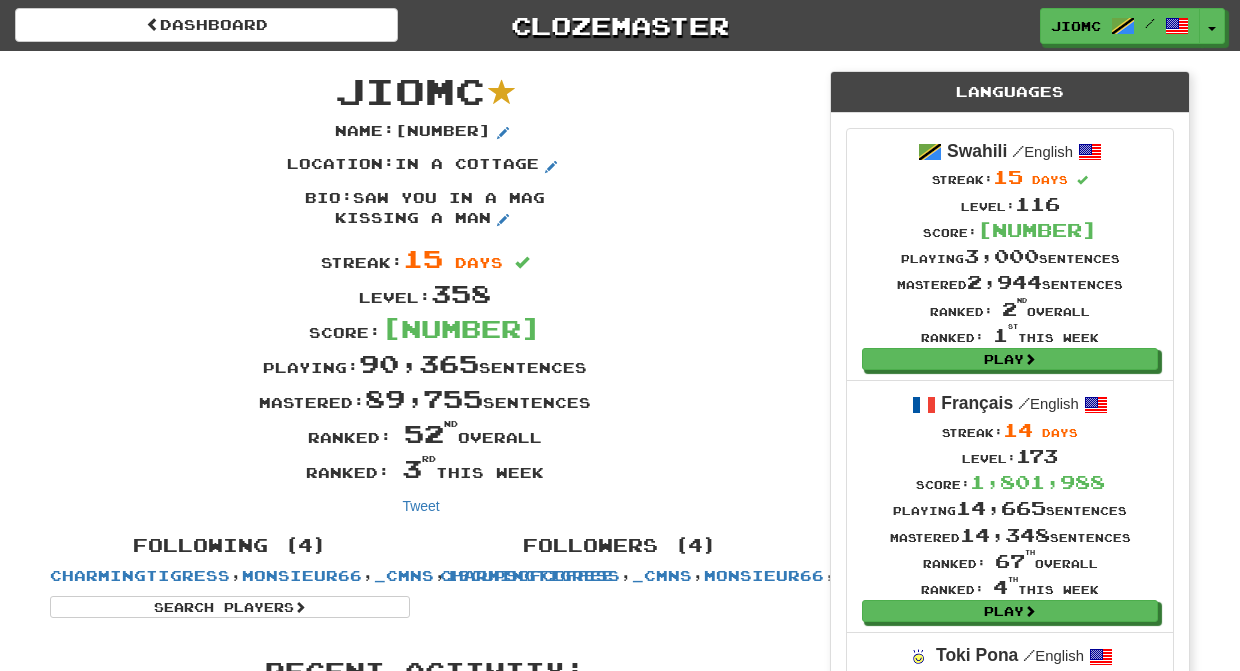 scroll, scrollTop: 0, scrollLeft: 0, axis: both 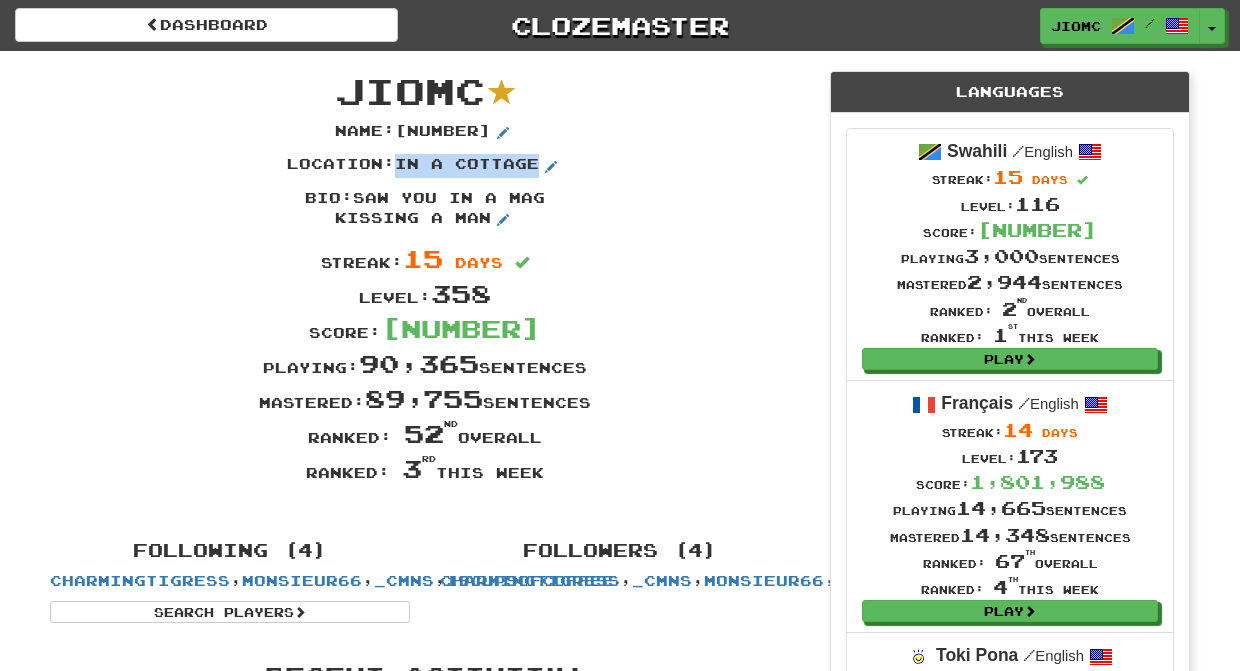 drag, startPoint x: 645, startPoint y: 477, endPoint x: 580, endPoint y: 181, distance: 303.0528 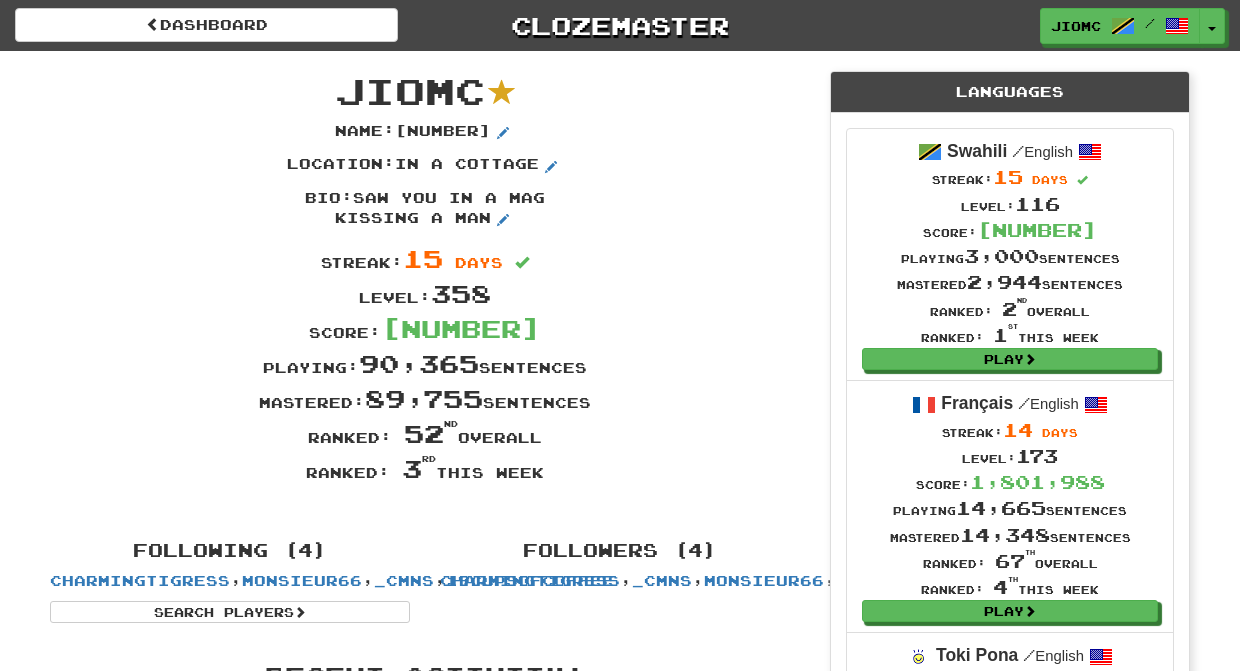 click on "Location : in a [LOCATION]" at bounding box center [425, 171] 